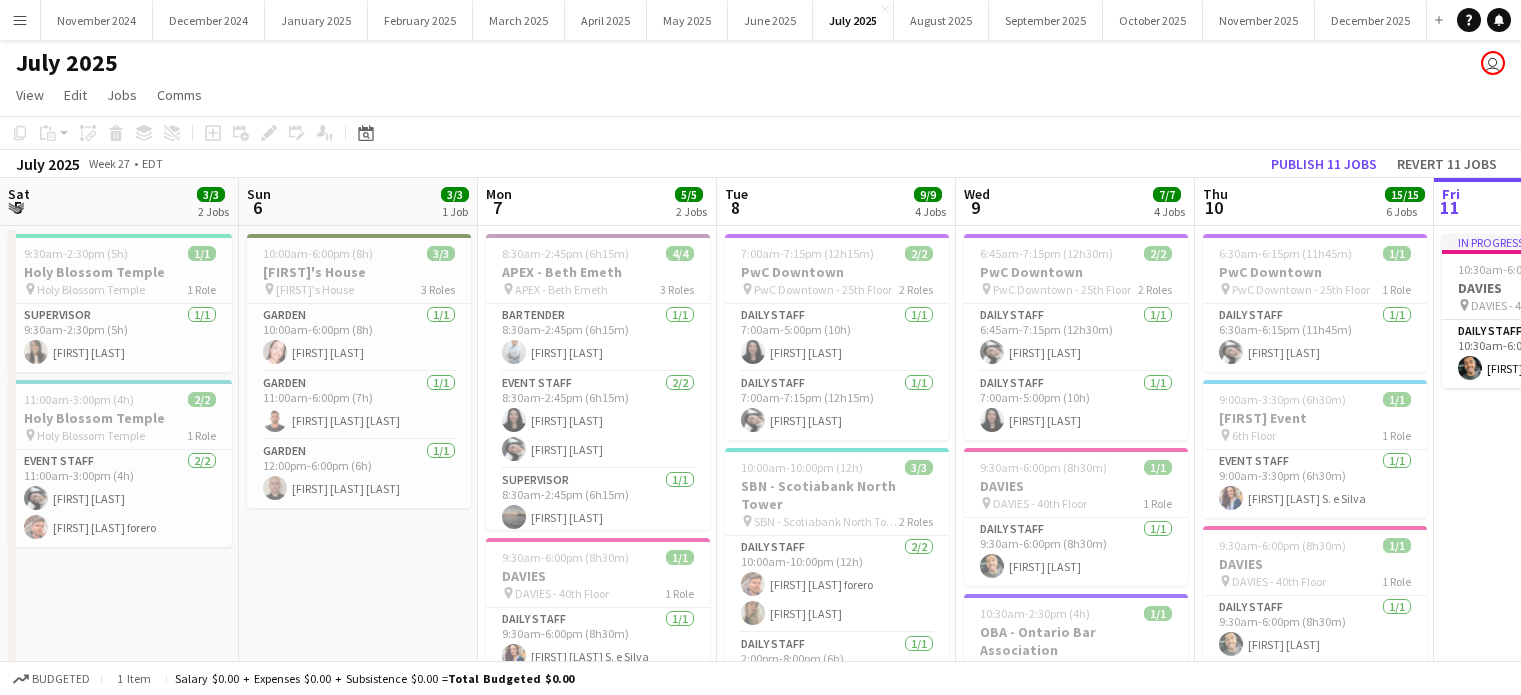 scroll, scrollTop: 0, scrollLeft: 0, axis: both 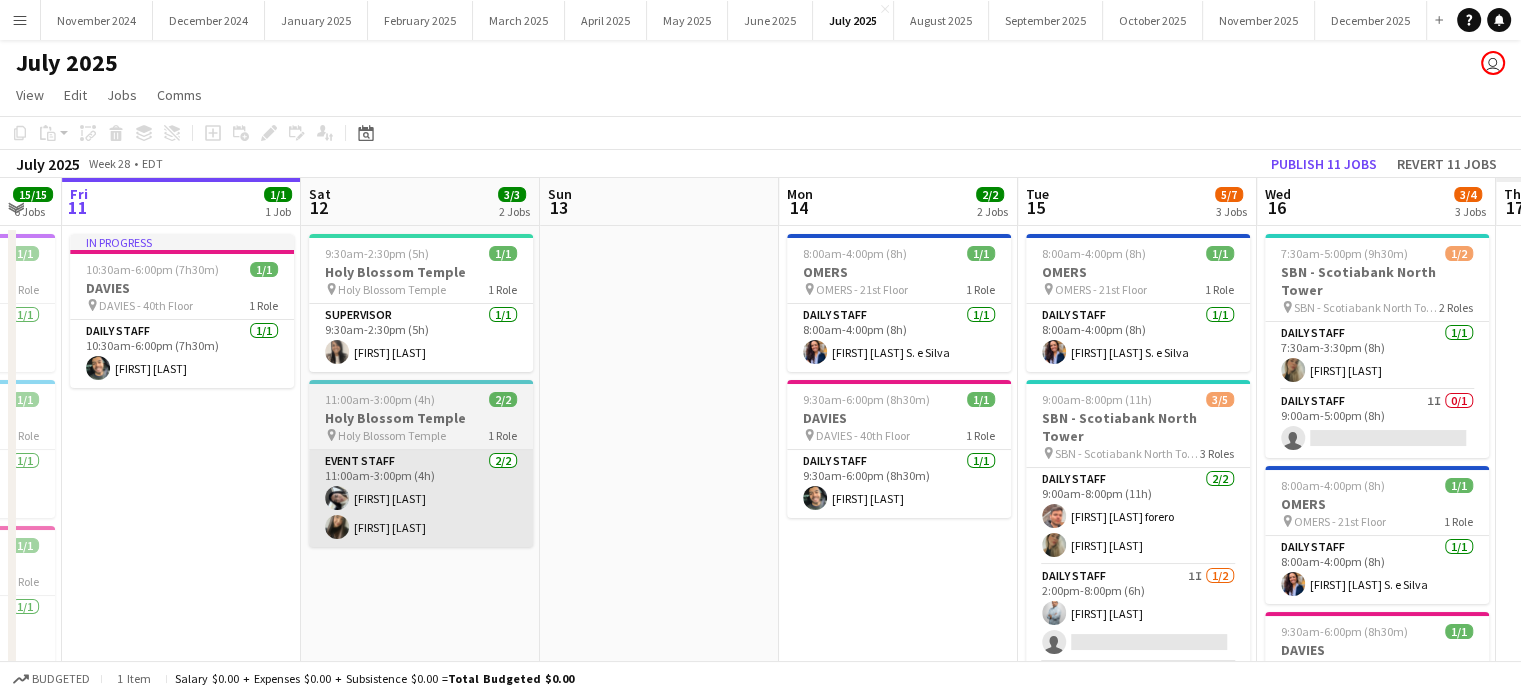 click on "Mon   7   5/5   2 Jobs   Tue   8   9/9   4 Jobs   Wed   9   7/7   4 Jobs   Thu   10   15/15   6 Jobs   Fri   11   1/1   1 Job   Sat   12   3/3   2 Jobs   Sun   13   Mon   14   2/2   2 Jobs   Tue   15   5/7   3 Jobs   Wed   16   3/4   3 Jobs   Thu   17   Fri   18      8:30am-2:45pm (6h15m)    4/4   APEX - Beth Emeth
pin
APEX - Beth Emeth   3 Roles   Bartender   1/1   8:30am-2:45pm (6h15m)
[LAST] [LAST]  Event Staff   2/2   8:30am-2:45pm (6h15m)
[FIRST] [LAST] [LAST] [LAST] [LAST]  Supervisor   1/1   8:30am-2:45pm (6h15m)
[FIRST] [LAST]     9:30am-6:00pm (8h30m)    1/1   DAVIES
pin
DAVIES - 40th Floor   1 Role   Daily Staff   1/1   9:30am-6:00pm (8h30m)
[FIRST] [LAST] S. e Silva     7:00am-7:15pm (12h15m)    2/2   PwC Downtown
pin
PwC Downtown - 25th Floor   2 Roles   Daily Staff   1/1   7:00am-5:00pm (10h)
[FIRST] [LAST]  Daily Staff   1/1   7:00am-7:15pm (12h15m)" at bounding box center [760, 800] 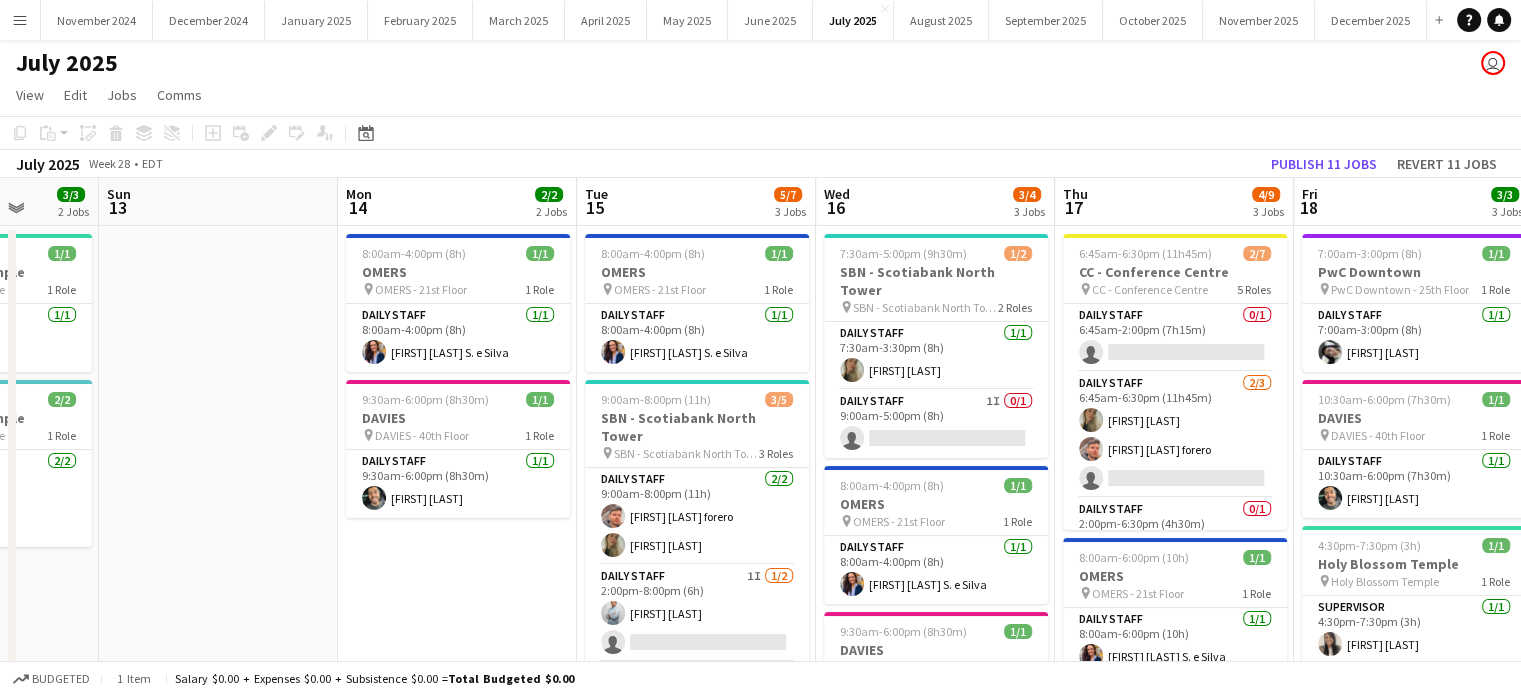 drag, startPoint x: 847, startPoint y: 600, endPoint x: 404, endPoint y: 564, distance: 444.46036 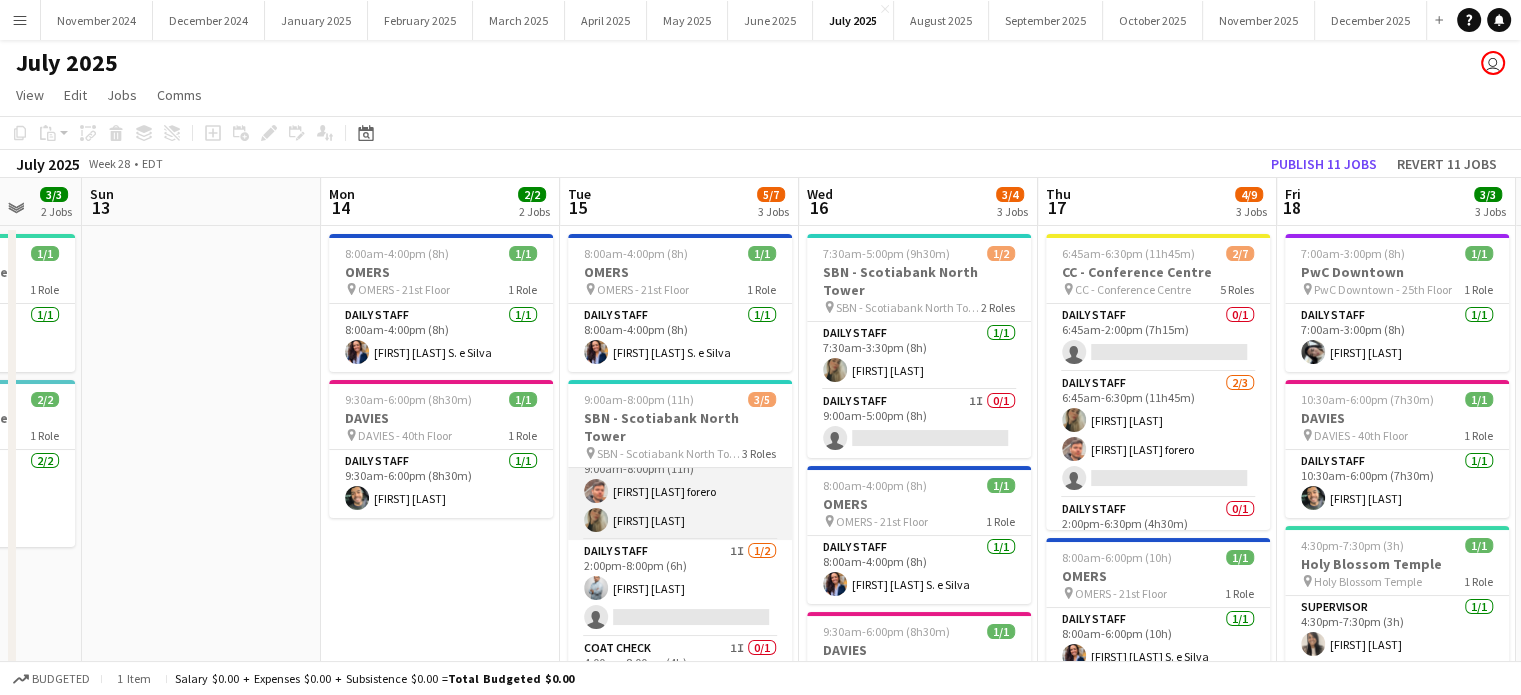 scroll, scrollTop: 36, scrollLeft: 0, axis: vertical 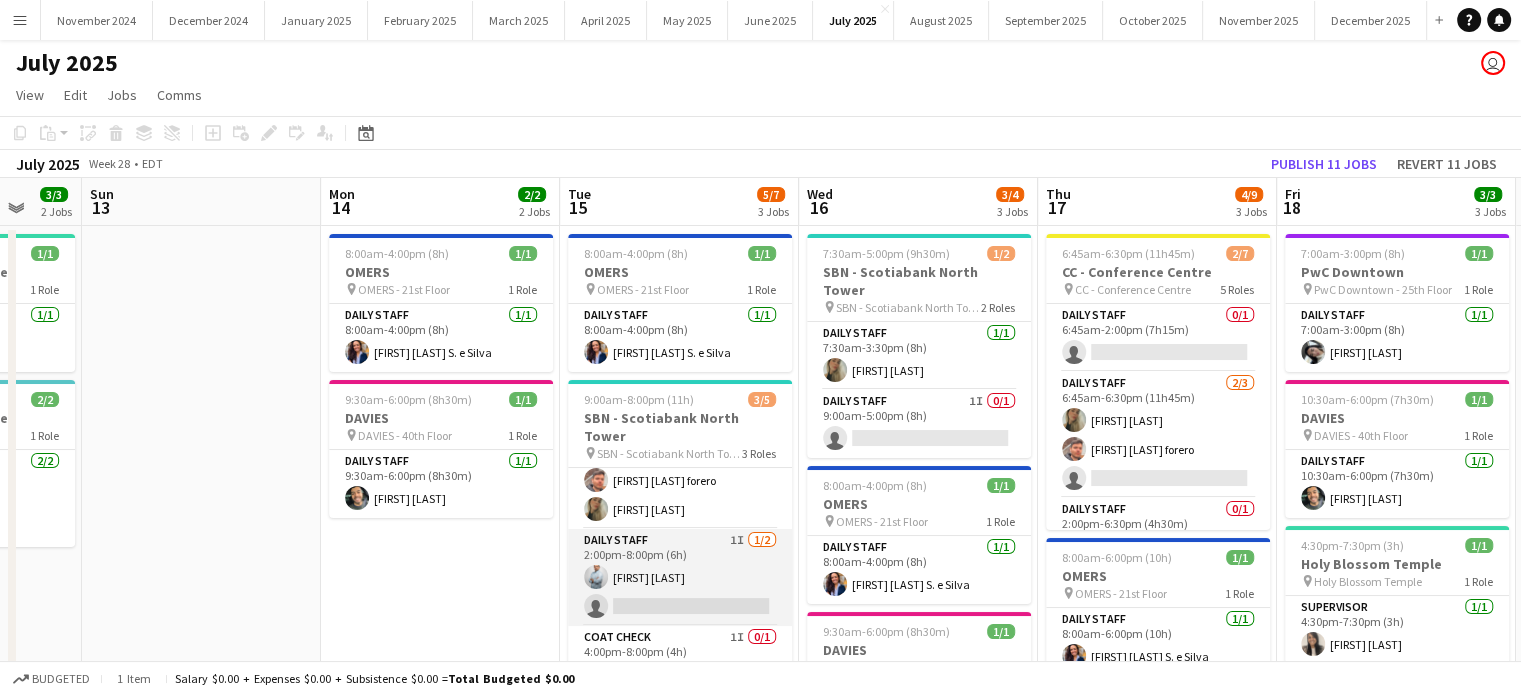 click on "Daily Staff   1I   1/2   2:00pm-8:00pm (6h)
[LAST]
single-neutral-actions" at bounding box center [680, 577] 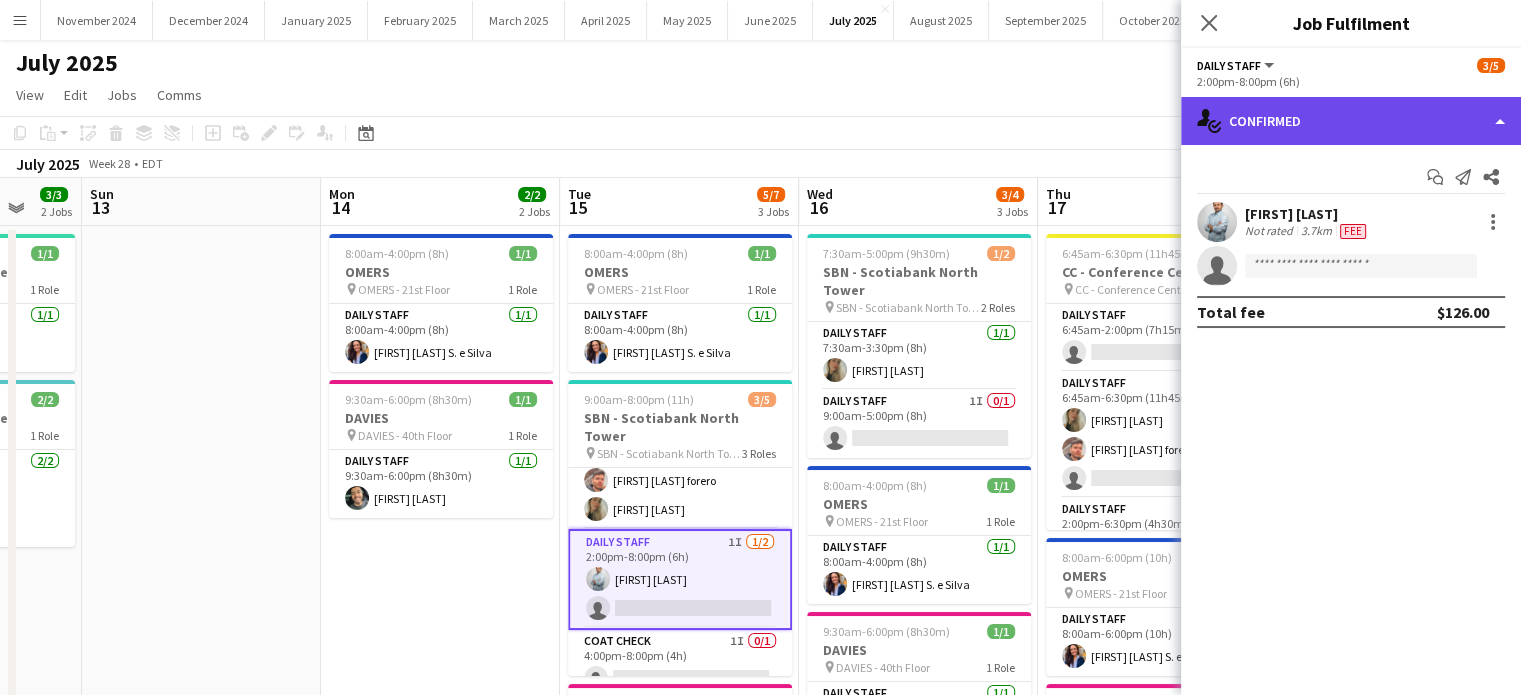 click on "single-neutral-actions-check-2
Confirmed" 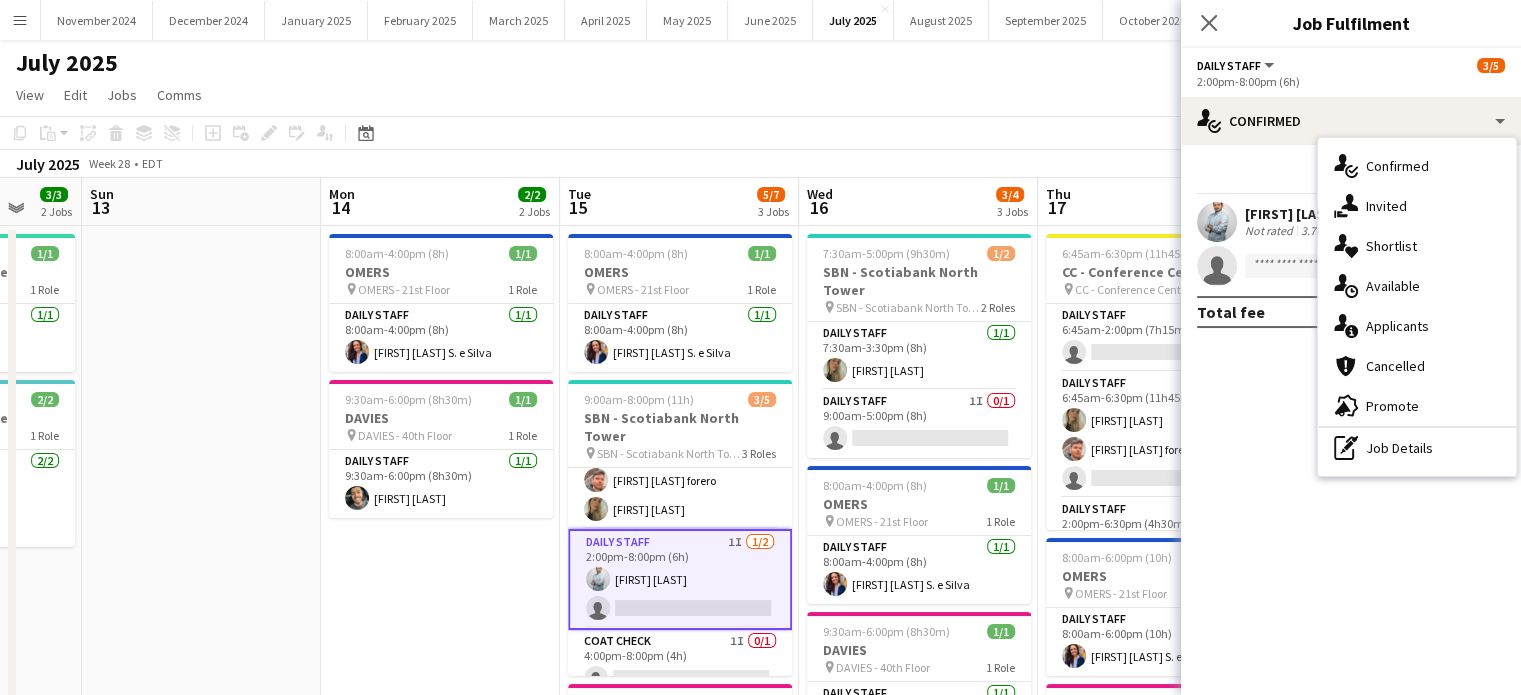 click on "single-neutral-actions-heart
Shortlist" at bounding box center [1417, 246] 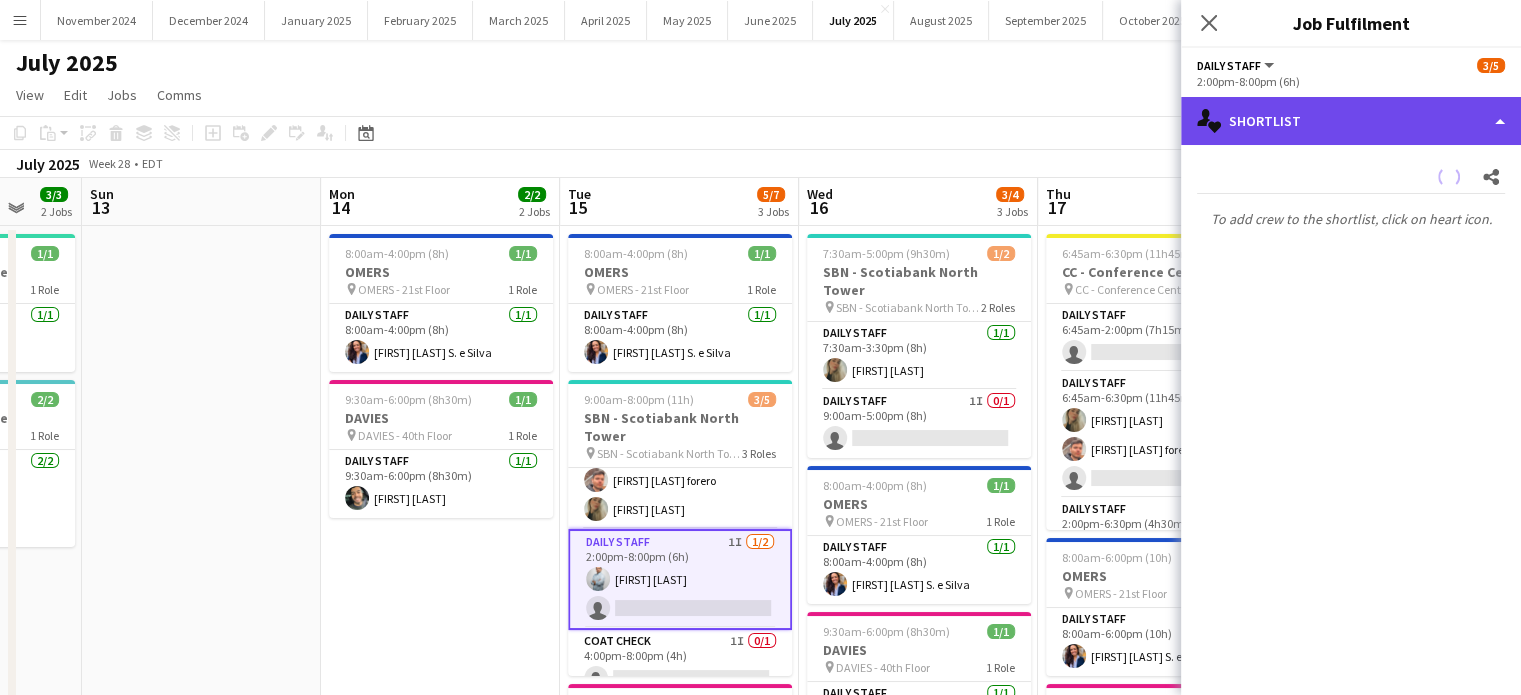 click on "single-neutral-actions-heart
Shortlist" 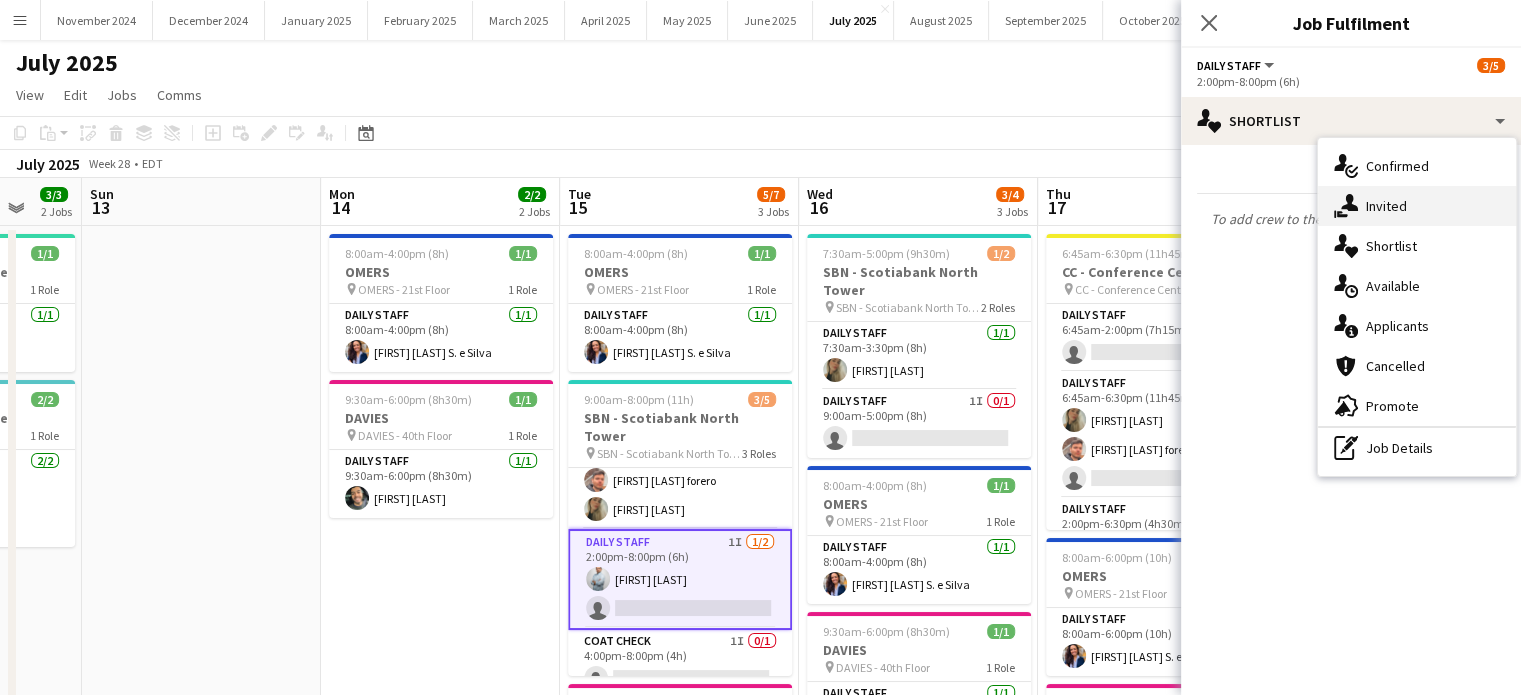 click on "single-neutral-actions-share-1
Invited" at bounding box center [1417, 206] 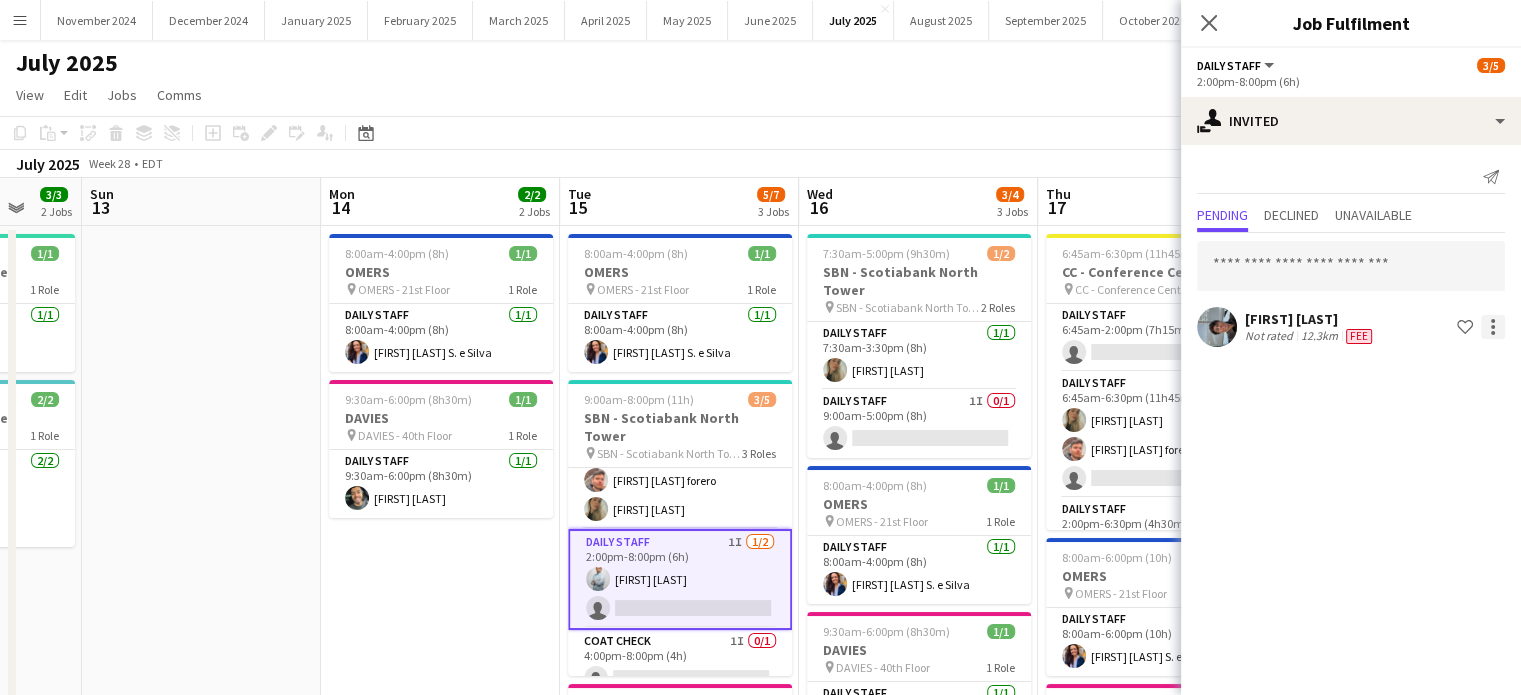 click 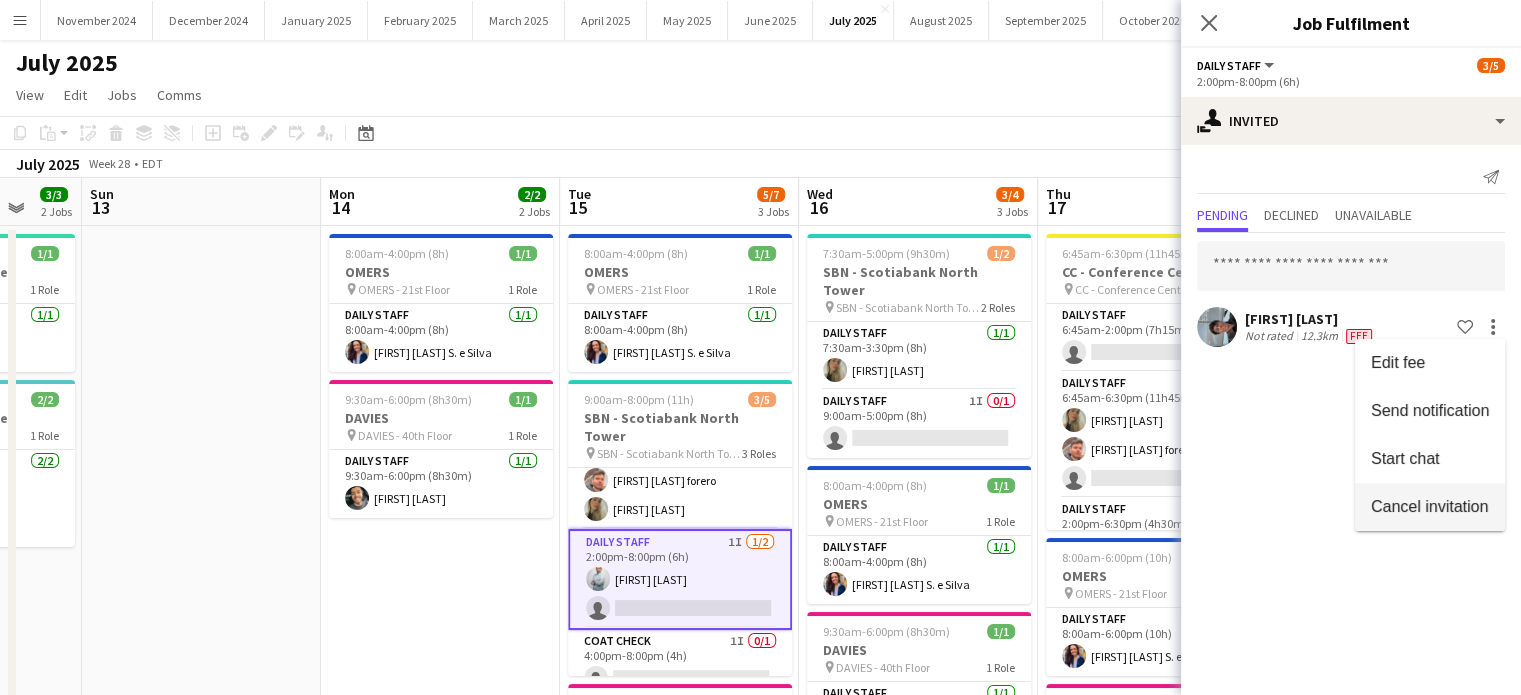 click on "Cancel invitation" at bounding box center (1430, 507) 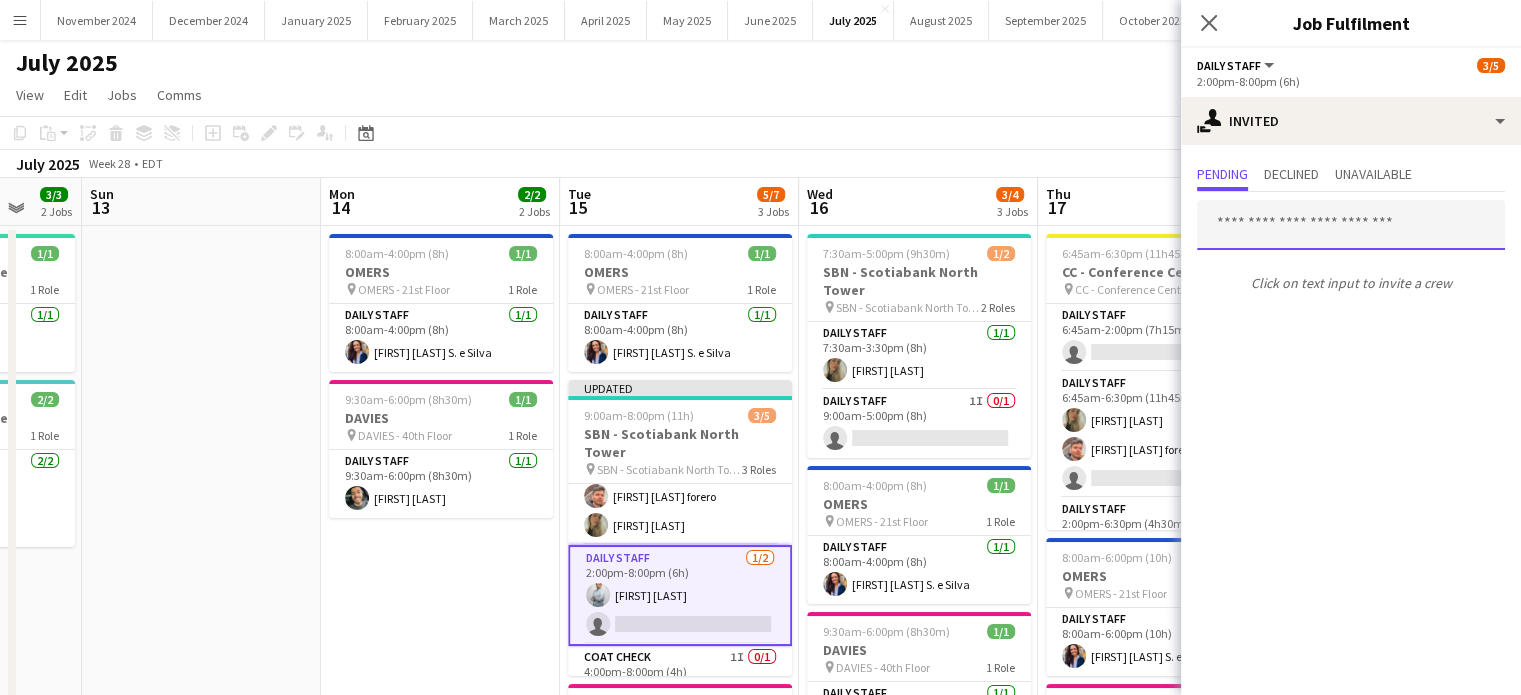 click at bounding box center [1351, 225] 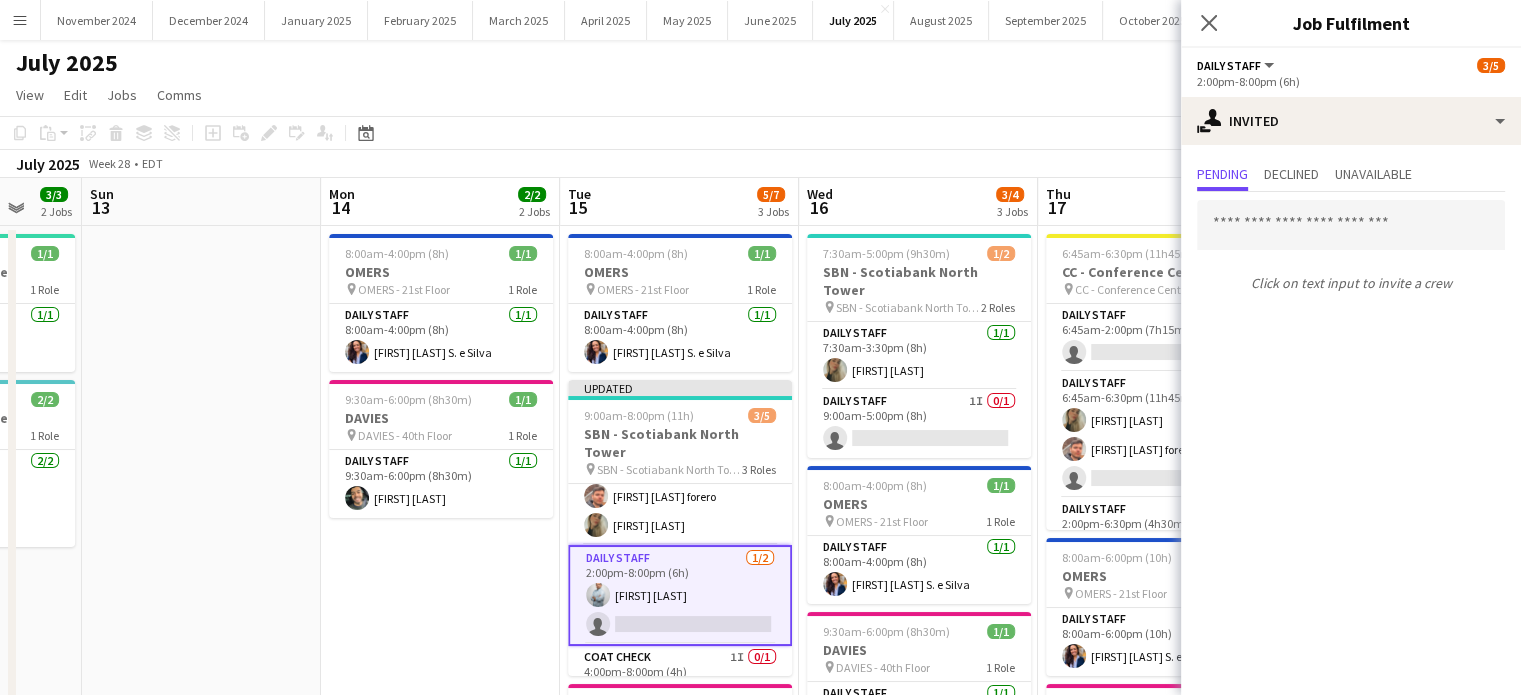 click on "Close pop-in" 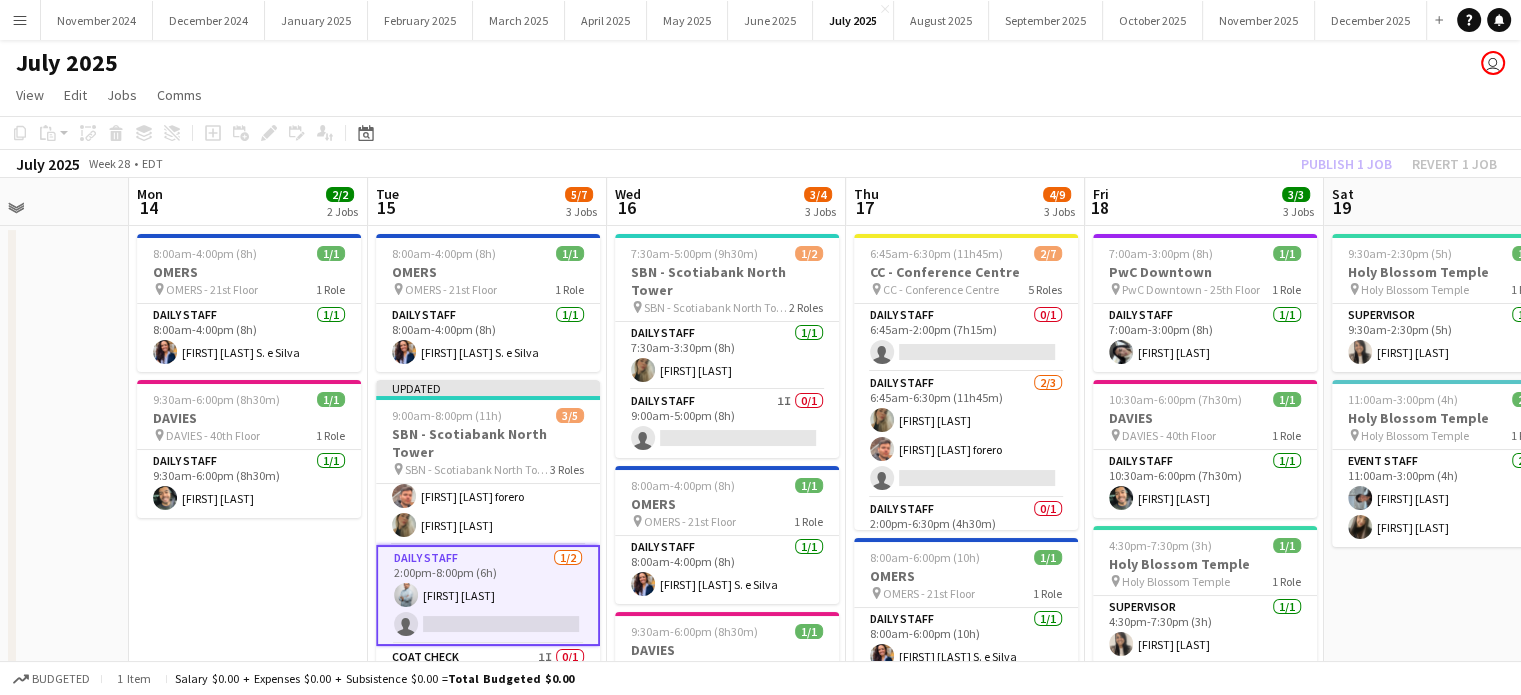 scroll, scrollTop: 0, scrollLeft: 591, axis: horizontal 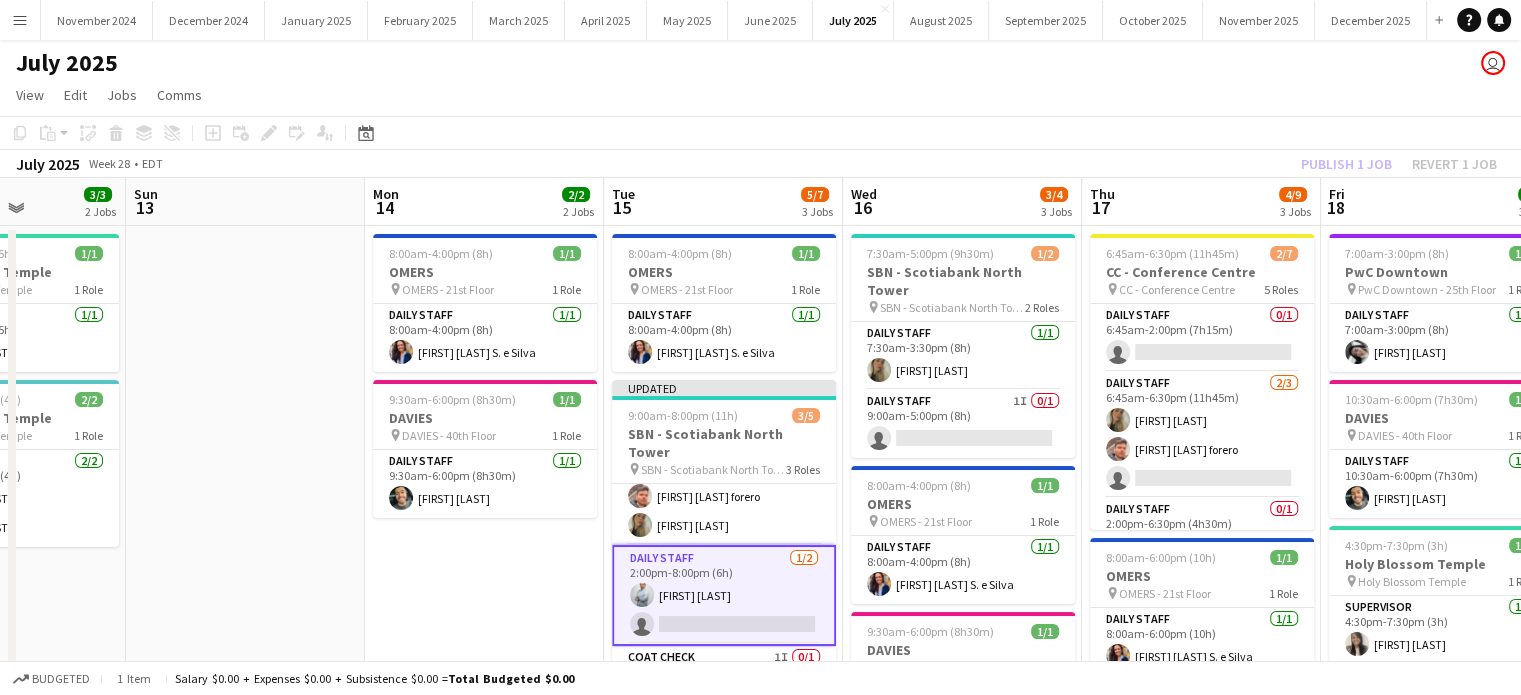 drag, startPoint x: 1388, startPoint y: 401, endPoint x: 1432, endPoint y: 379, distance: 49.193497 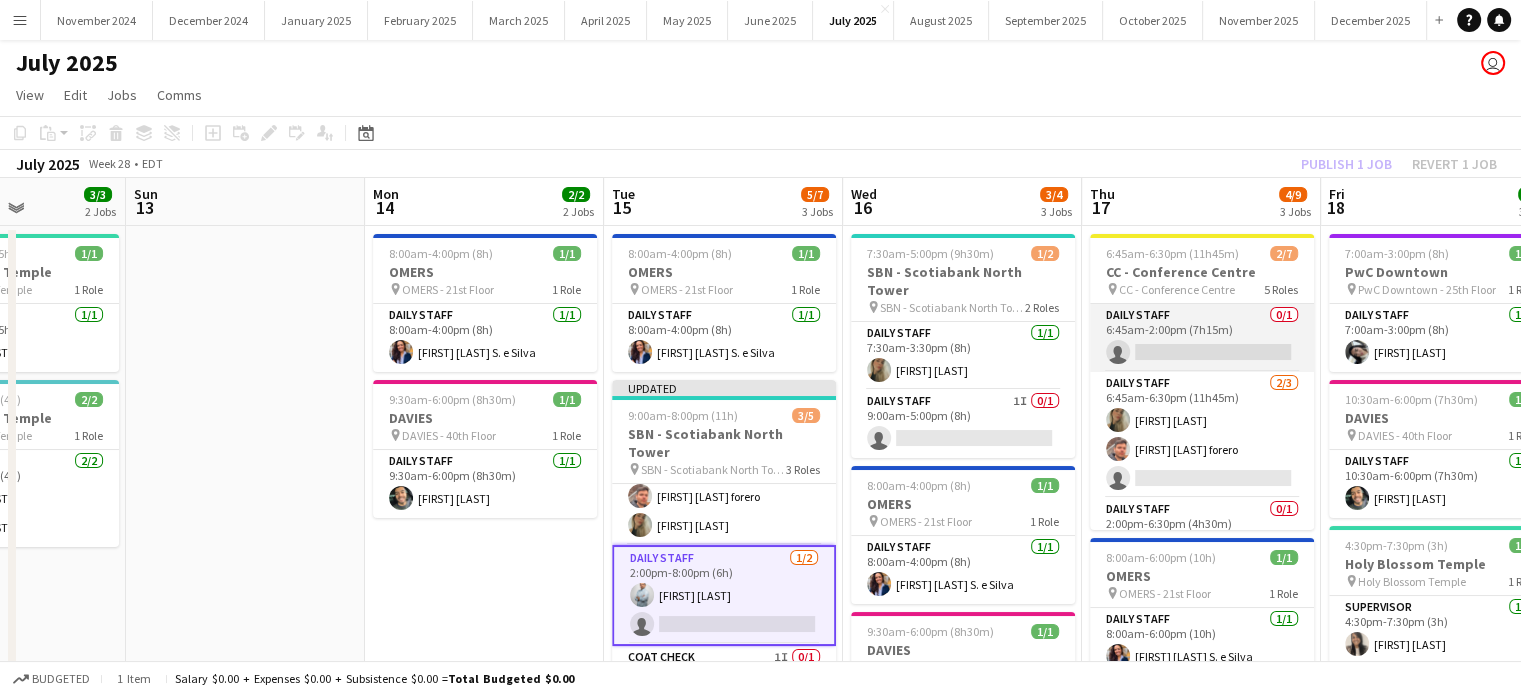 scroll, scrollTop: 100, scrollLeft: 0, axis: vertical 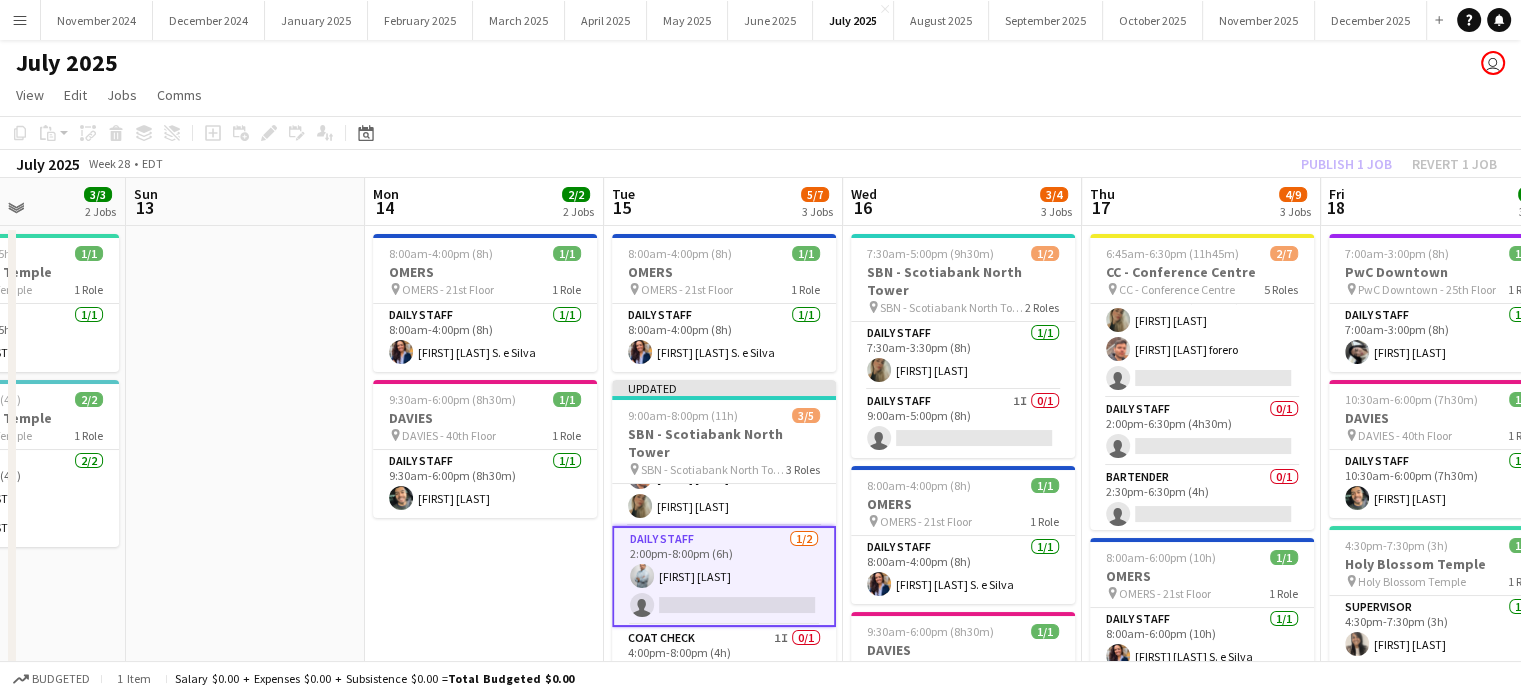 click on "Daily Staff   1/2   2:00pm-8:00pm (6h)
[LAST]
single-neutral-actions" at bounding box center (724, 576) 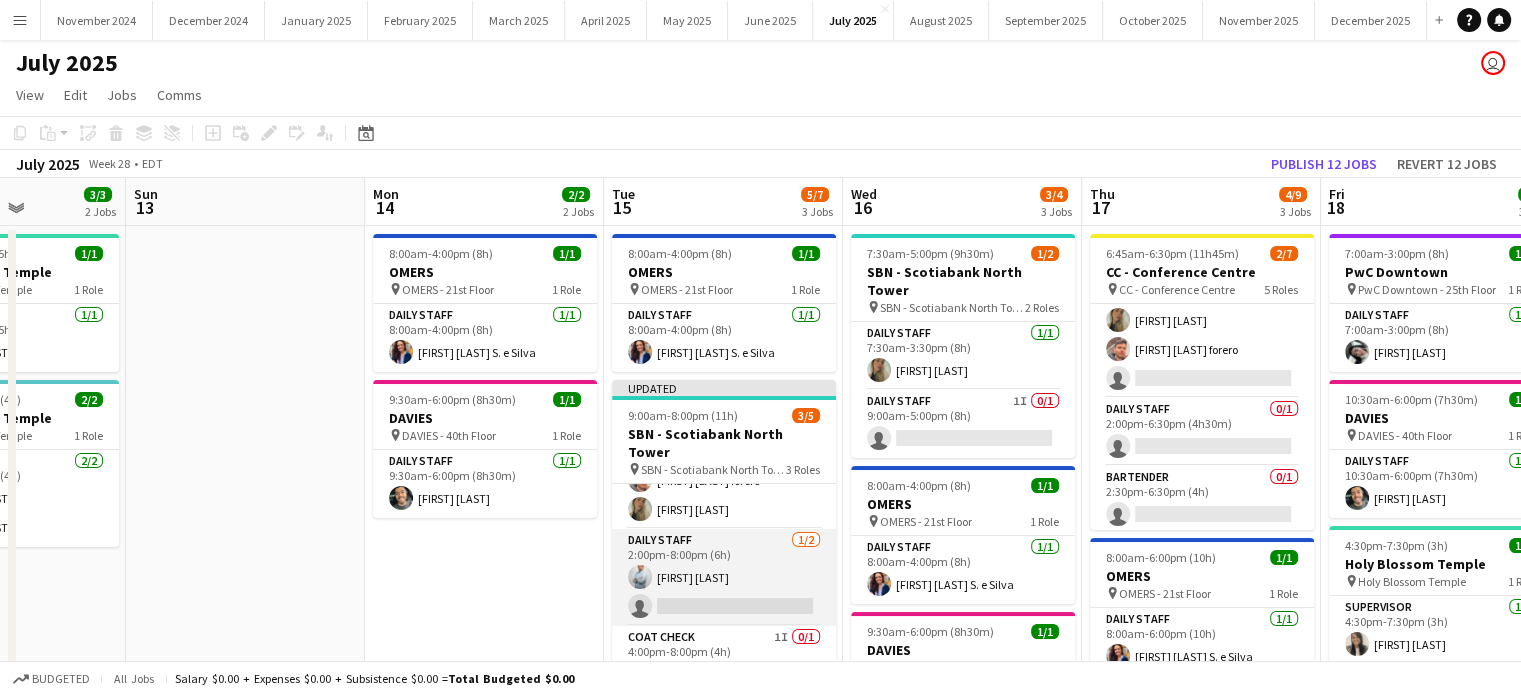click on "Daily Staff   1/2   2:00pm-8:00pm (6h)
[LAST]
single-neutral-actions" at bounding box center (724, 577) 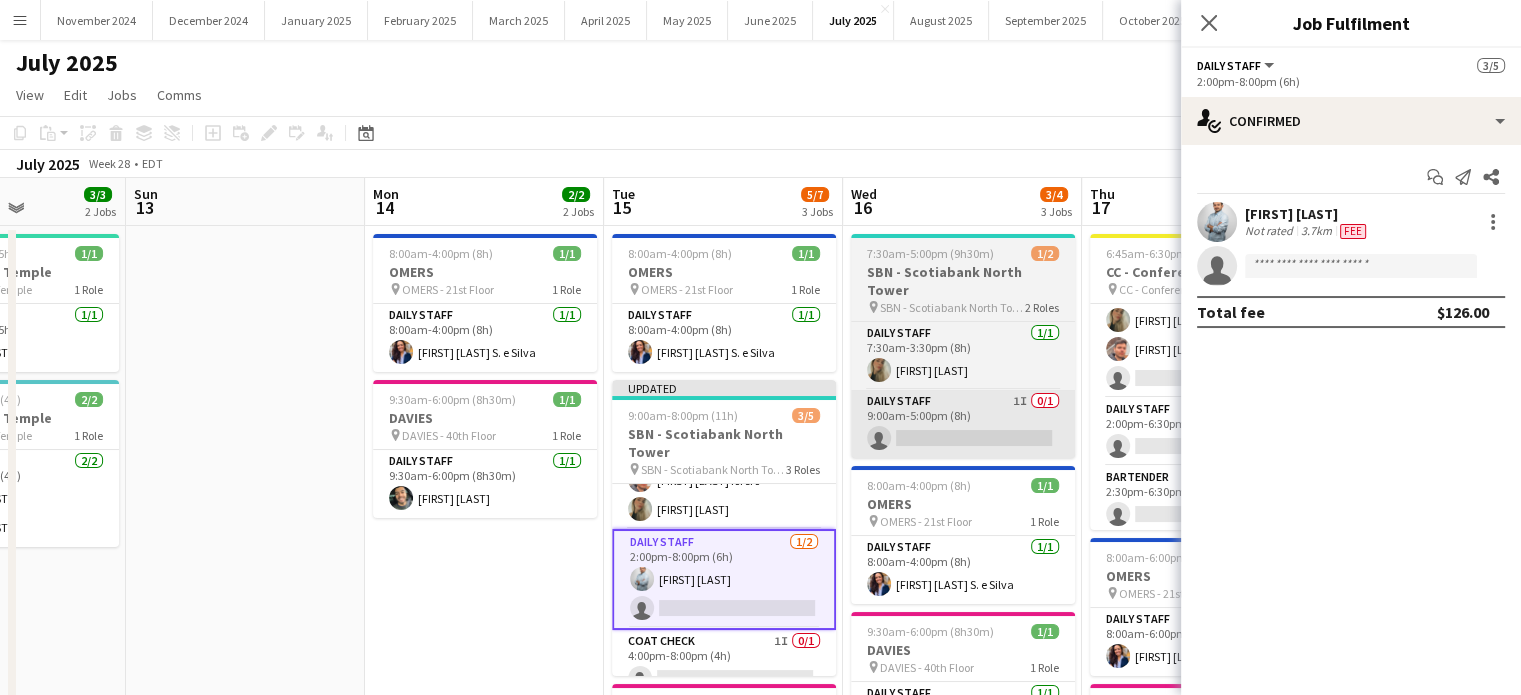 scroll, scrollTop: 55, scrollLeft: 0, axis: vertical 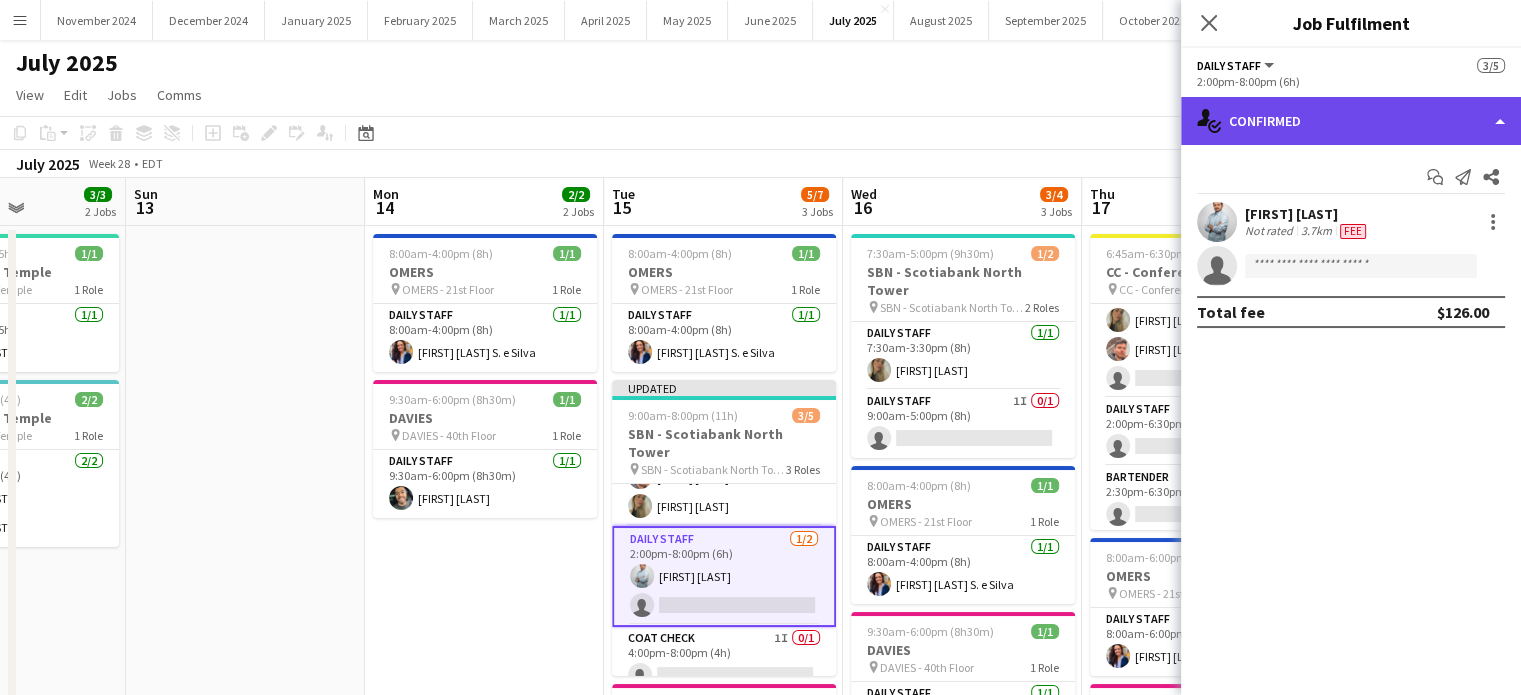 click on "single-neutral-actions-check-2
Confirmed" 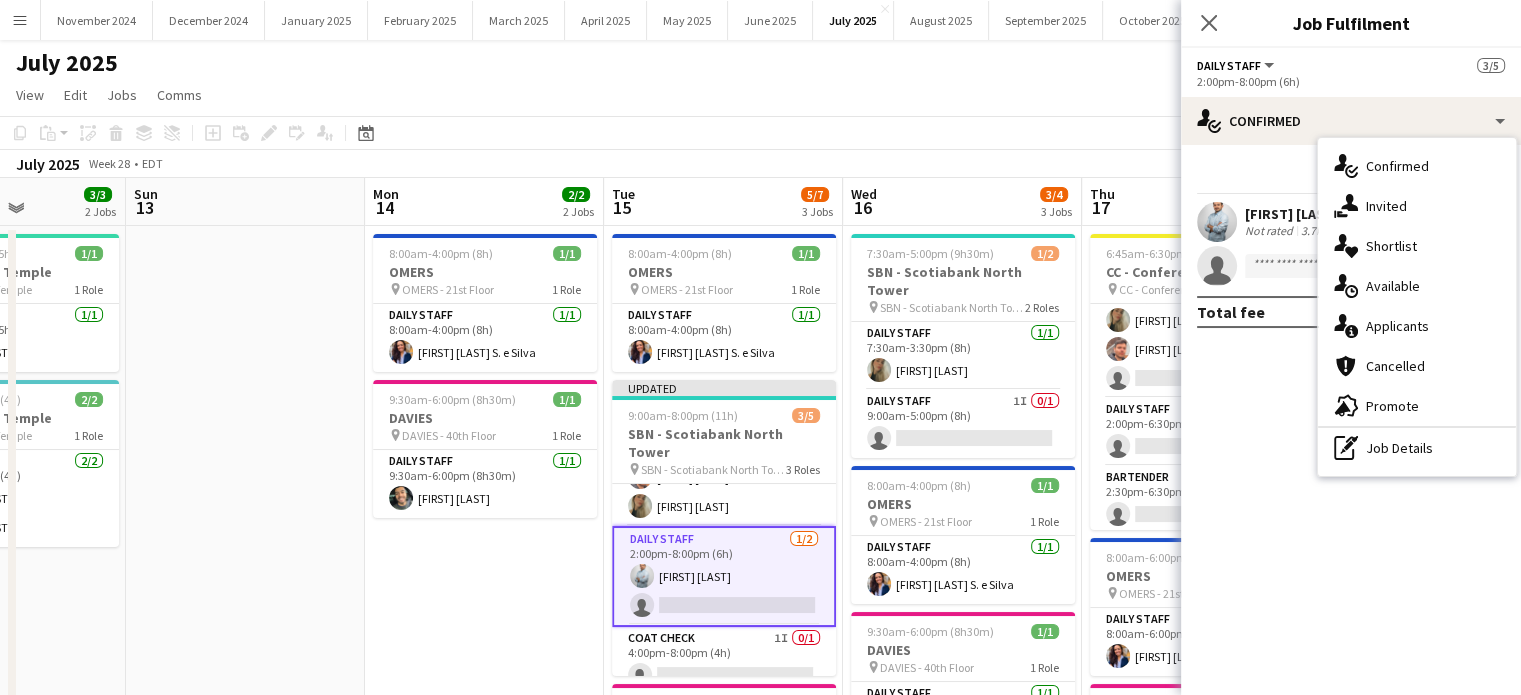 click on "single-neutral-actions-share-1
Invited" at bounding box center (1417, 206) 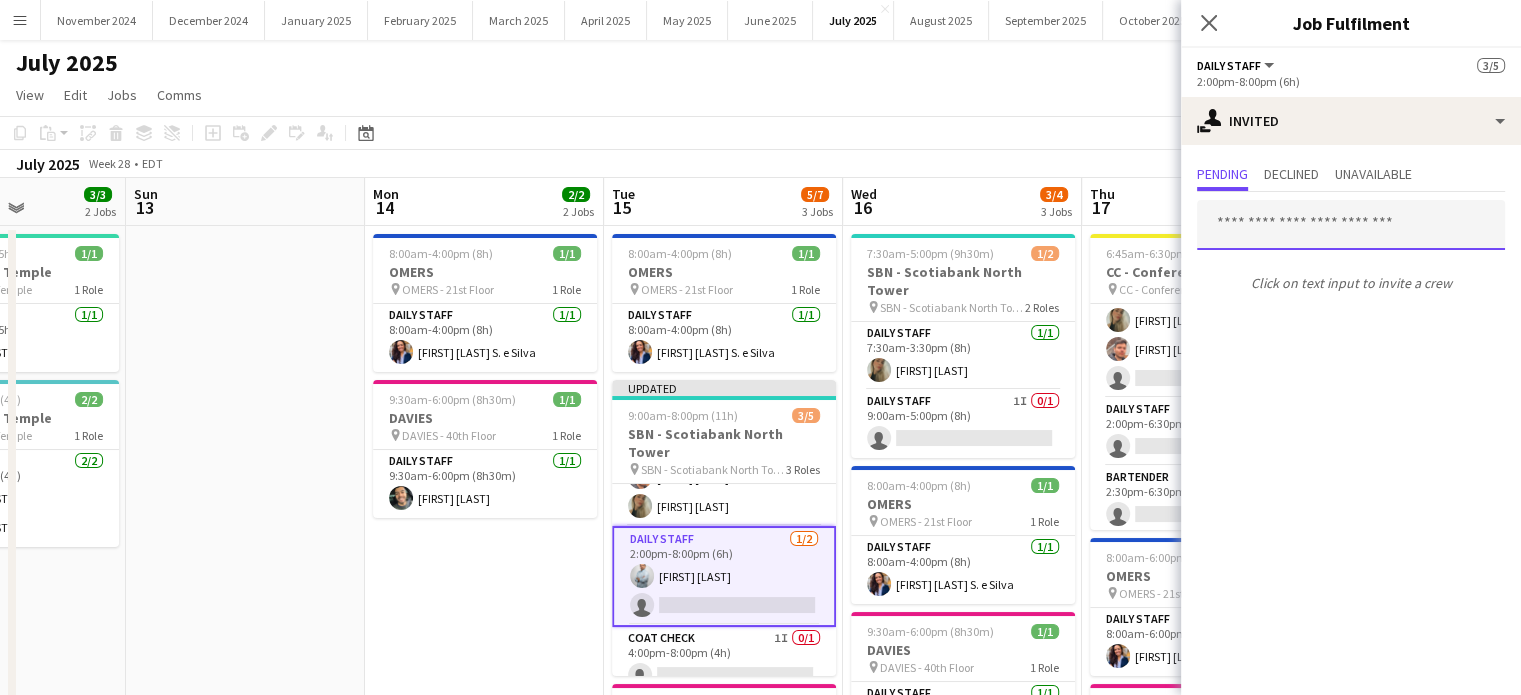 click at bounding box center (1351, 225) 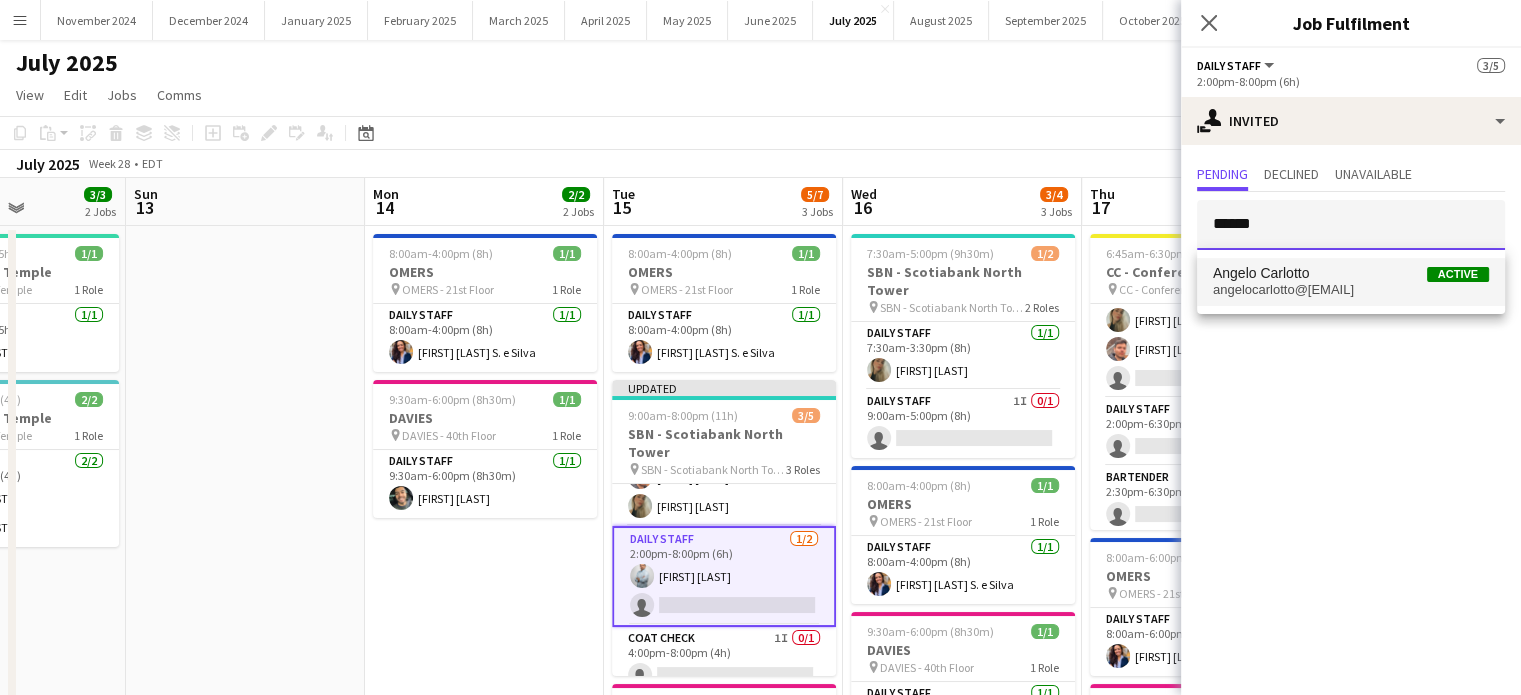 type on "******" 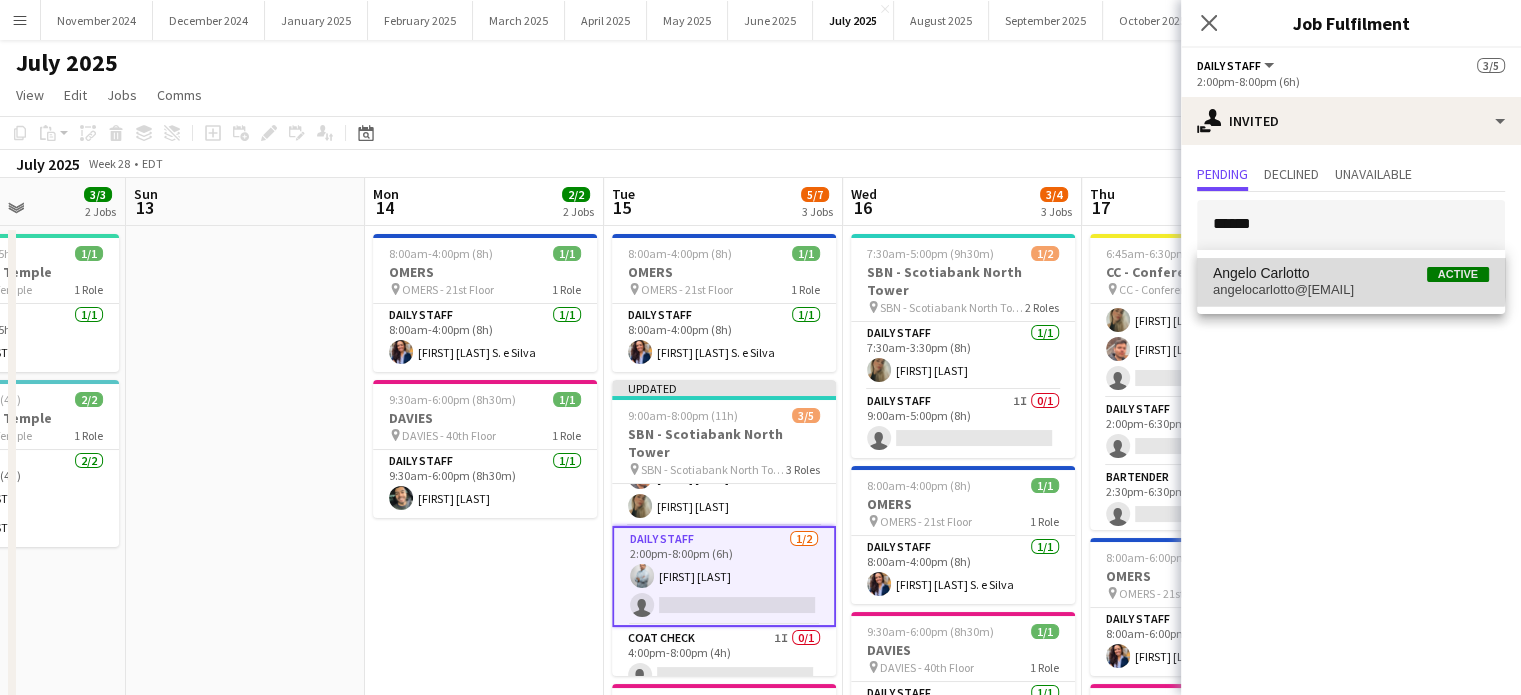 click on "Angelo Carlotto" at bounding box center (1261, 273) 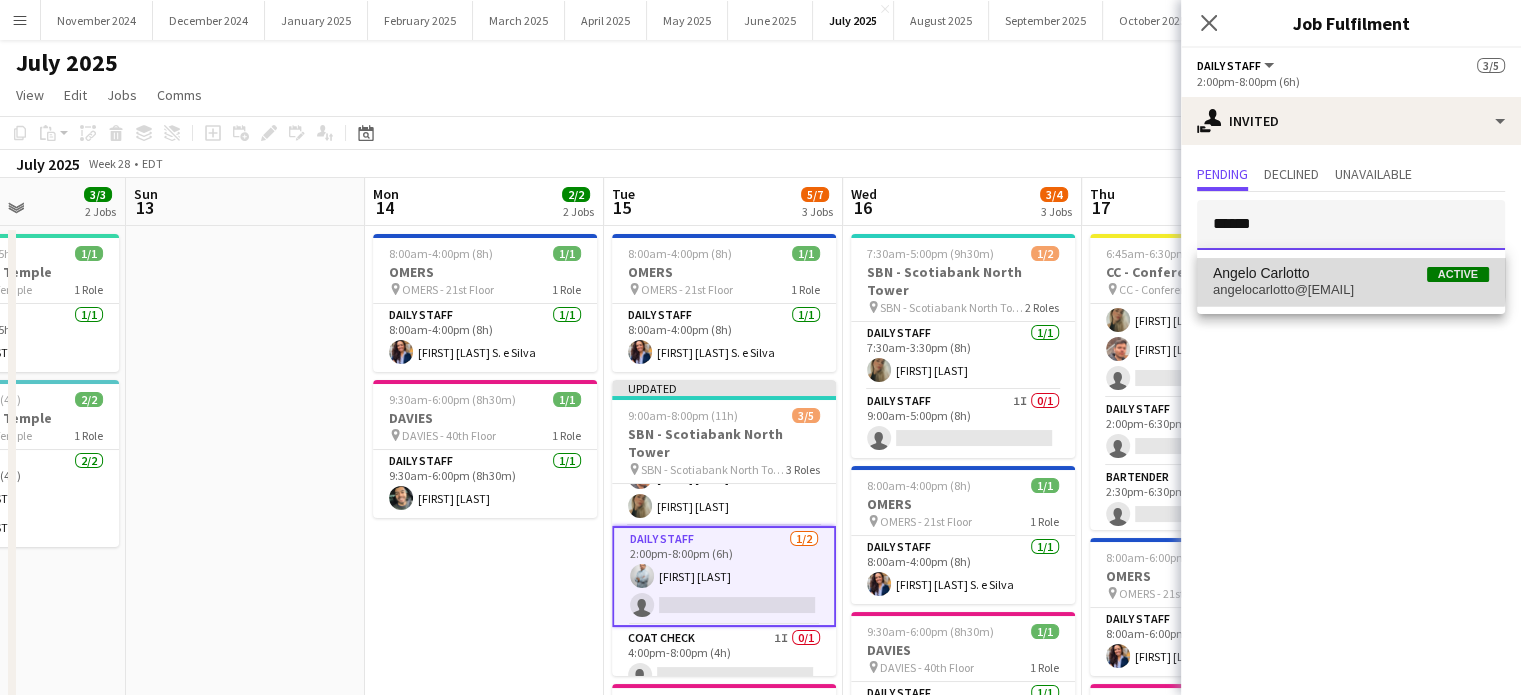 type 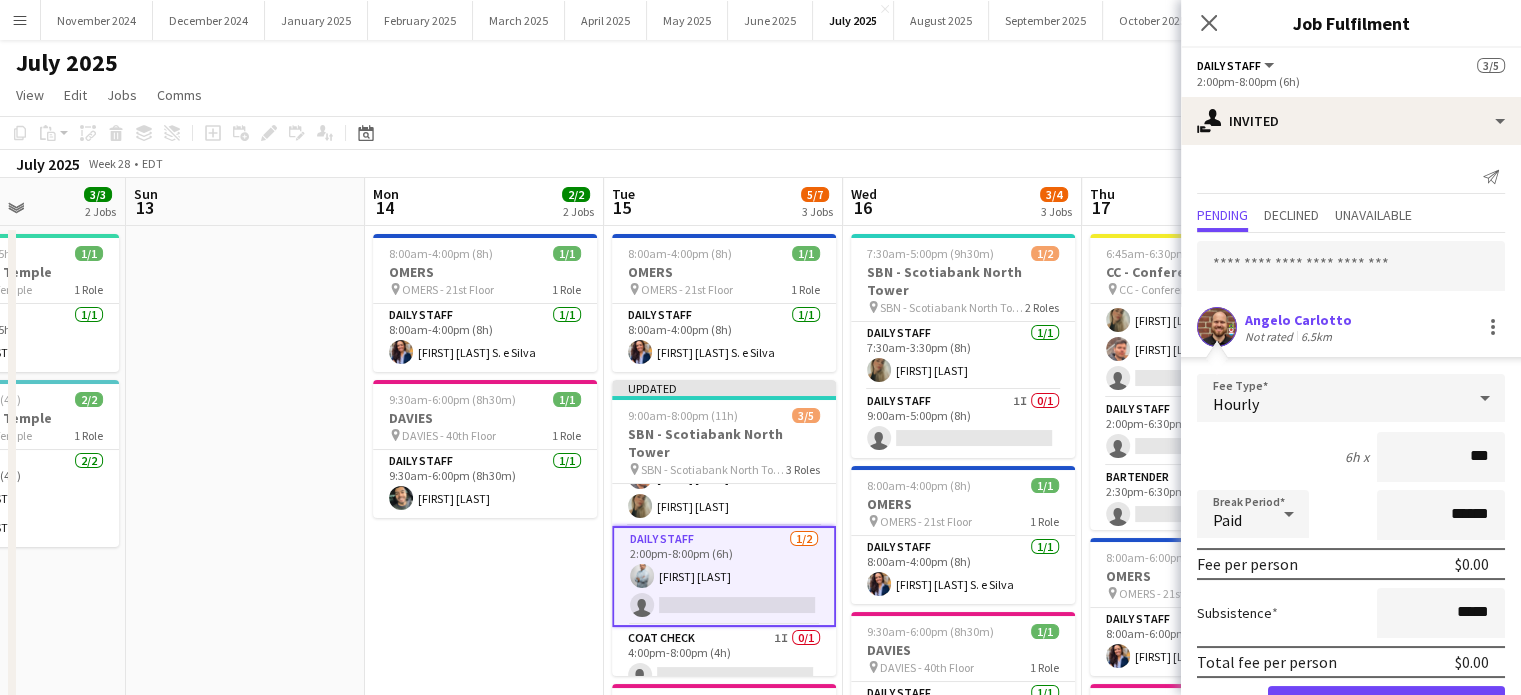 type on "**" 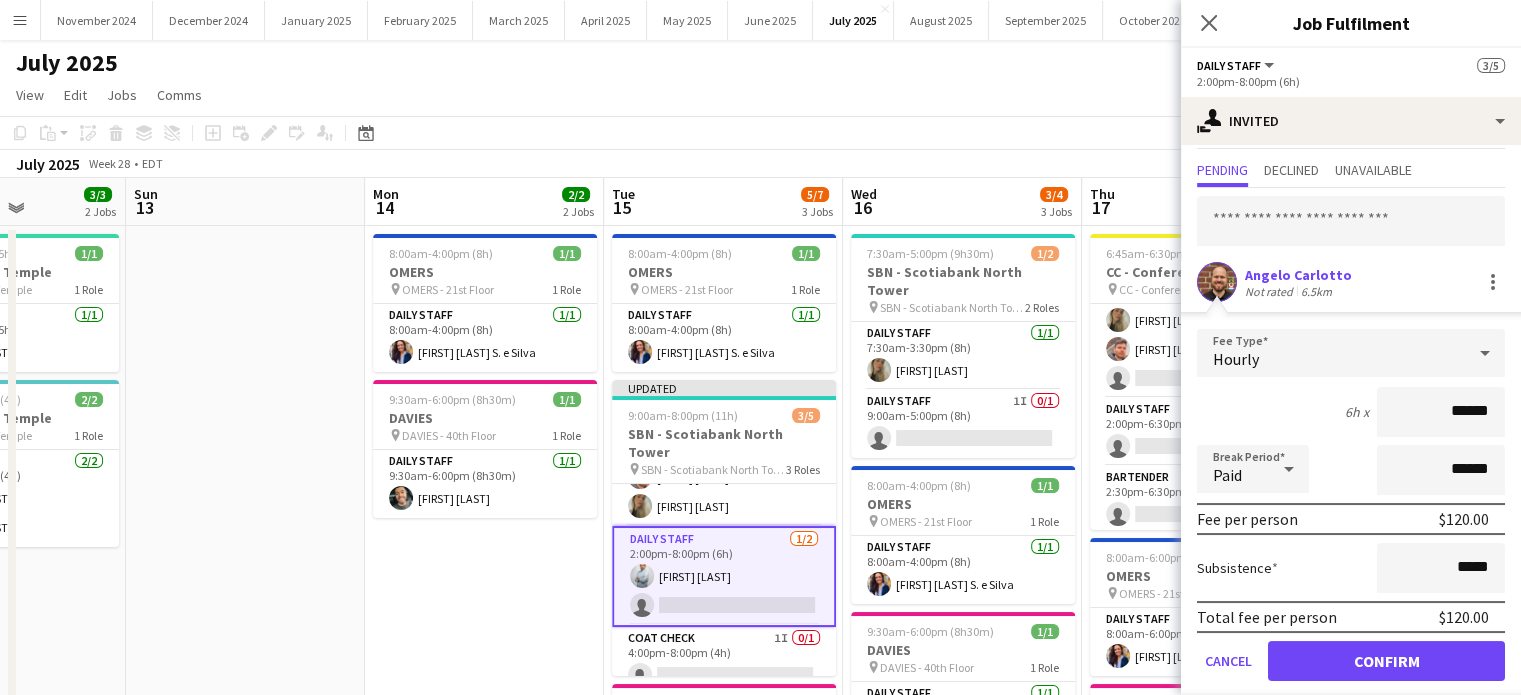 scroll, scrollTop: 64, scrollLeft: 0, axis: vertical 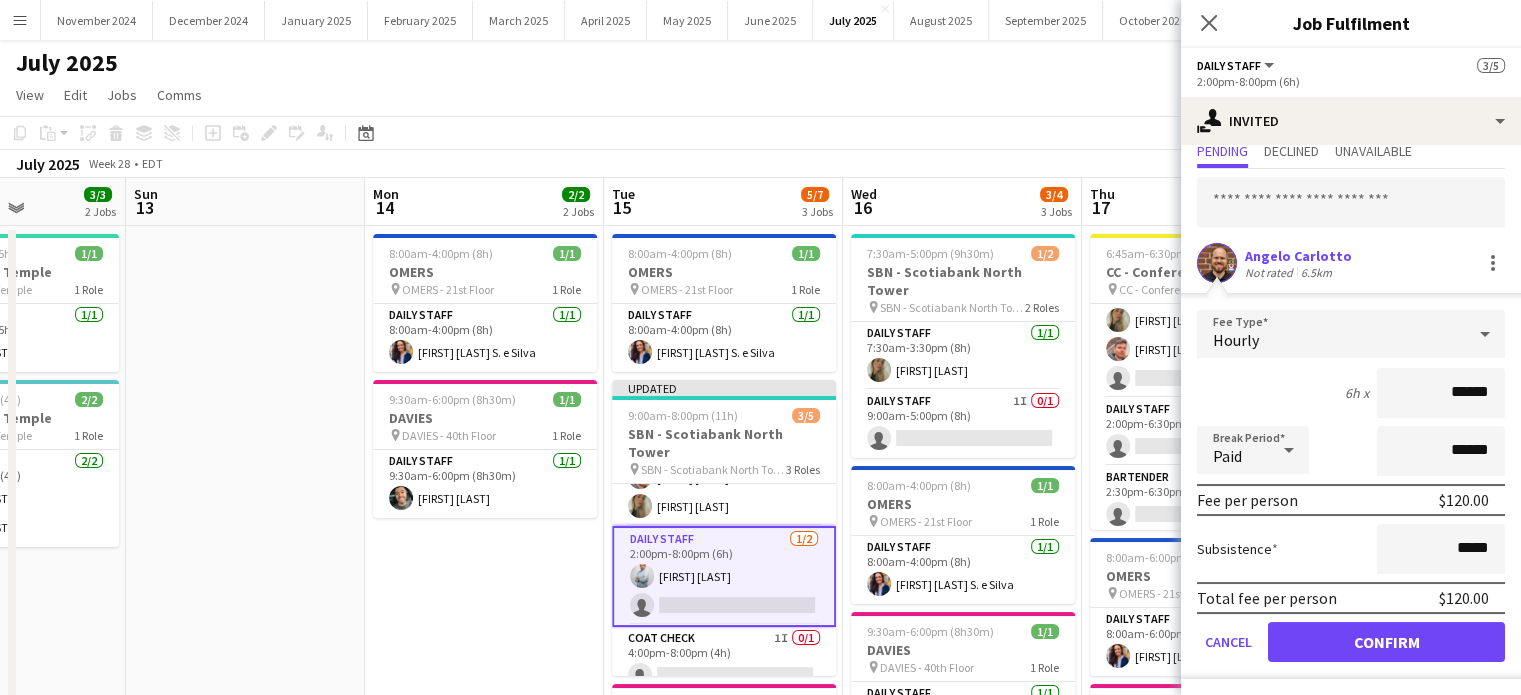 type on "******" 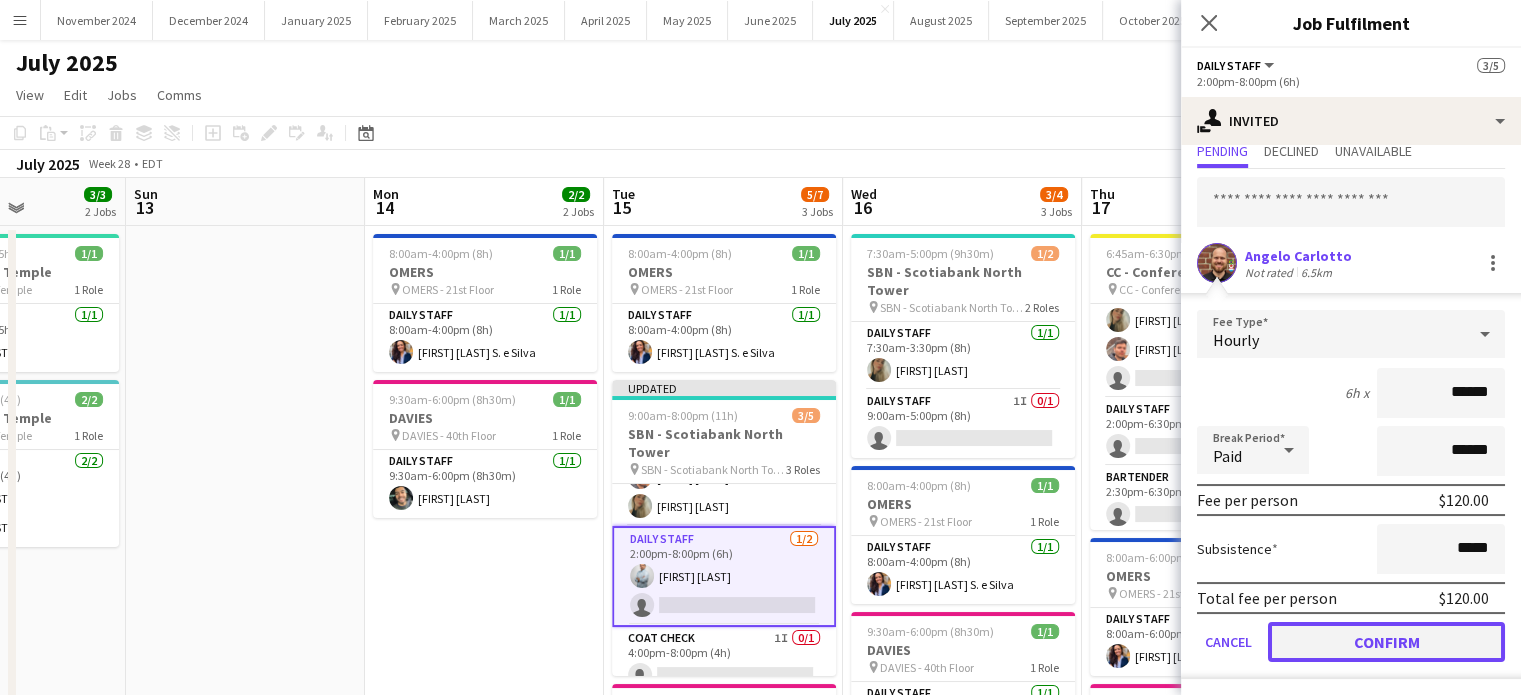 click on "Confirm" 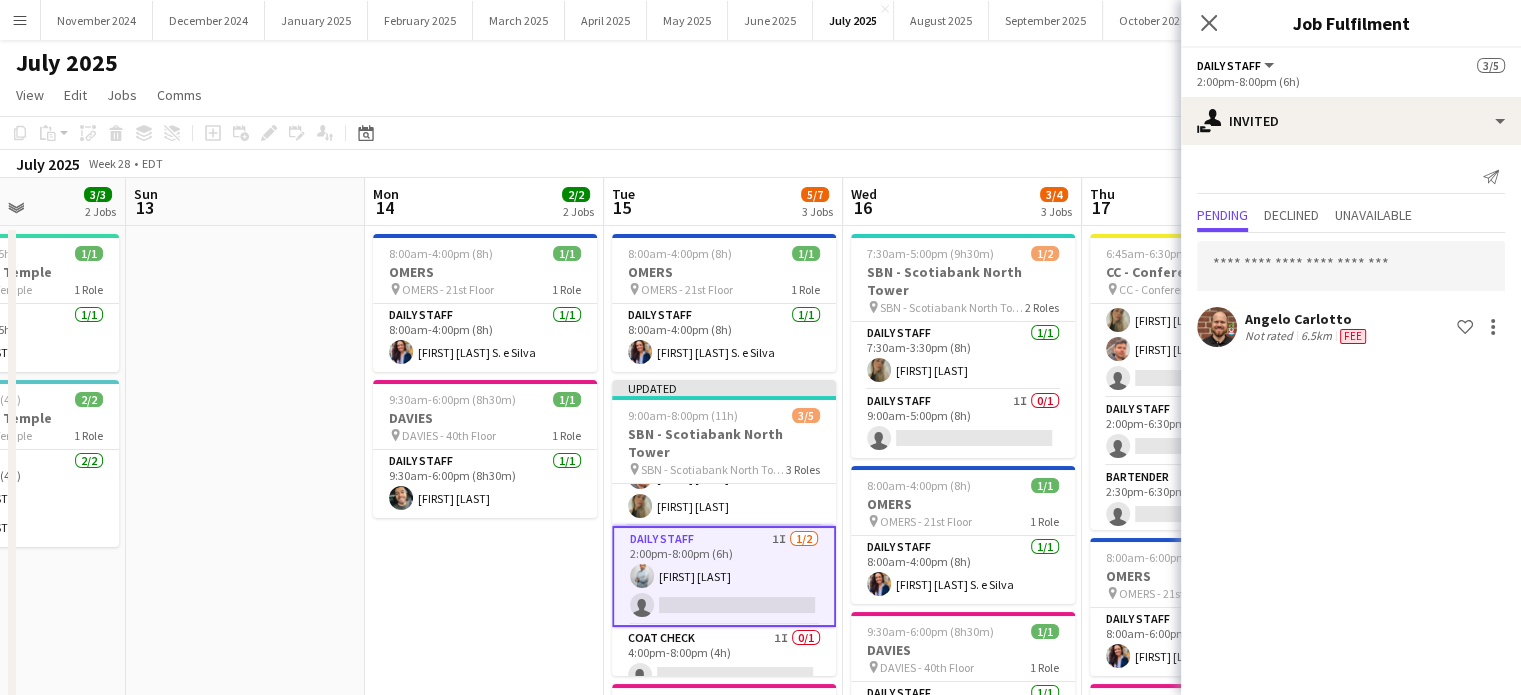scroll, scrollTop: 0, scrollLeft: 0, axis: both 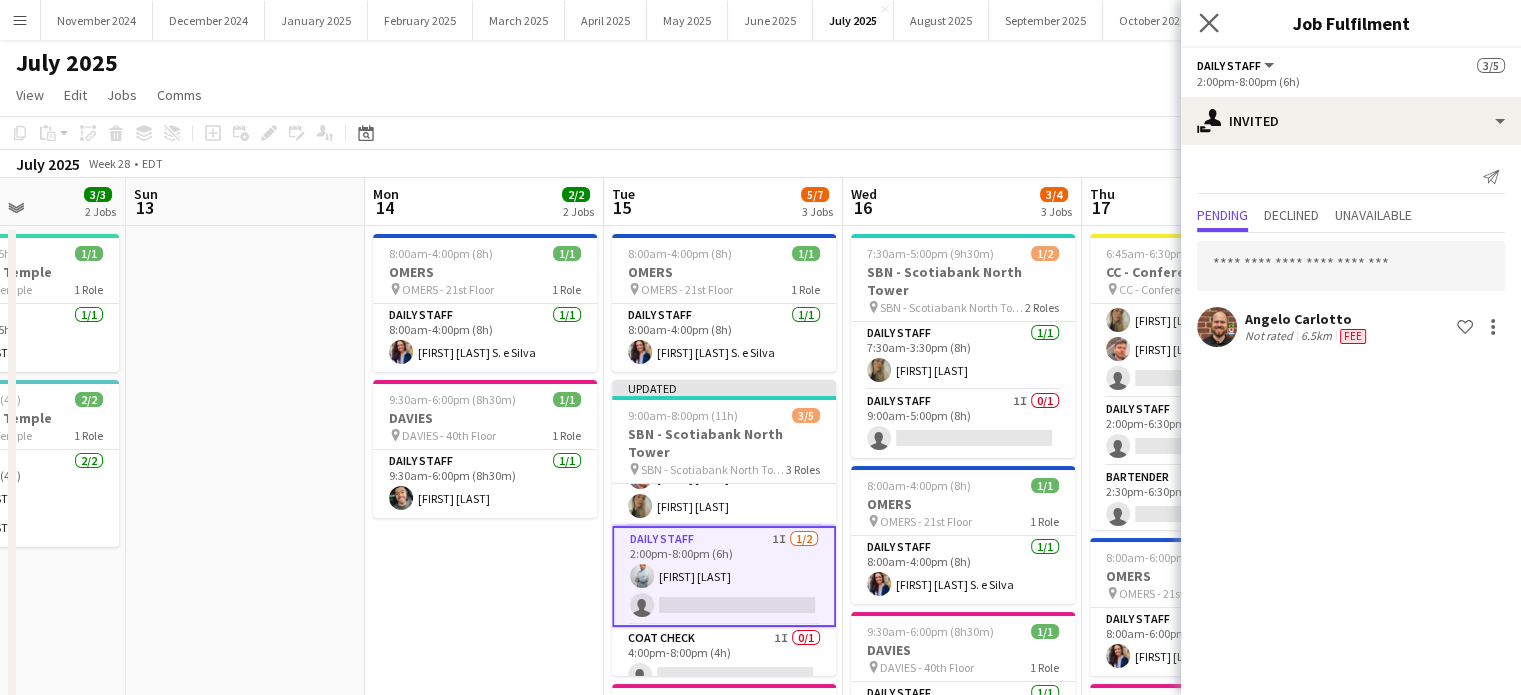 click on "Close pop-in" 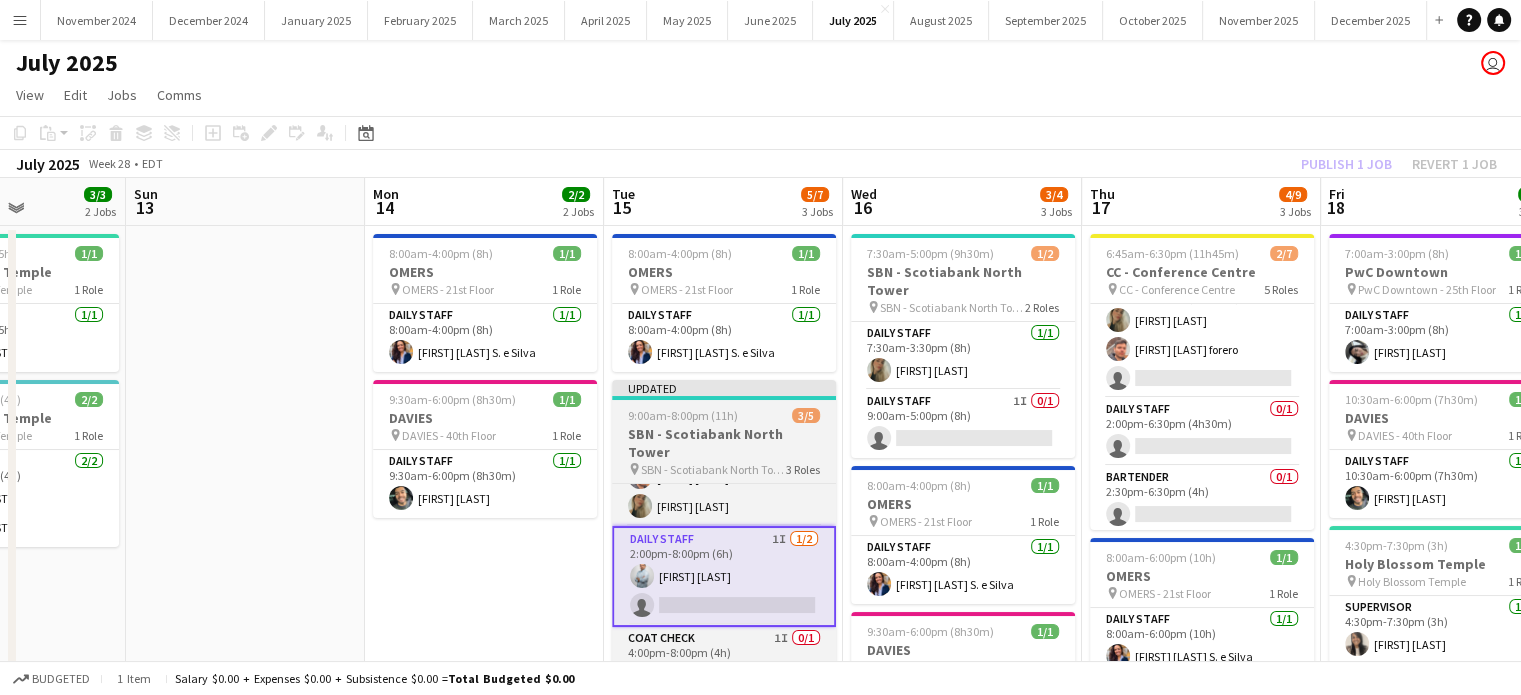 click on "SBN - Scotiabank North Tower" at bounding box center [713, 469] 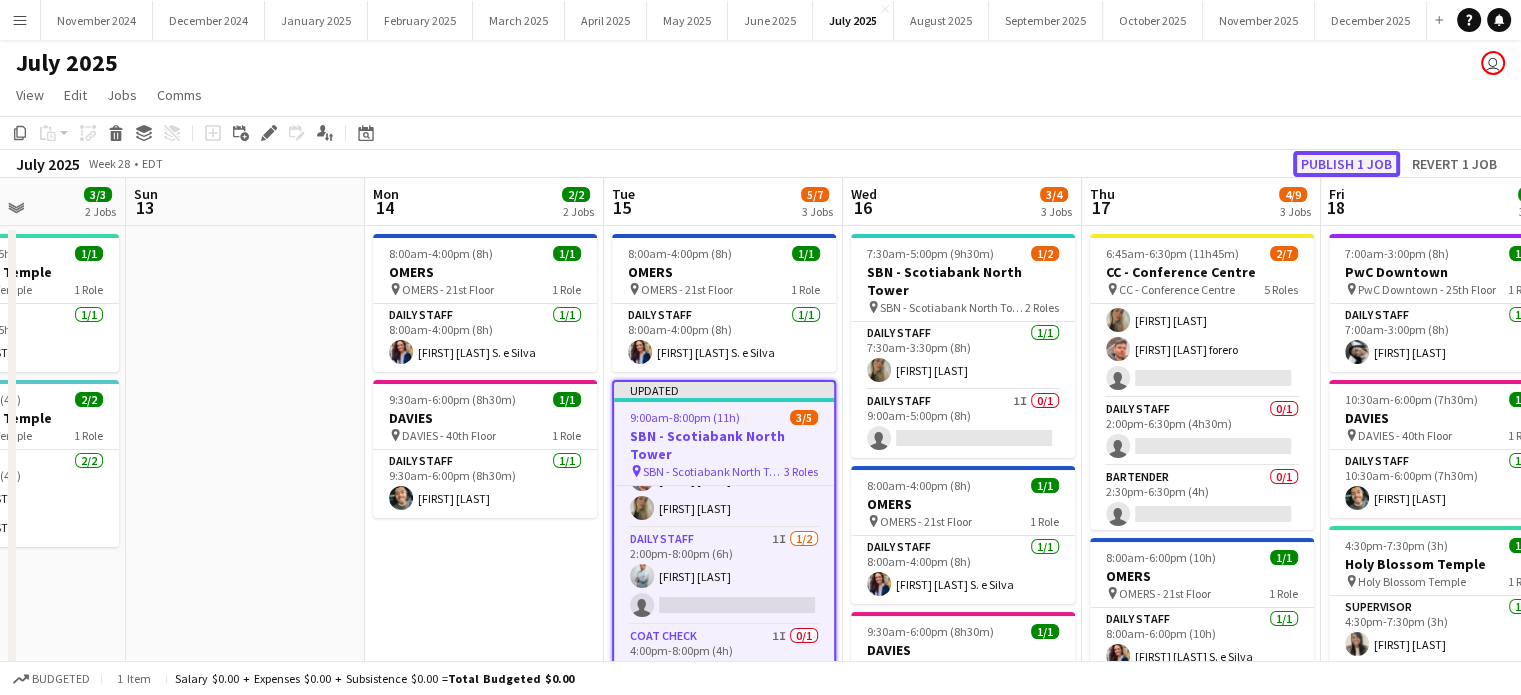 click on "Publish 1 job" 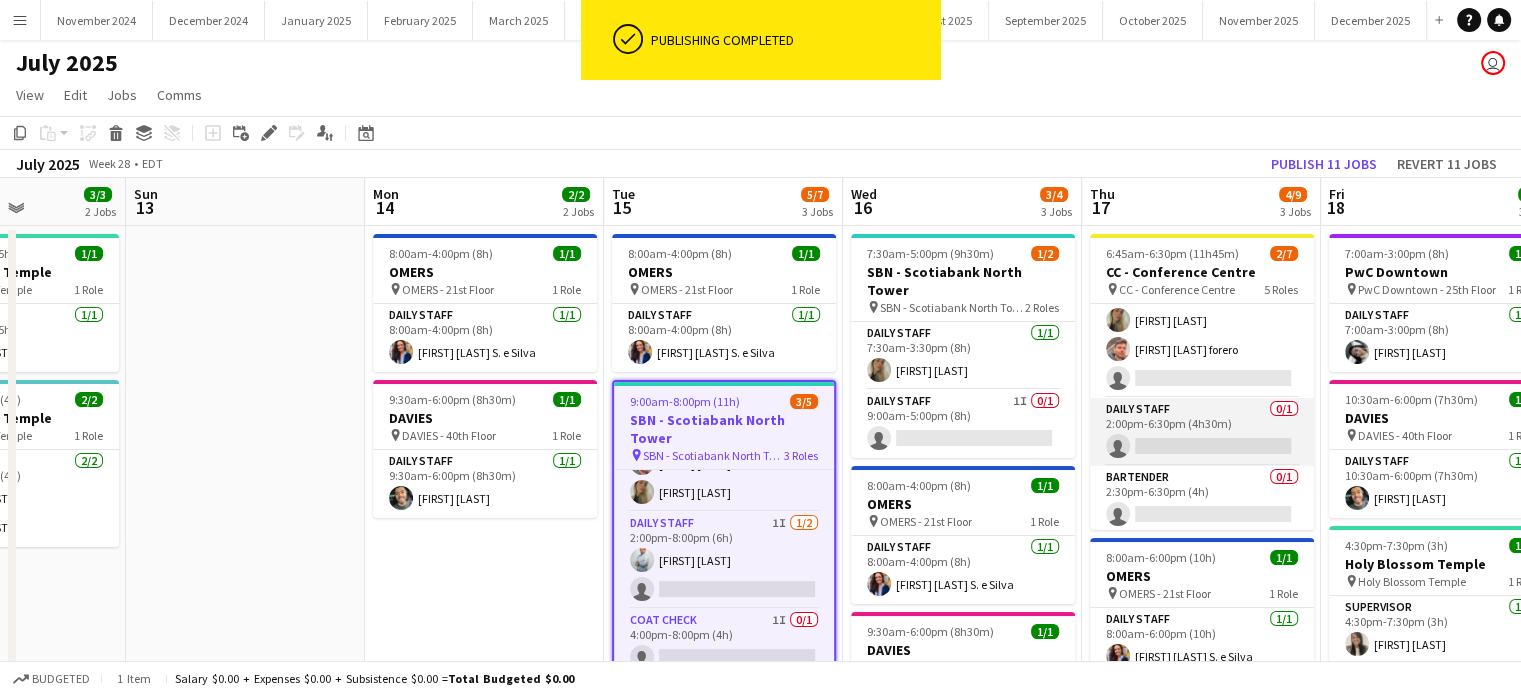 scroll, scrollTop: 39, scrollLeft: 0, axis: vertical 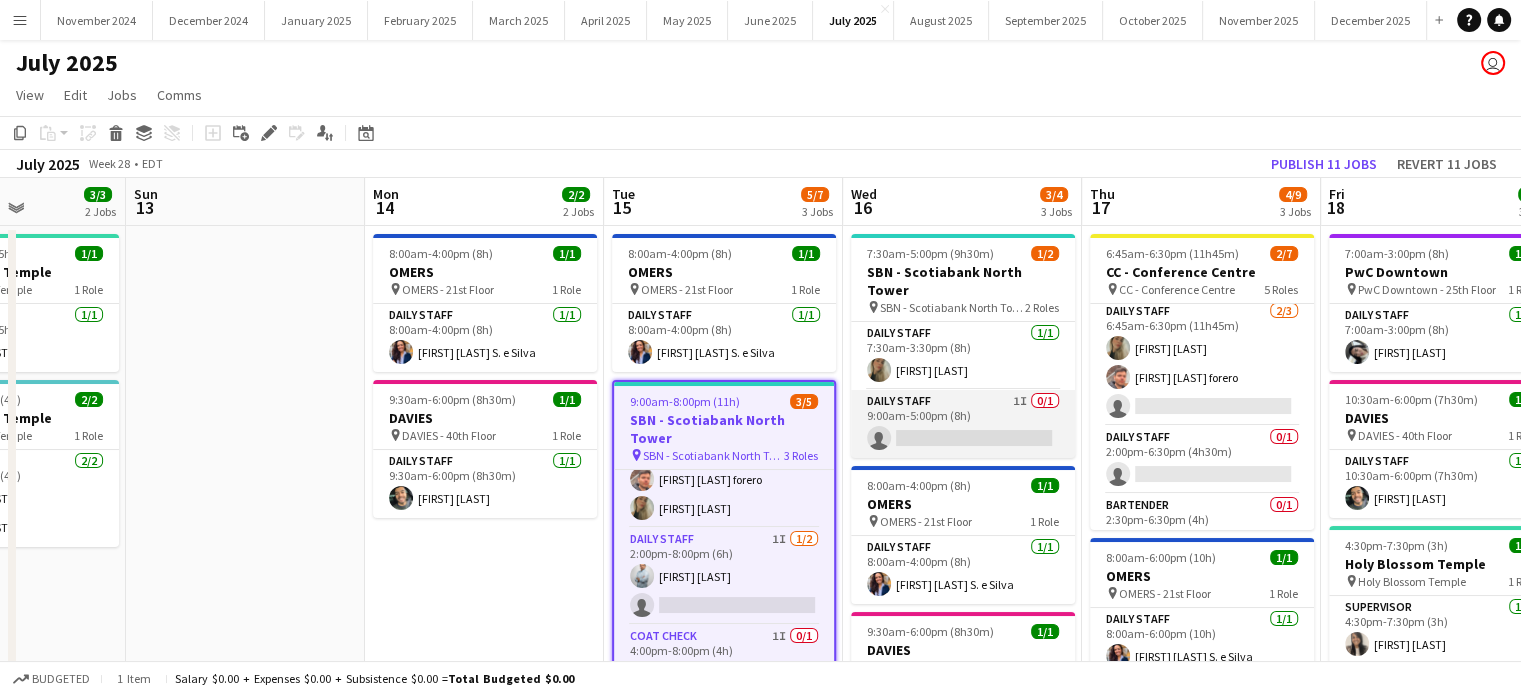 click on "Daily Staff   1I   0/1   9:00am-5:00pm (8h)
single-neutral-actions" at bounding box center (963, 424) 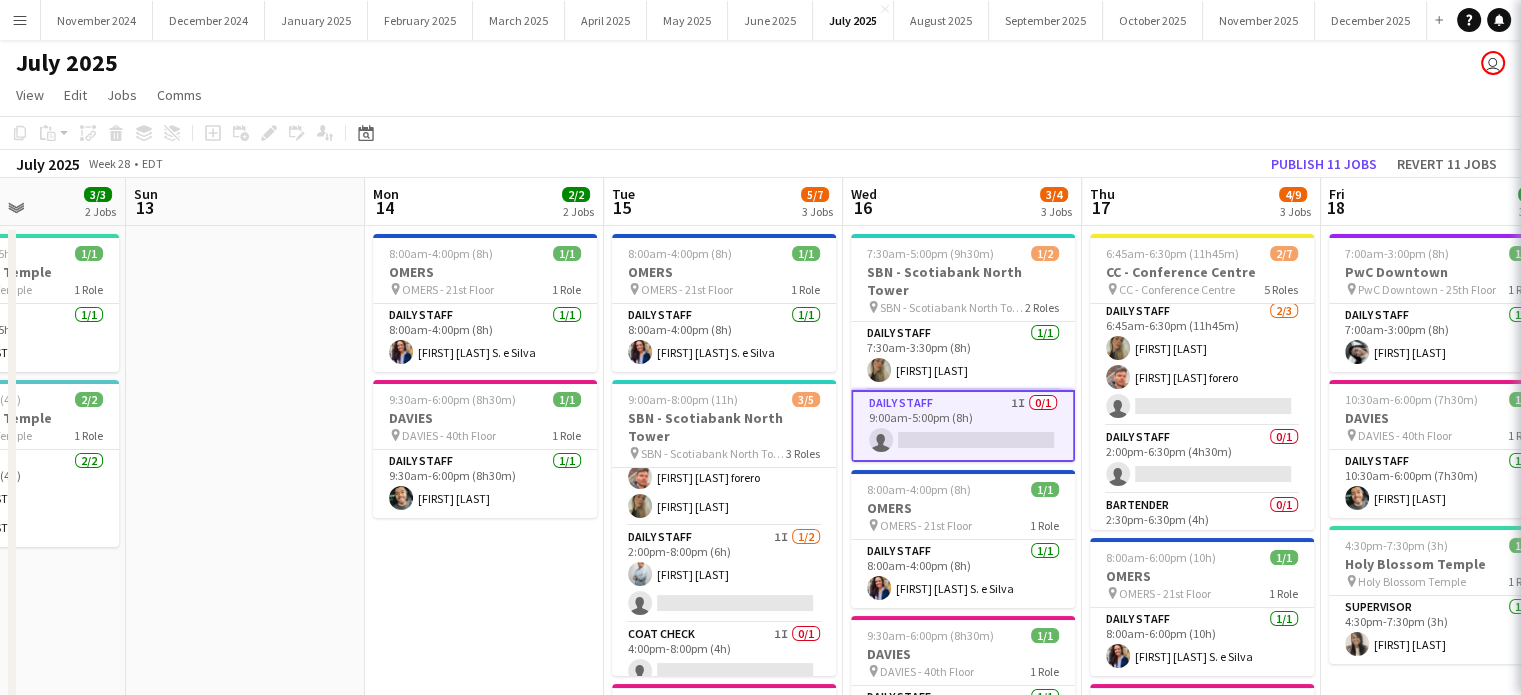scroll, scrollTop: 36, scrollLeft: 0, axis: vertical 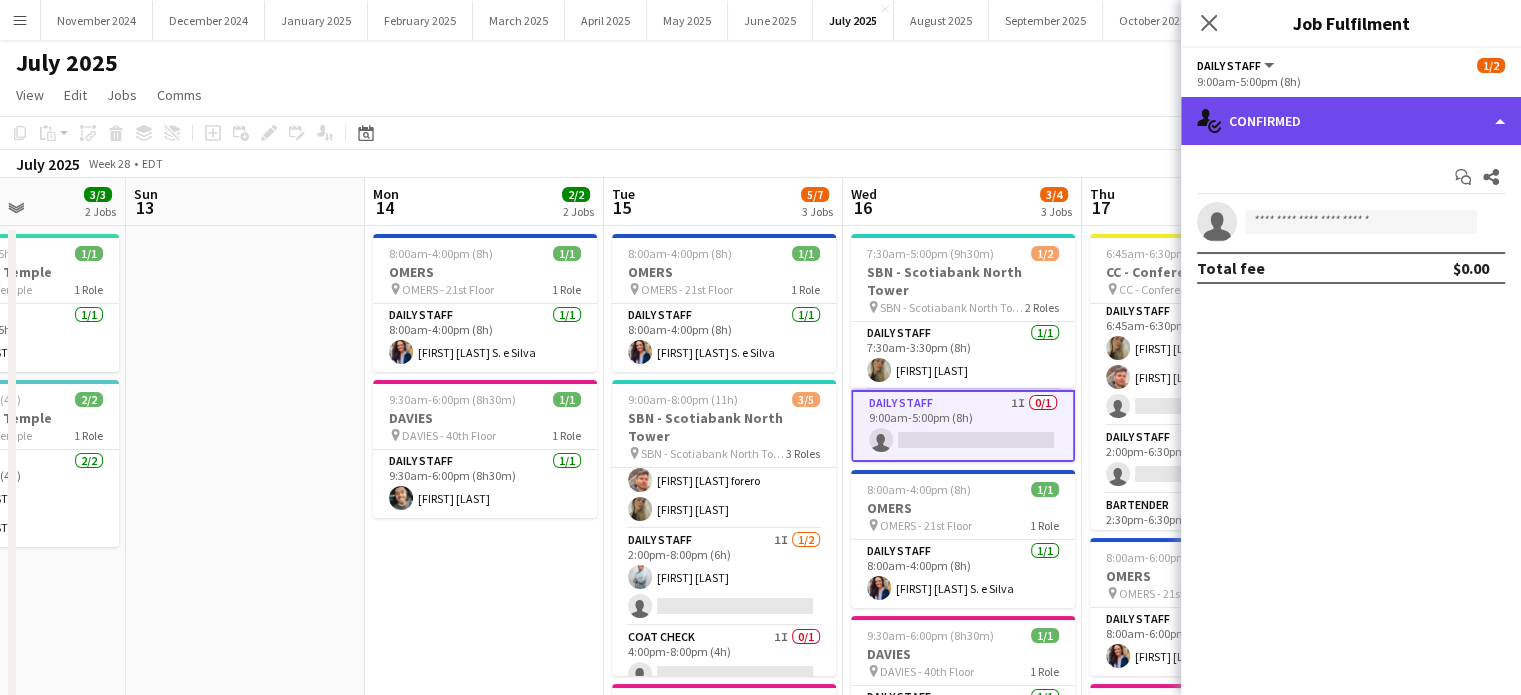 click on "single-neutral-actions-check-2
Confirmed" 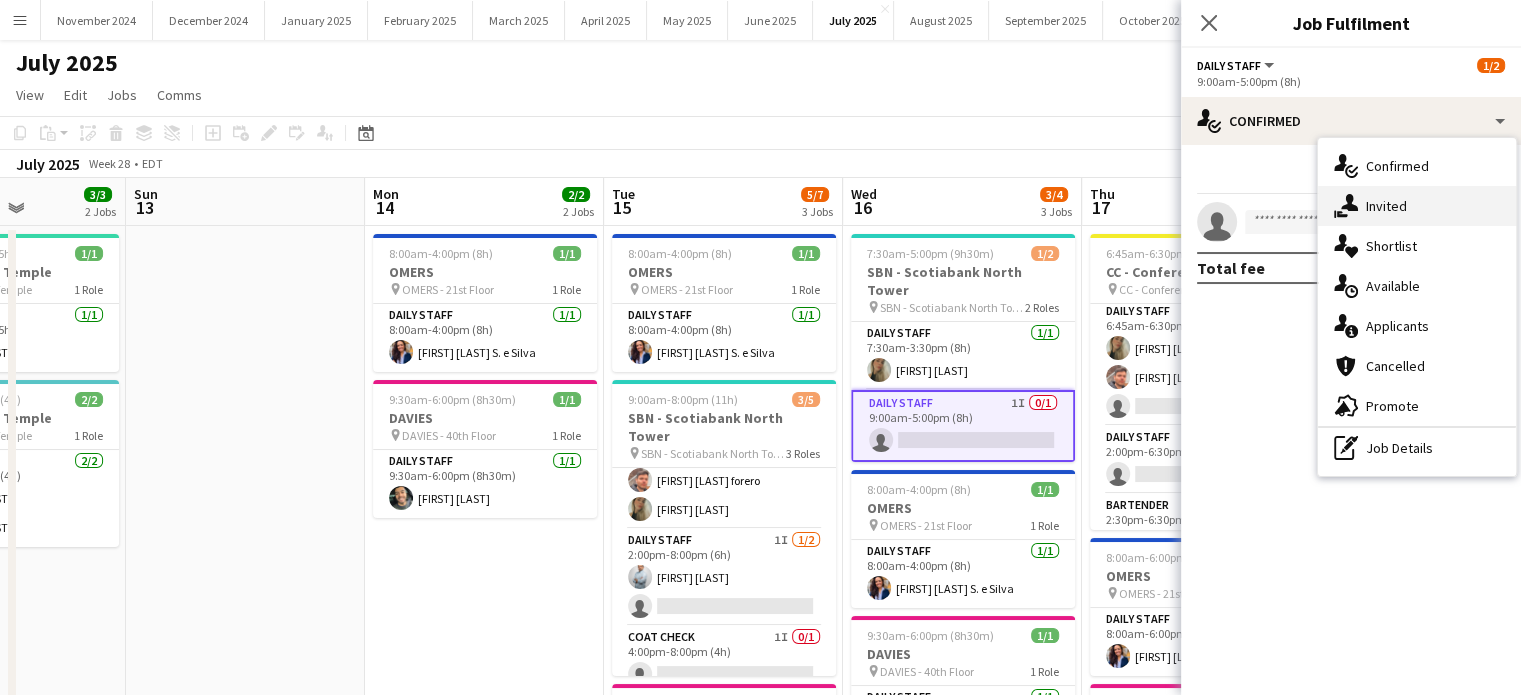 click on "single-neutral-actions-share-1
Invited" at bounding box center (1417, 206) 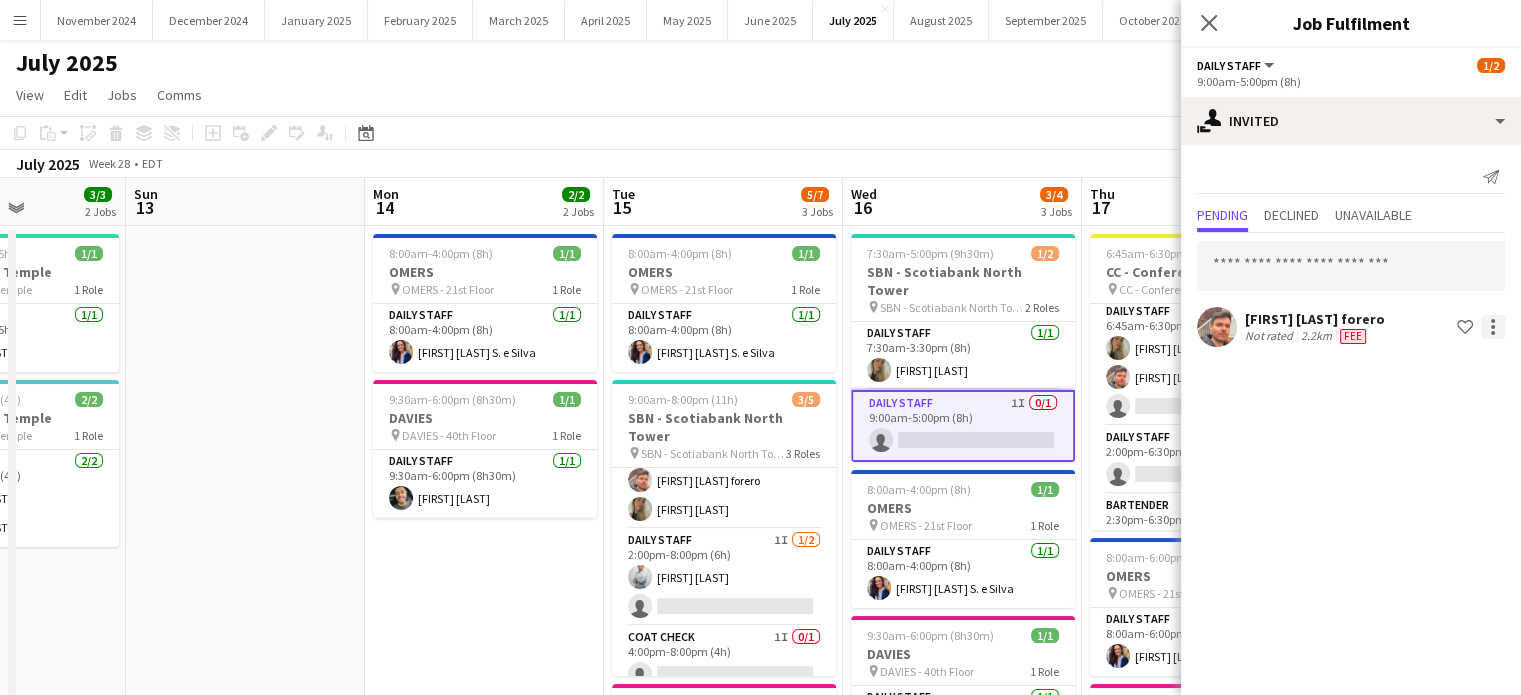 click 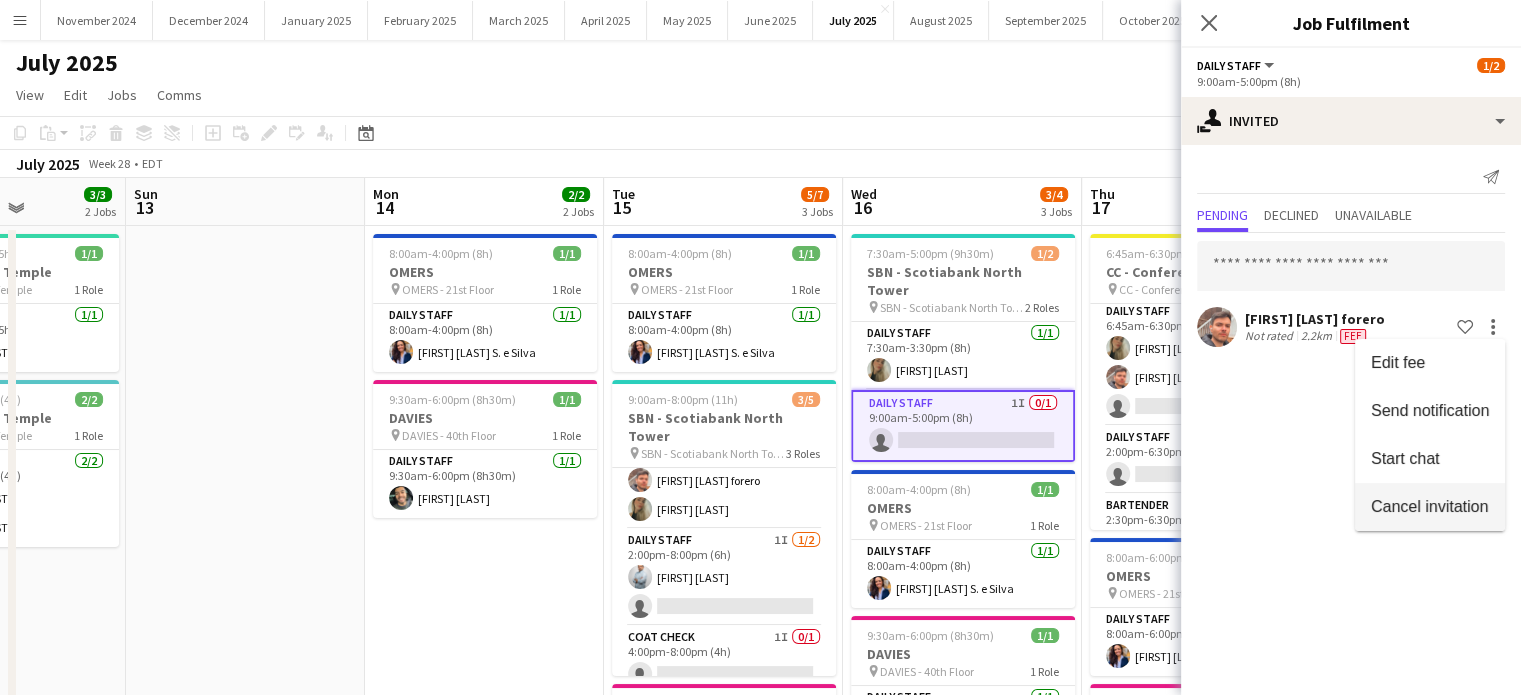 click on "Cancel invitation" at bounding box center [1429, 506] 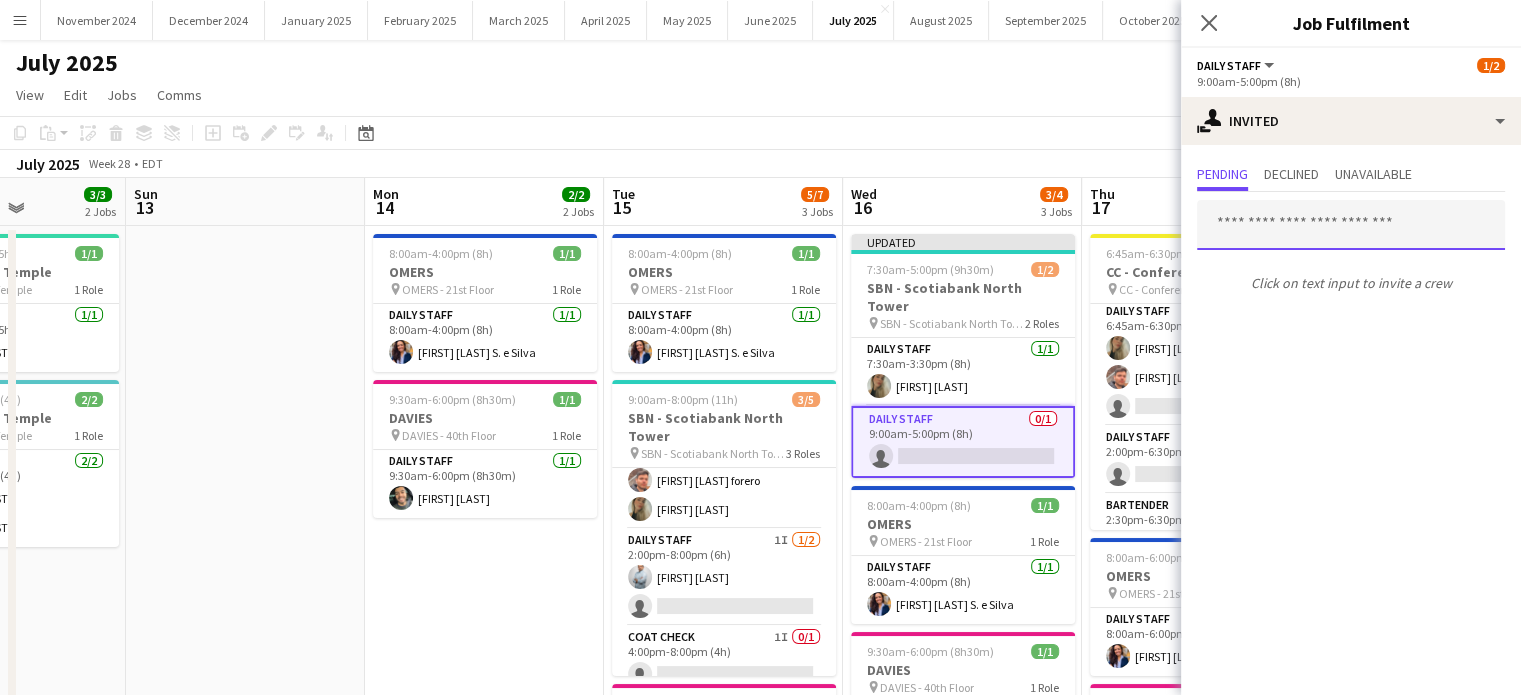 click at bounding box center (1351, 225) 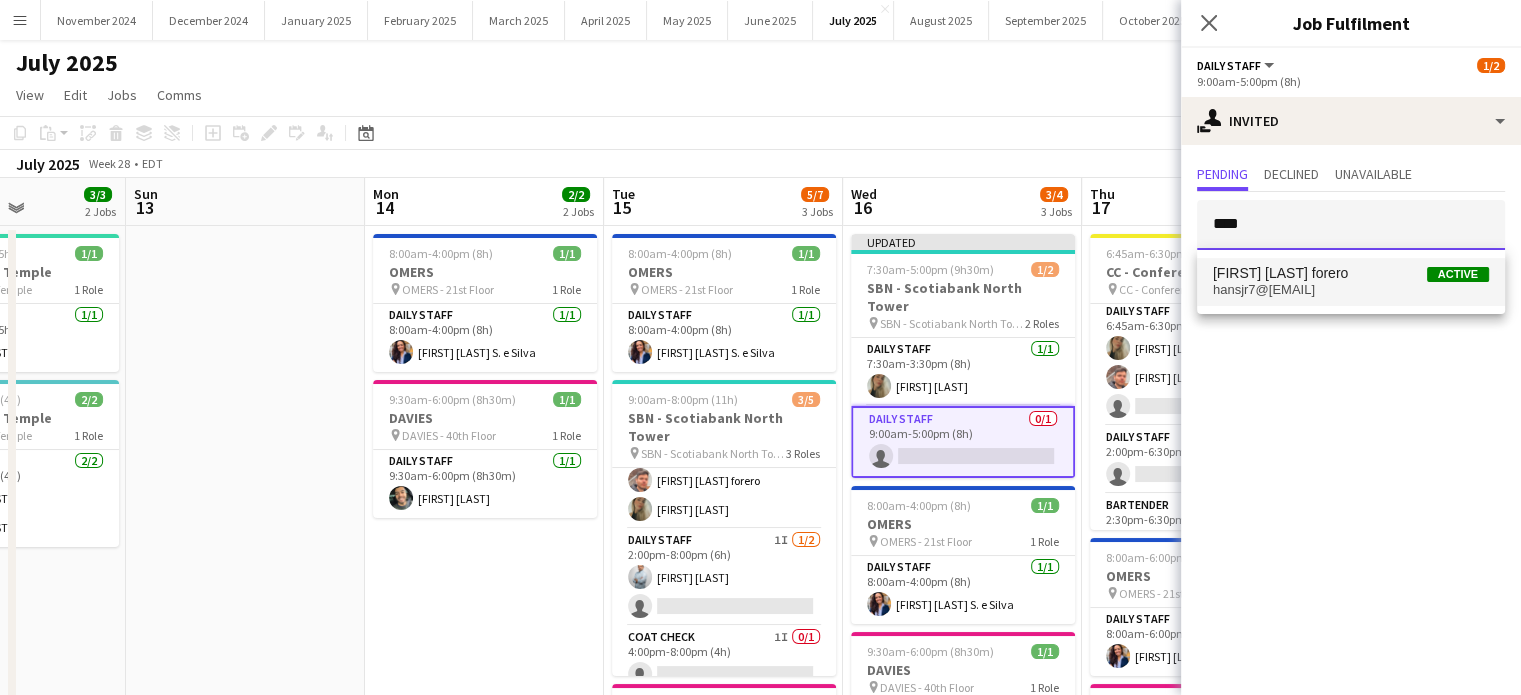 type on "****" 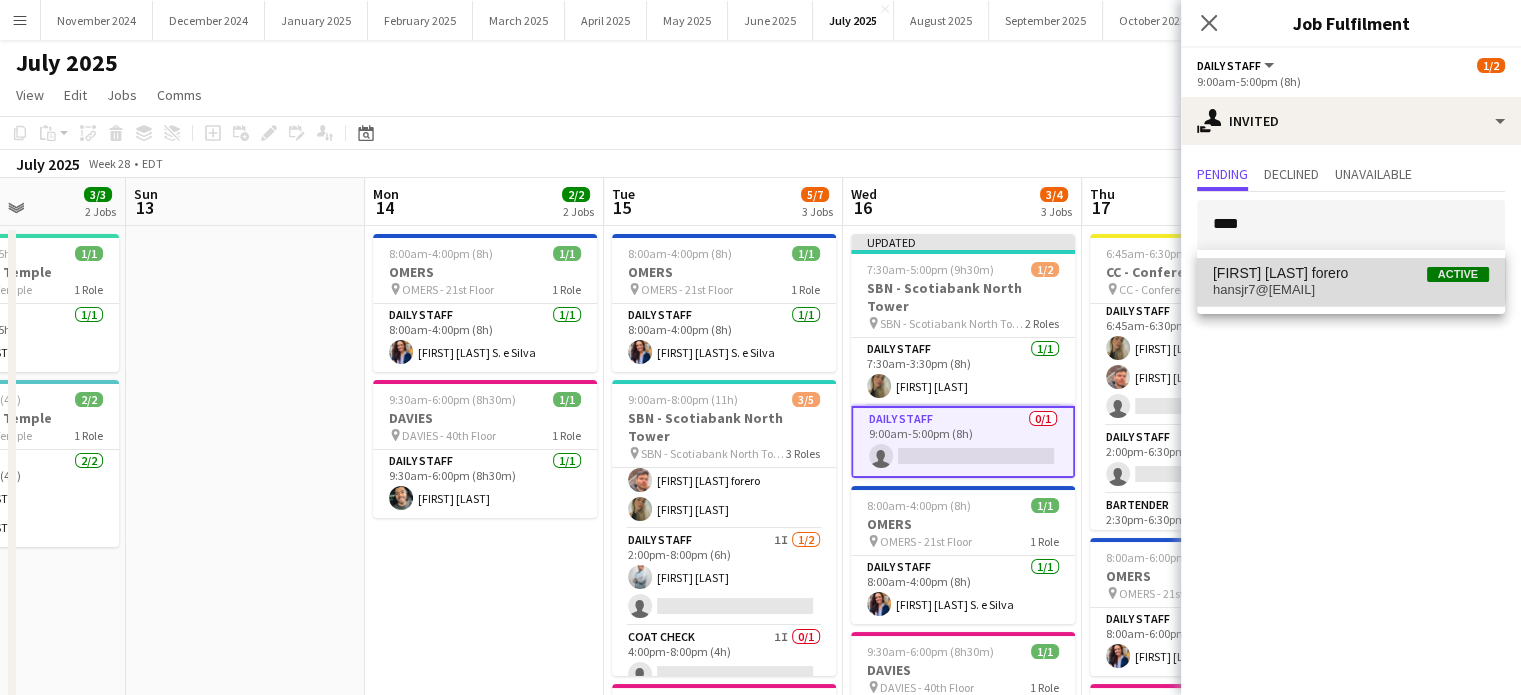 click on "[FIRST] [LAST]  Active" at bounding box center (1351, 273) 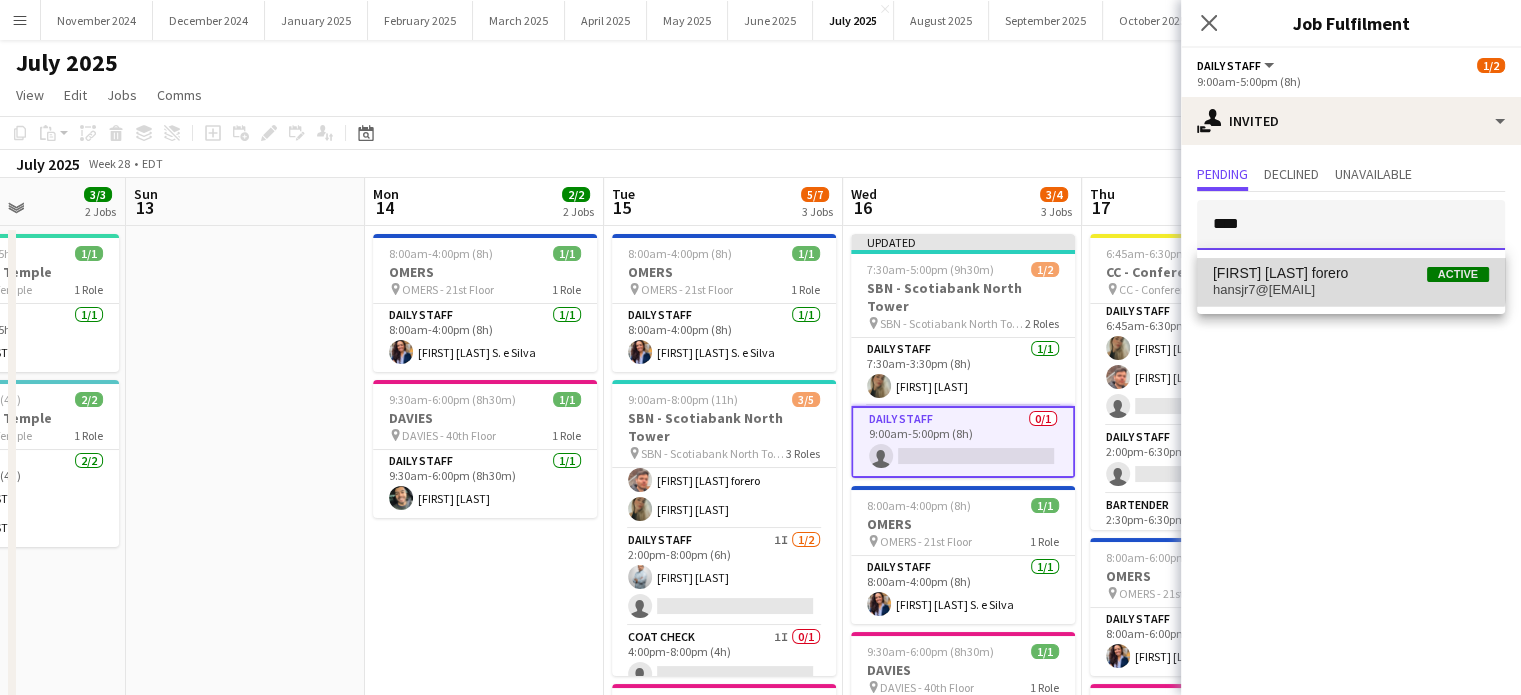 type 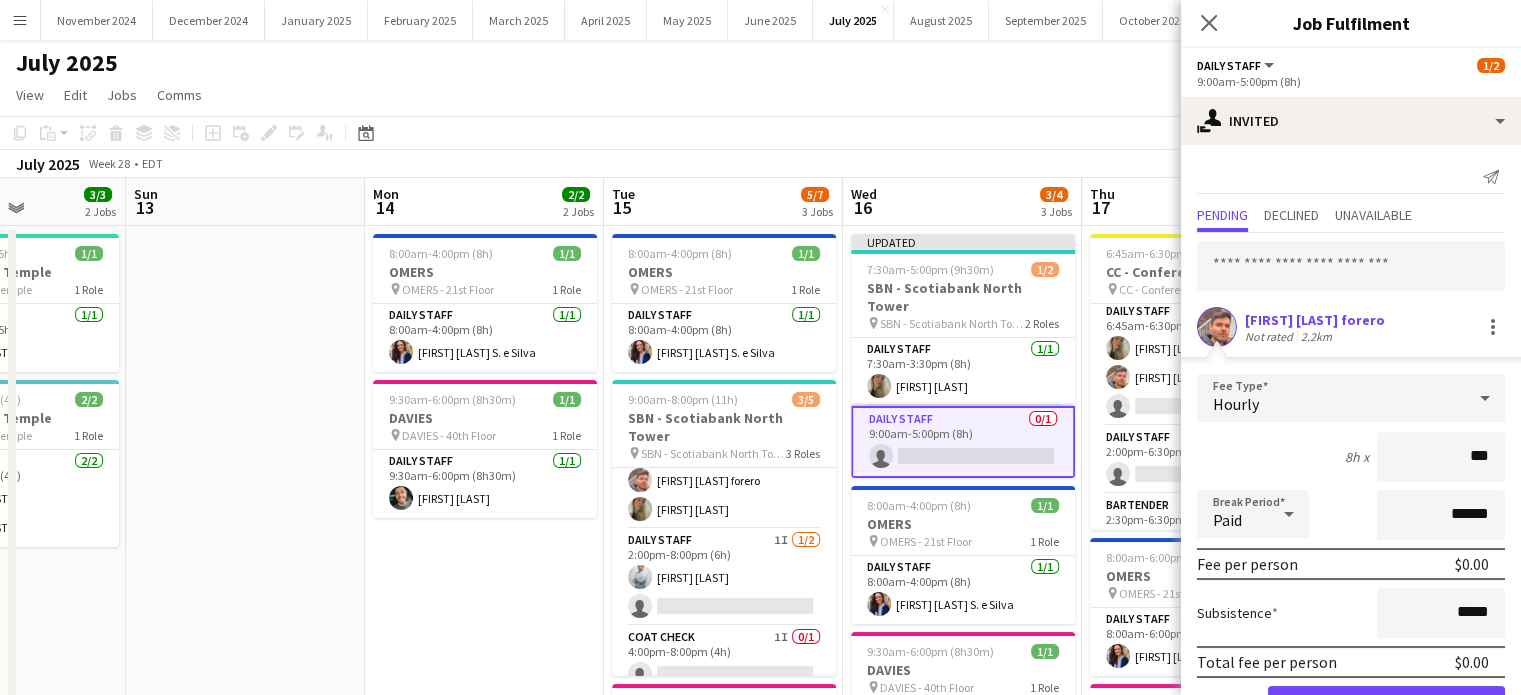 type on "**" 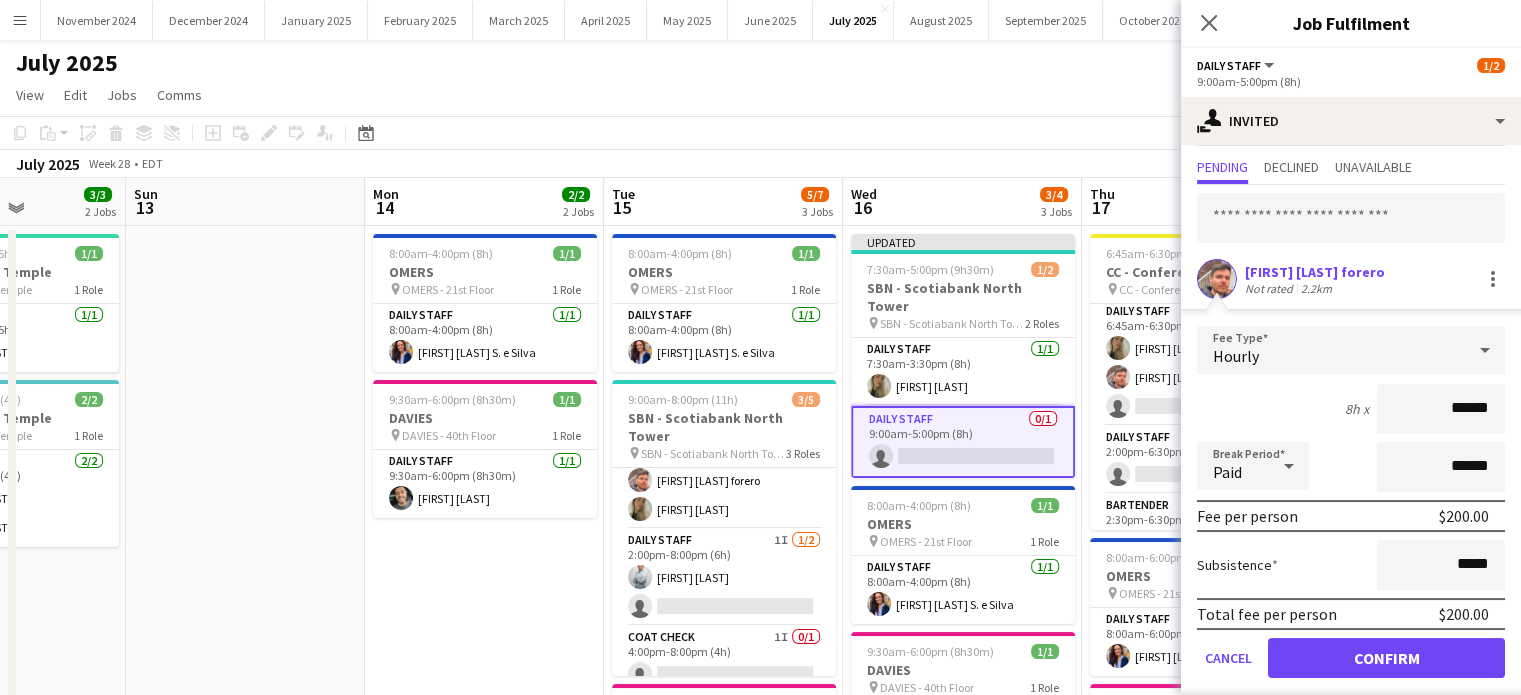 scroll, scrollTop: 64, scrollLeft: 0, axis: vertical 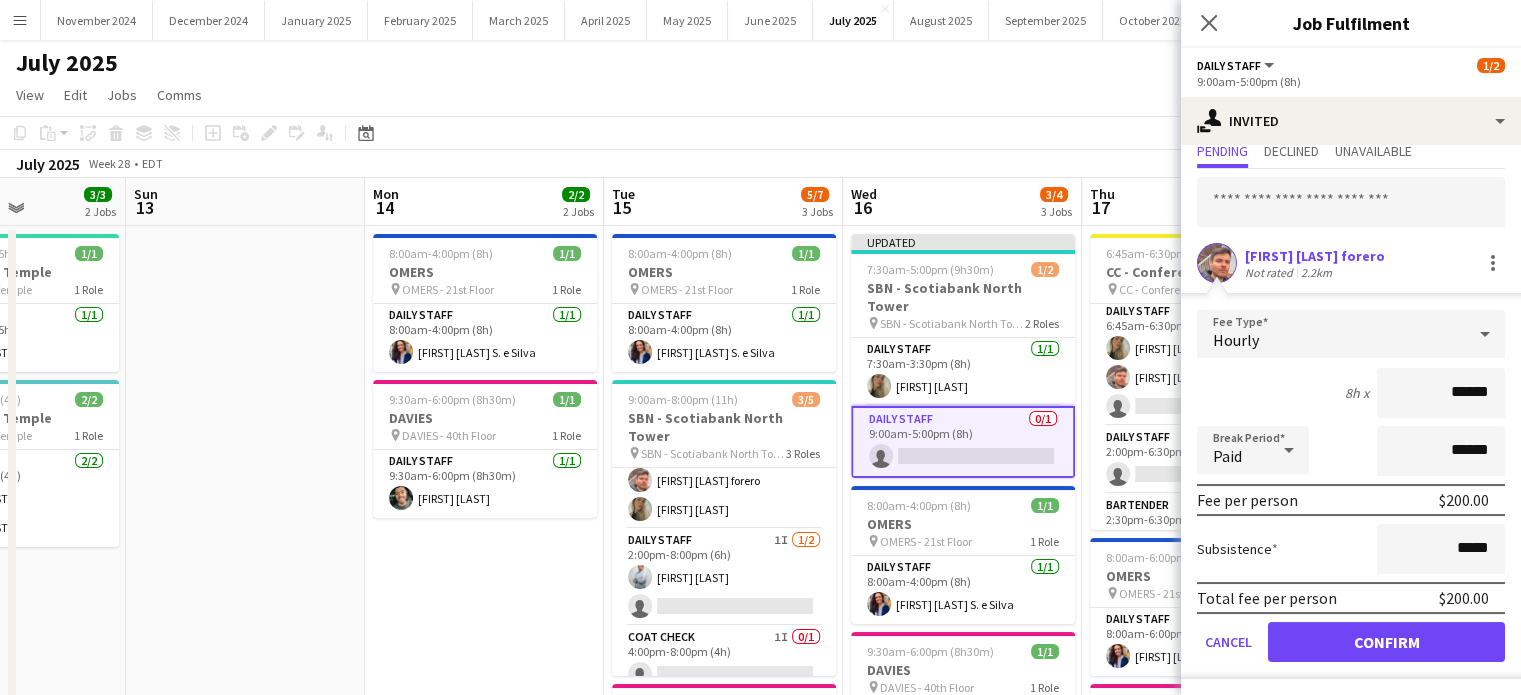 type on "******" 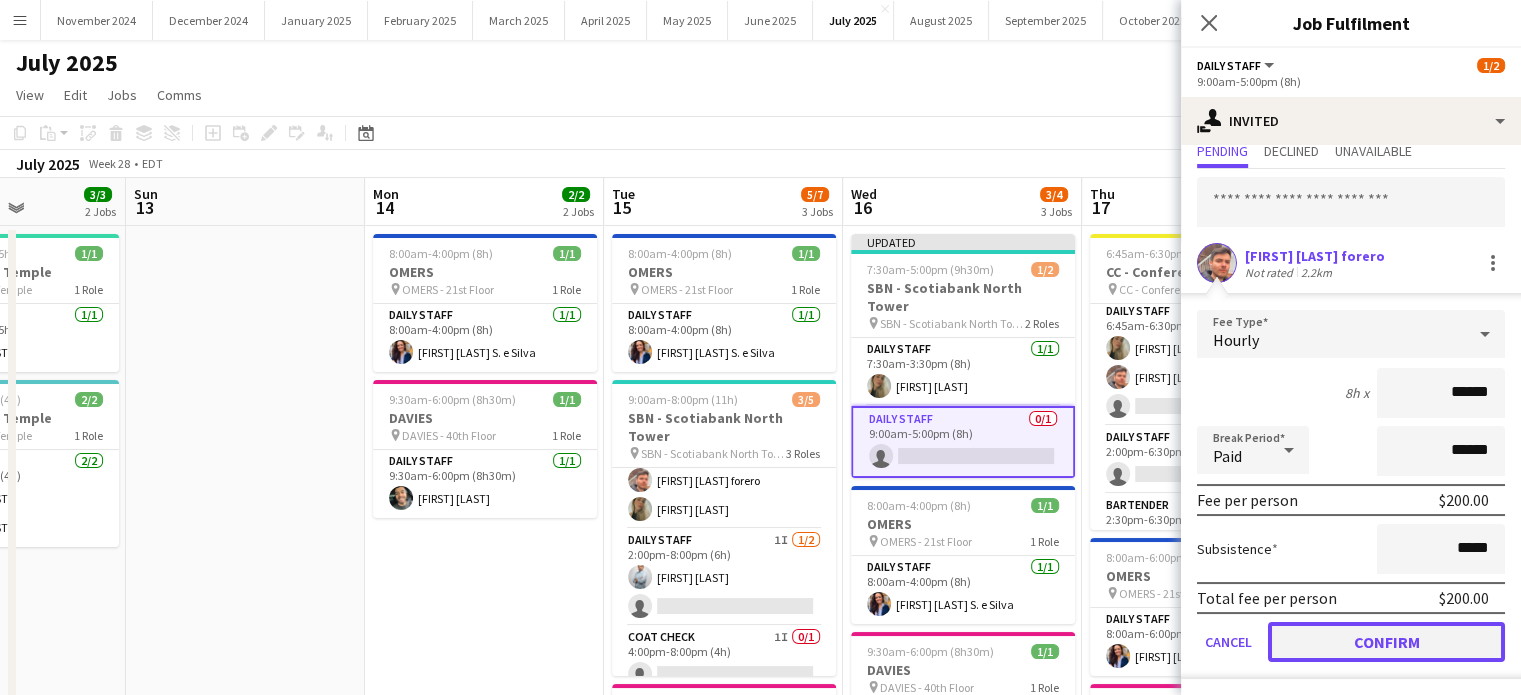 click on "Confirm" 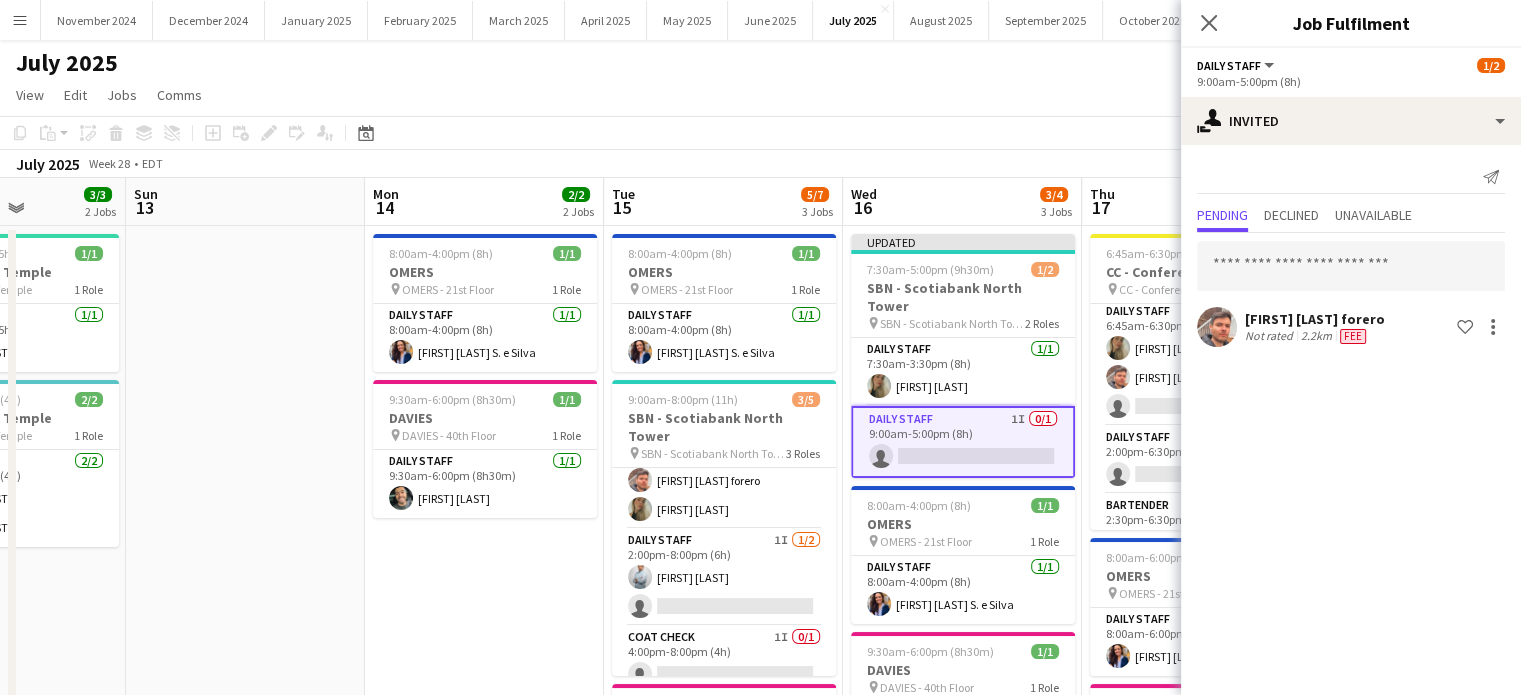 scroll, scrollTop: 0, scrollLeft: 0, axis: both 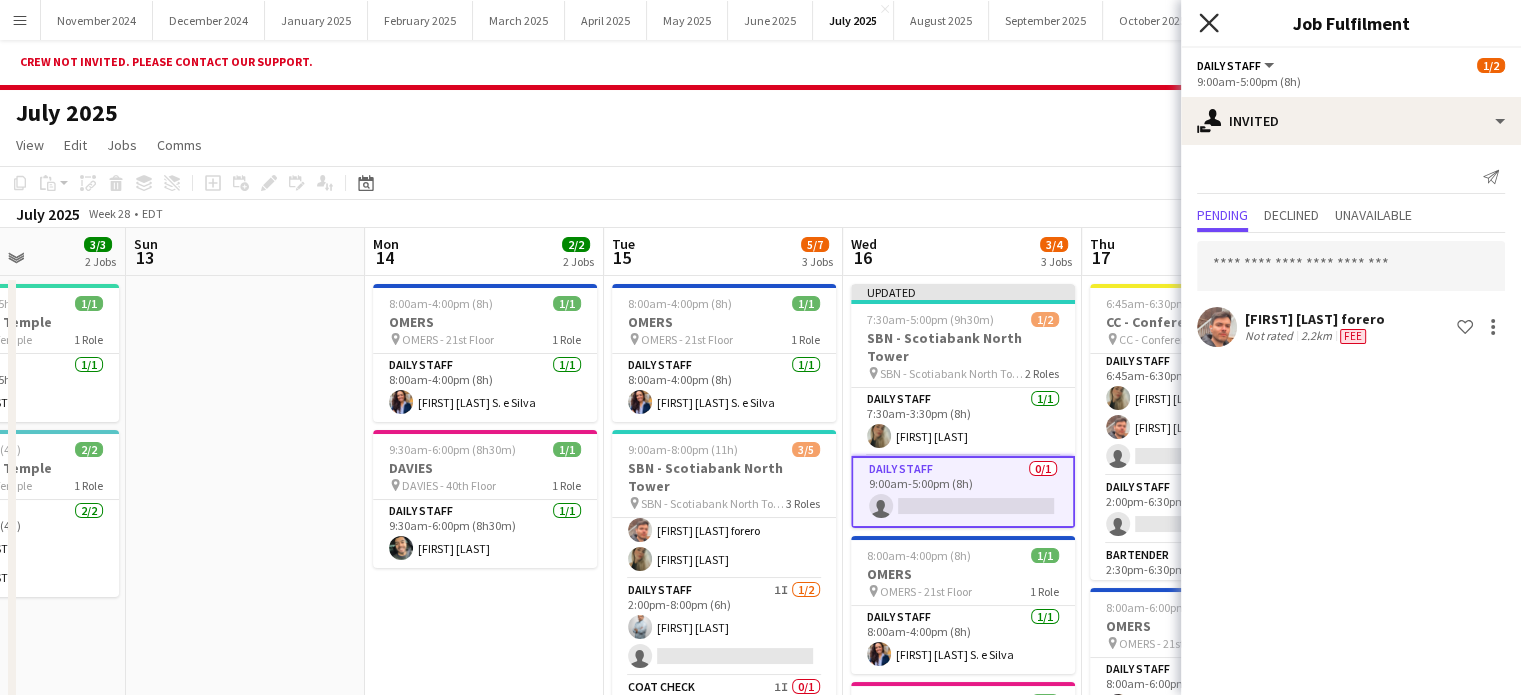 click 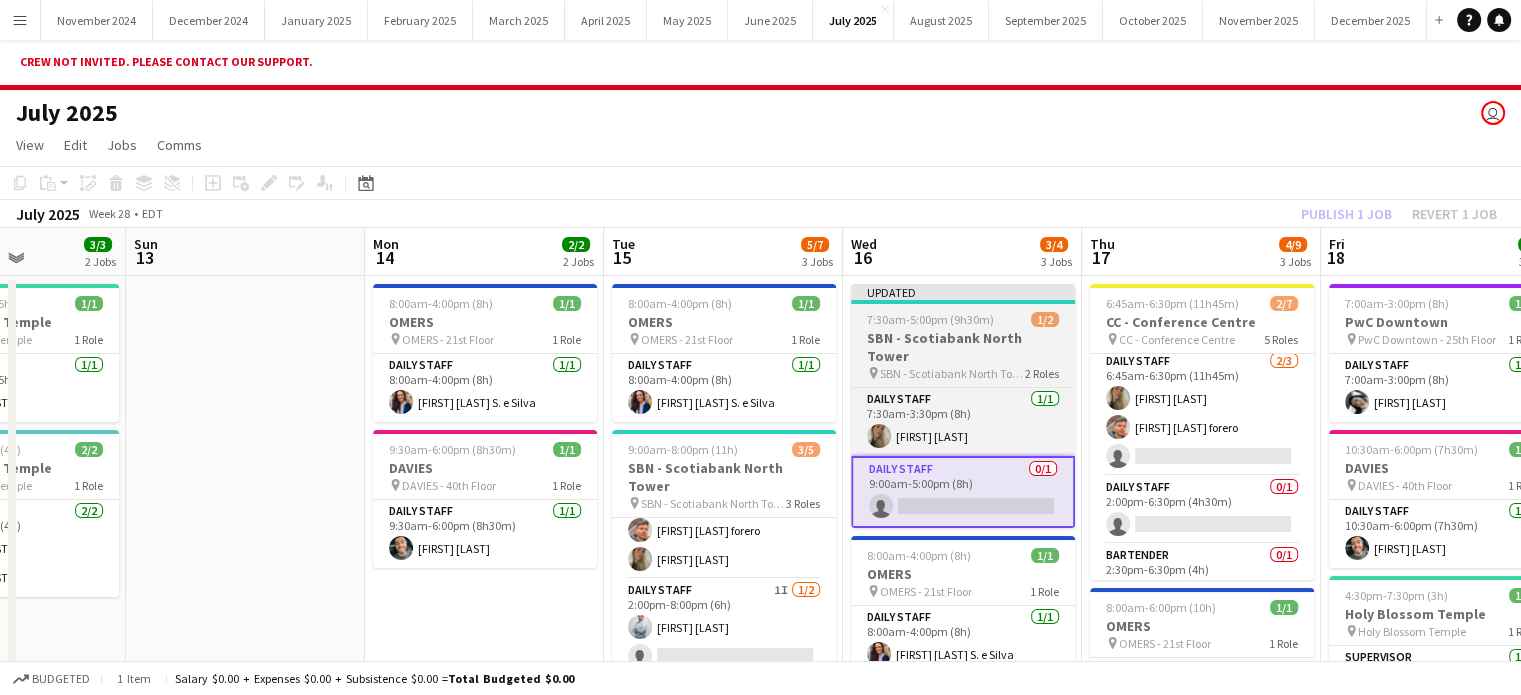click on "SBN - Scotiabank North Tower" at bounding box center [963, 347] 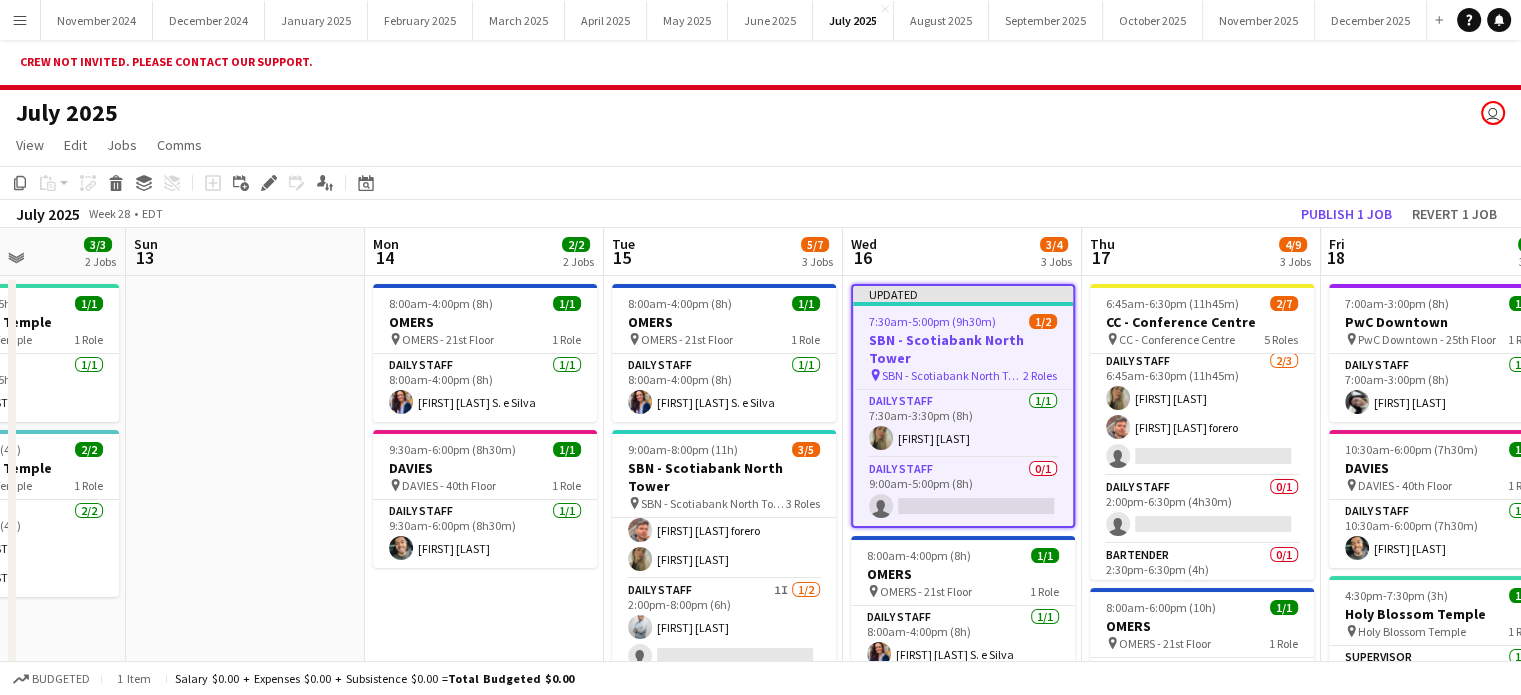 scroll, scrollTop: 0, scrollLeft: 590, axis: horizontal 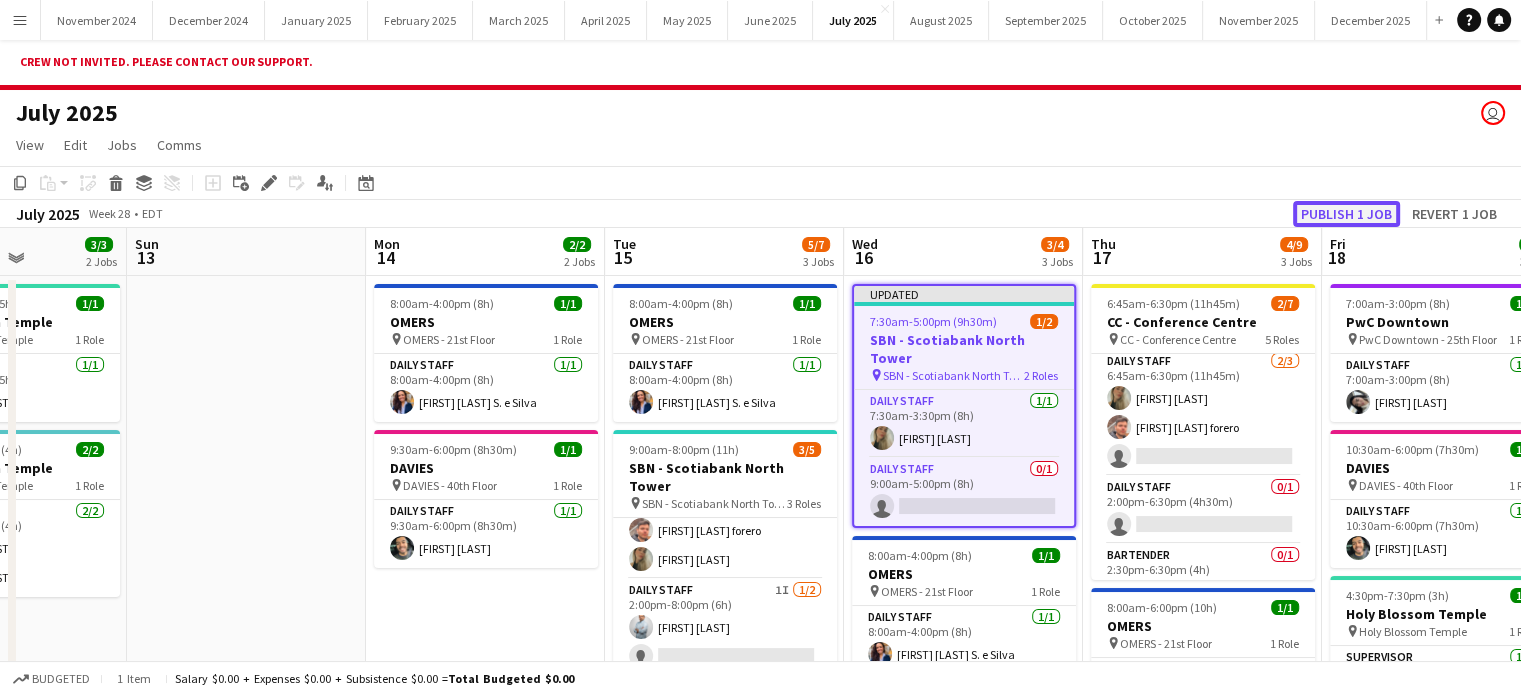 click on "Publish 1 job" 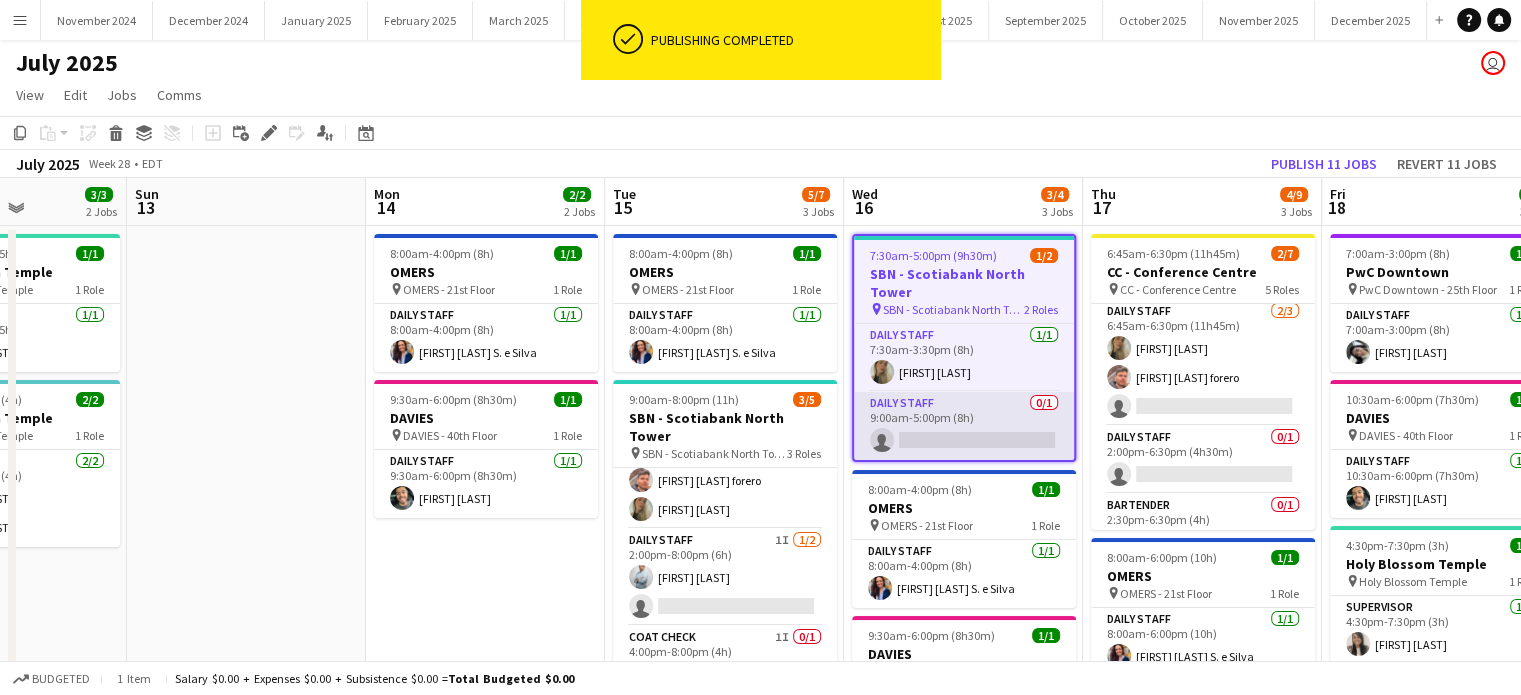 click on "Daily Staff   0/1   9:00am-5:00pm (8h)
single-neutral-actions" at bounding box center [964, 426] 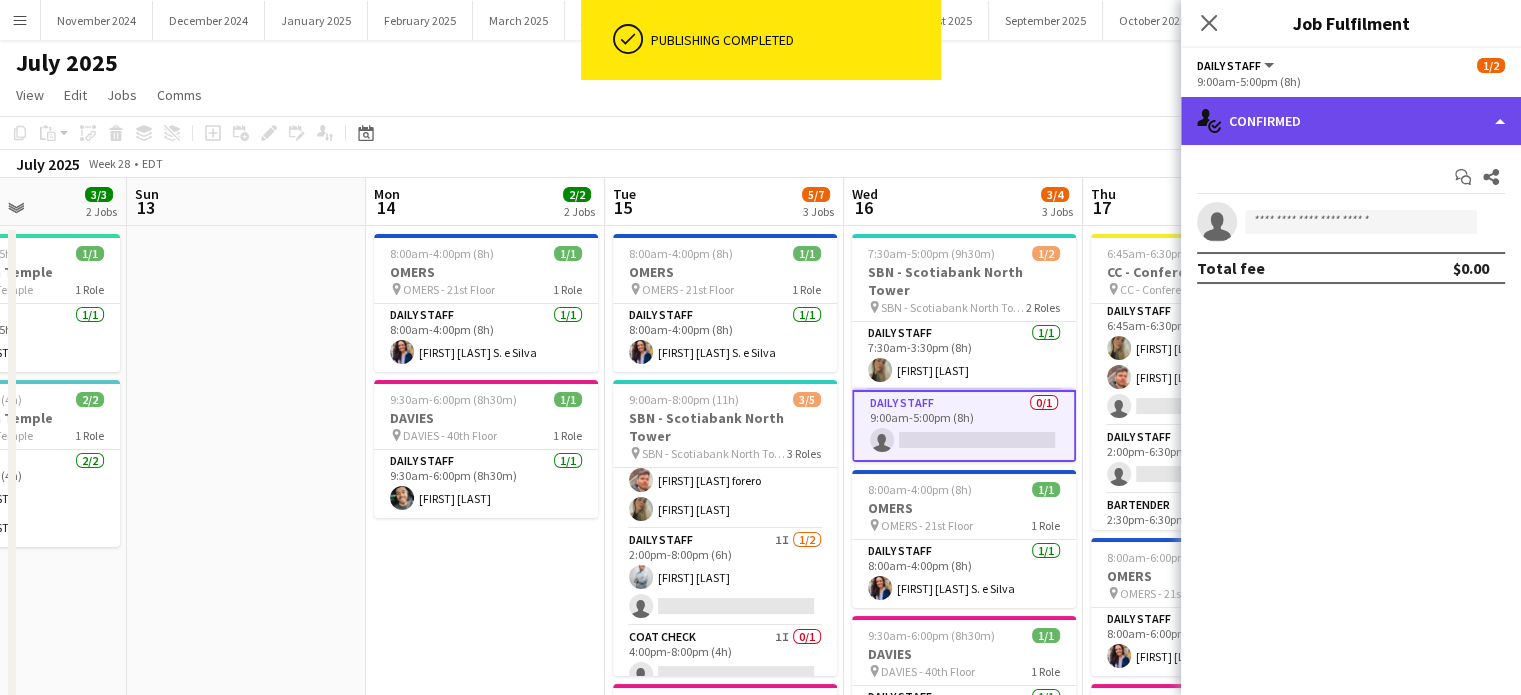 click on "single-neutral-actions-check-2
Confirmed" 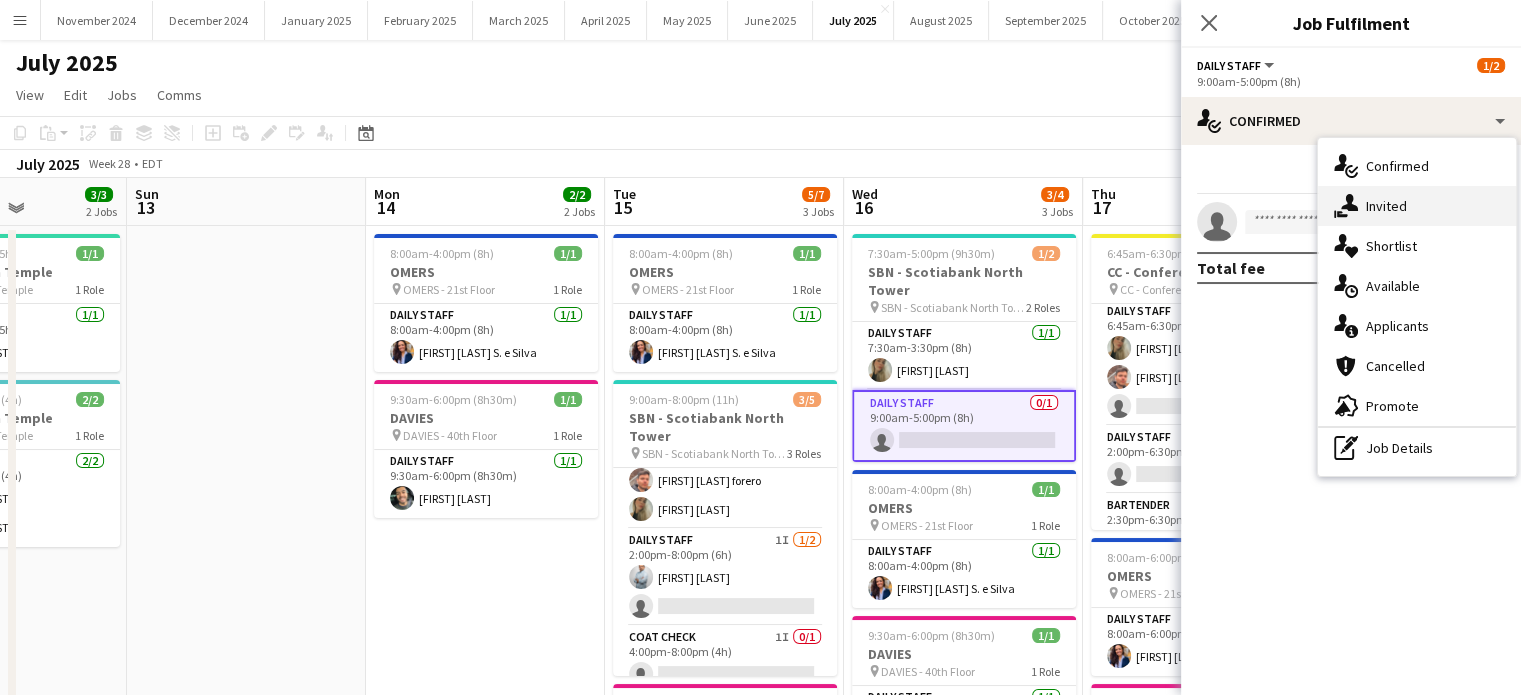 click 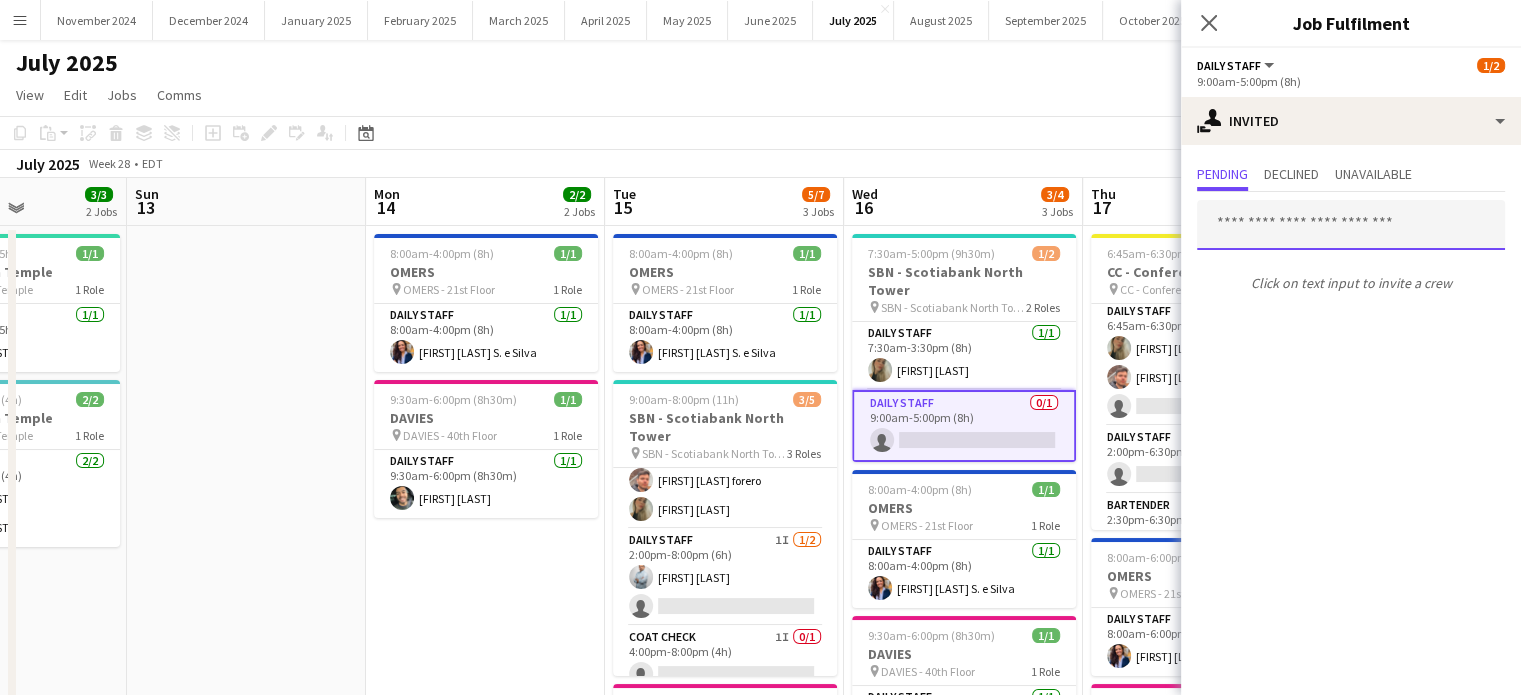 click at bounding box center (1351, 225) 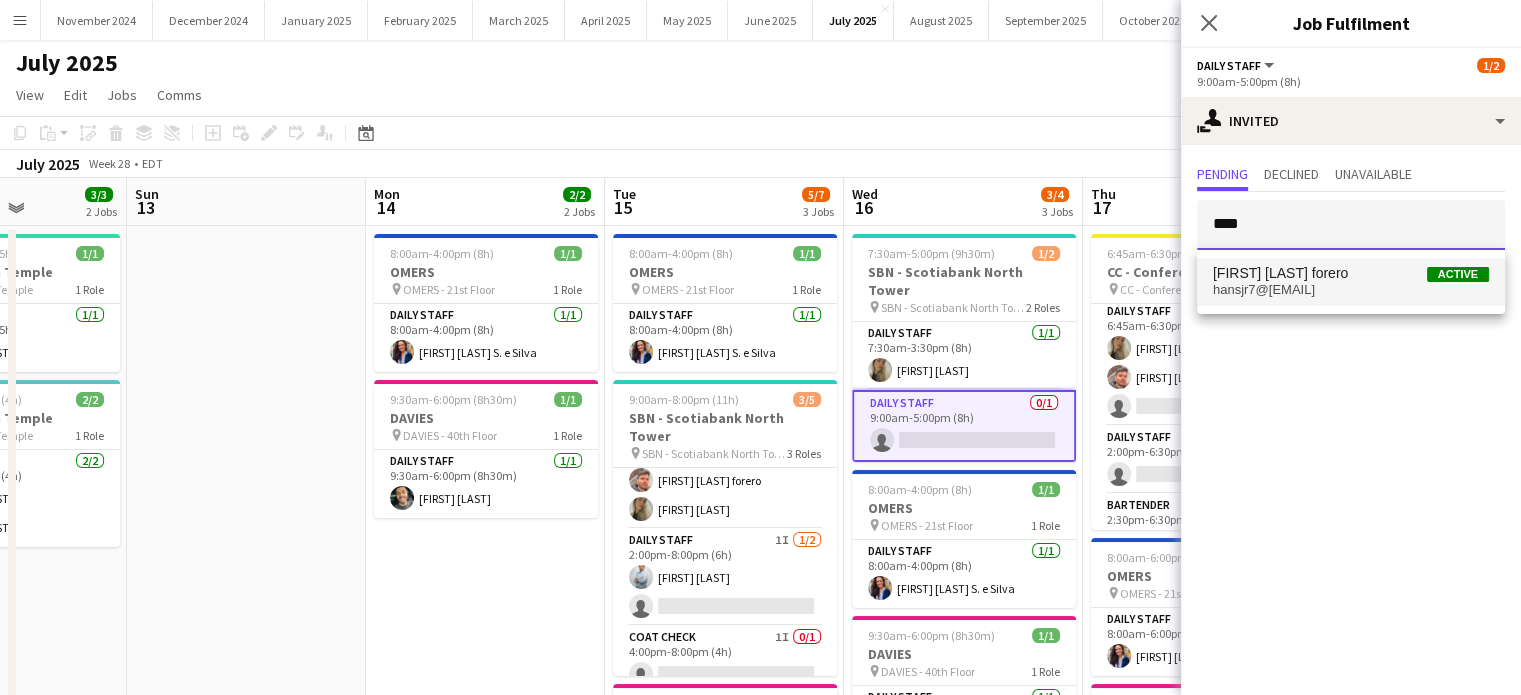 type on "****" 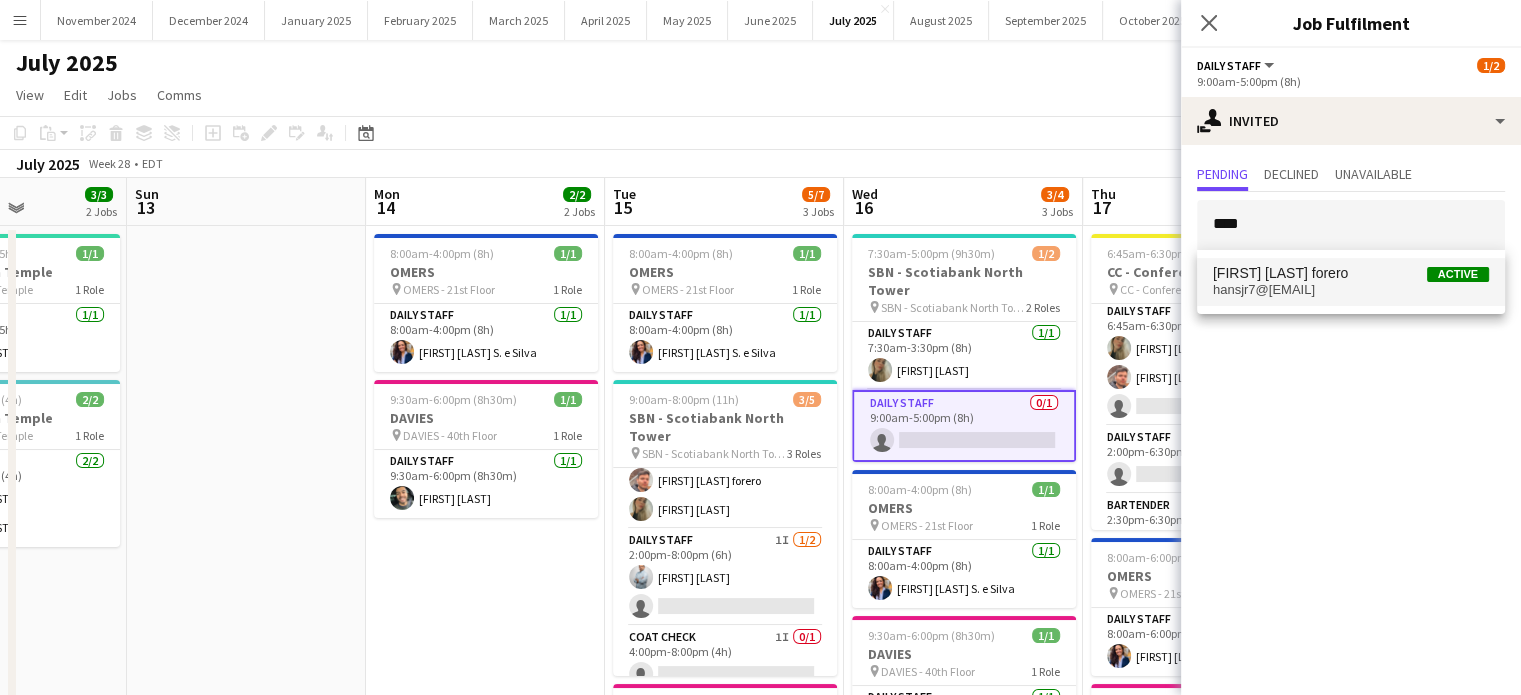 click on "[FIRST] [LAST] forero" at bounding box center (1280, 273) 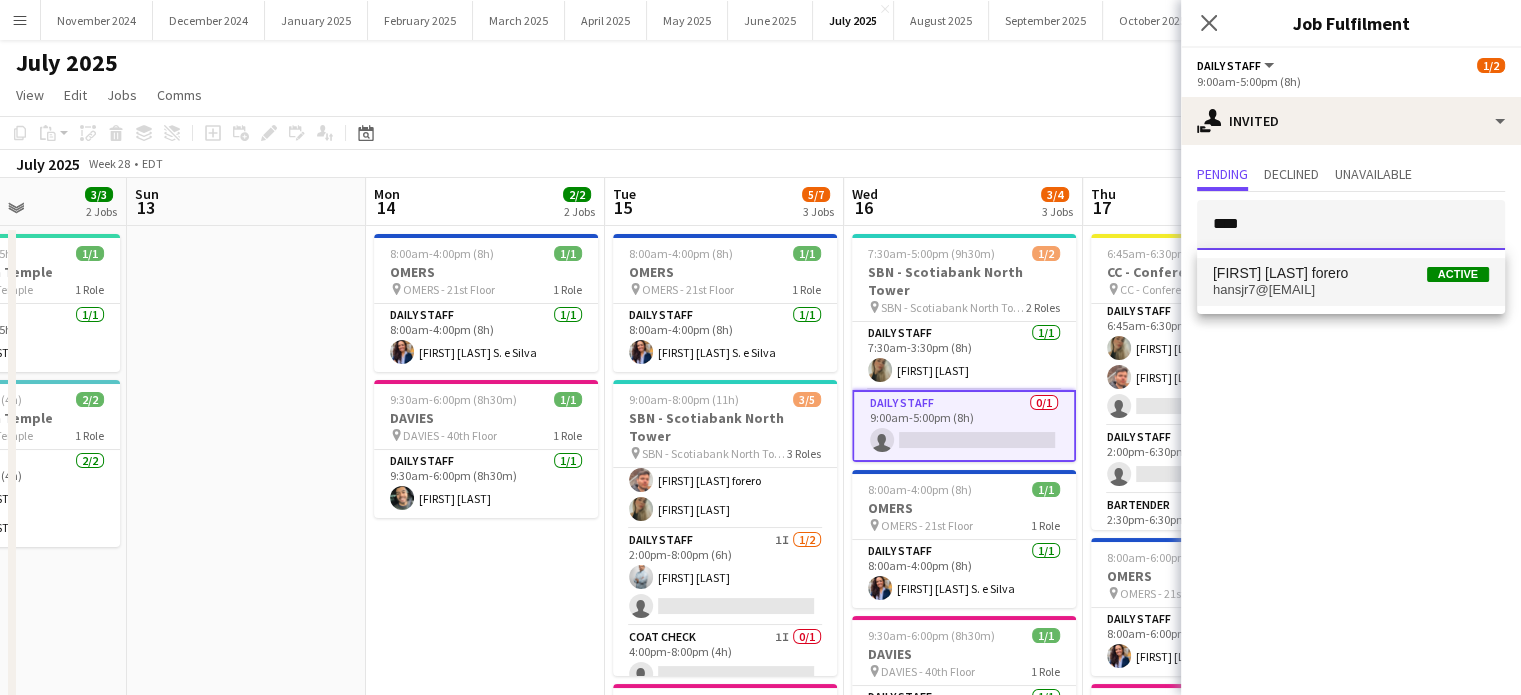 type 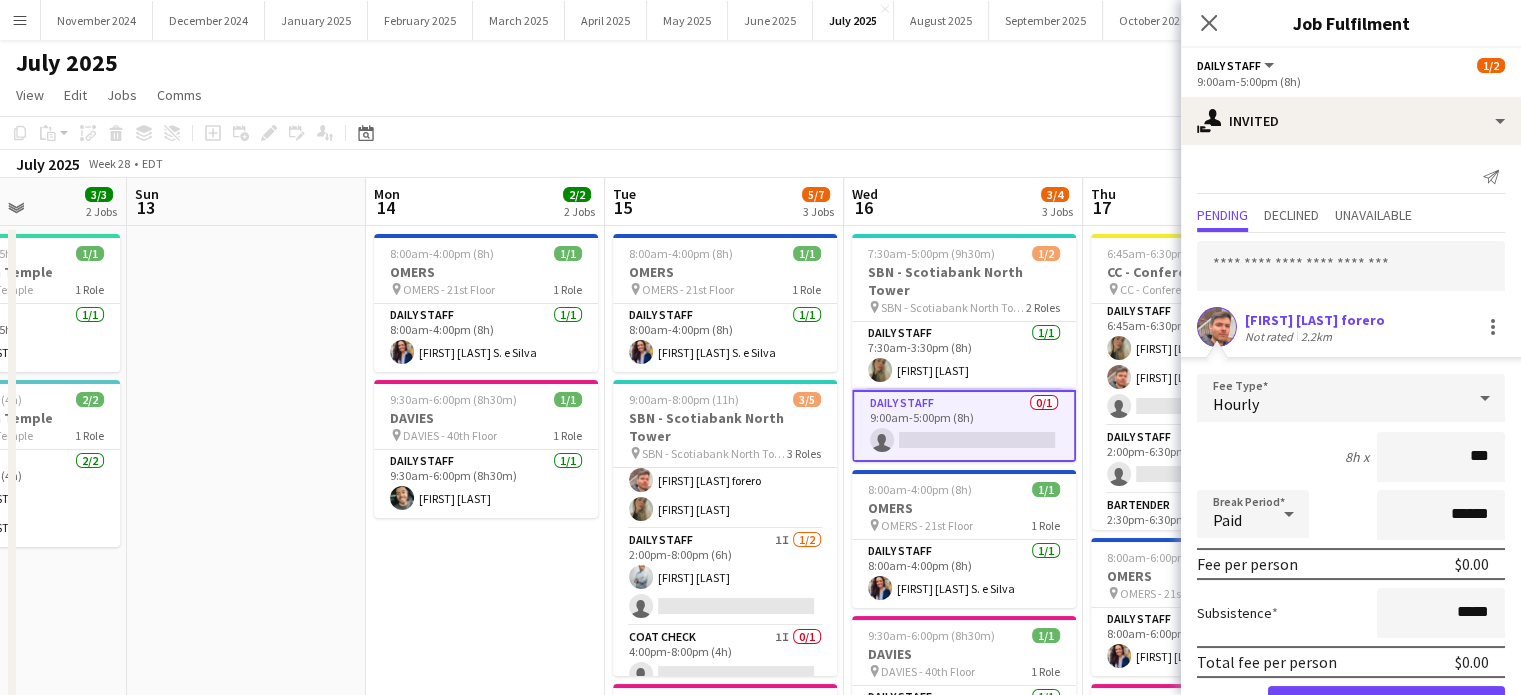type on "**" 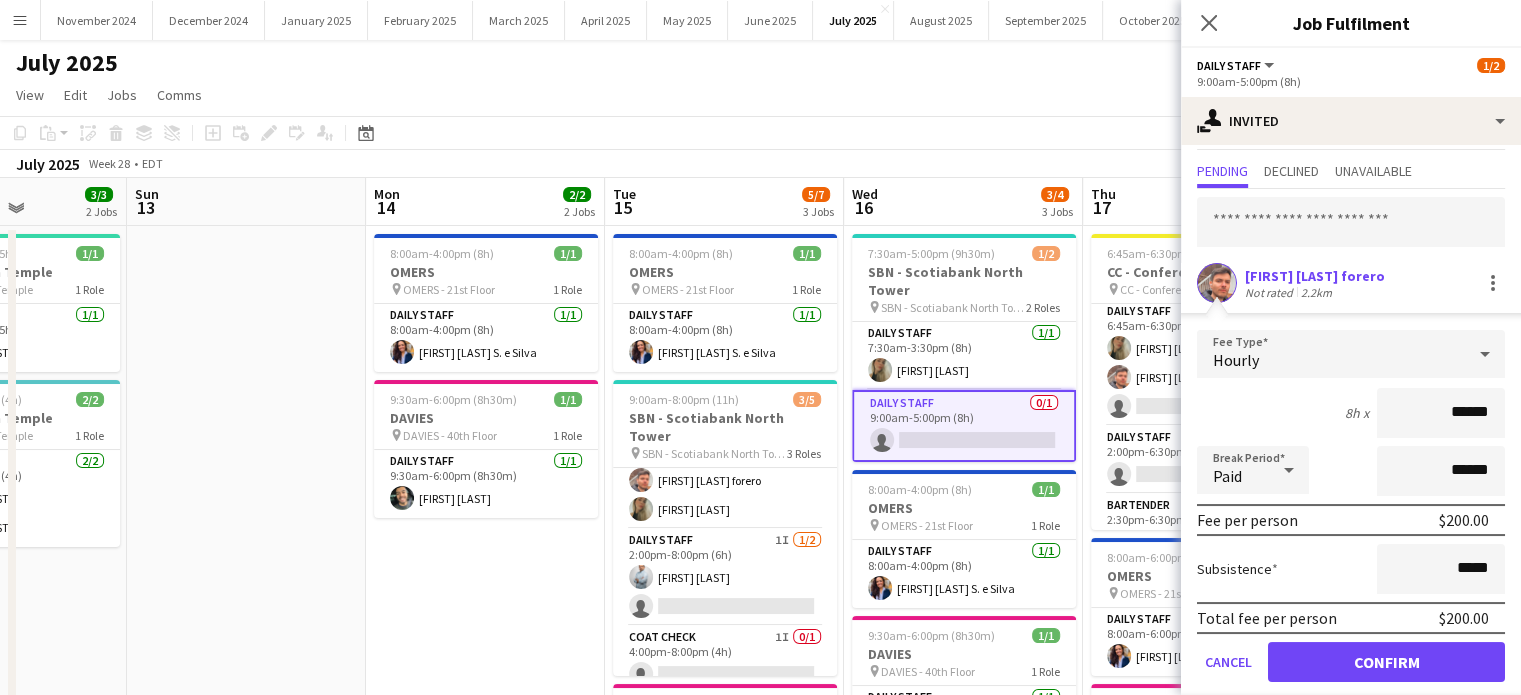 scroll, scrollTop: 64, scrollLeft: 0, axis: vertical 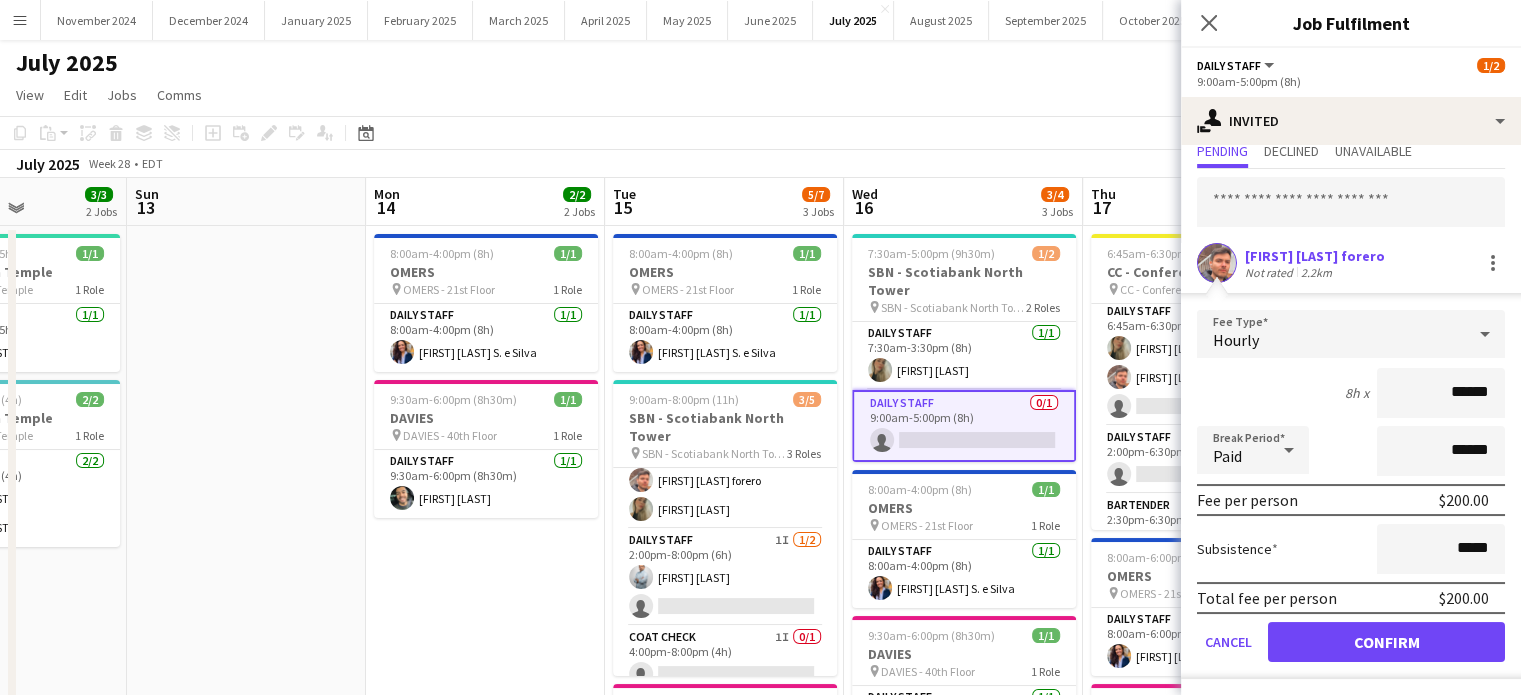 type on "******" 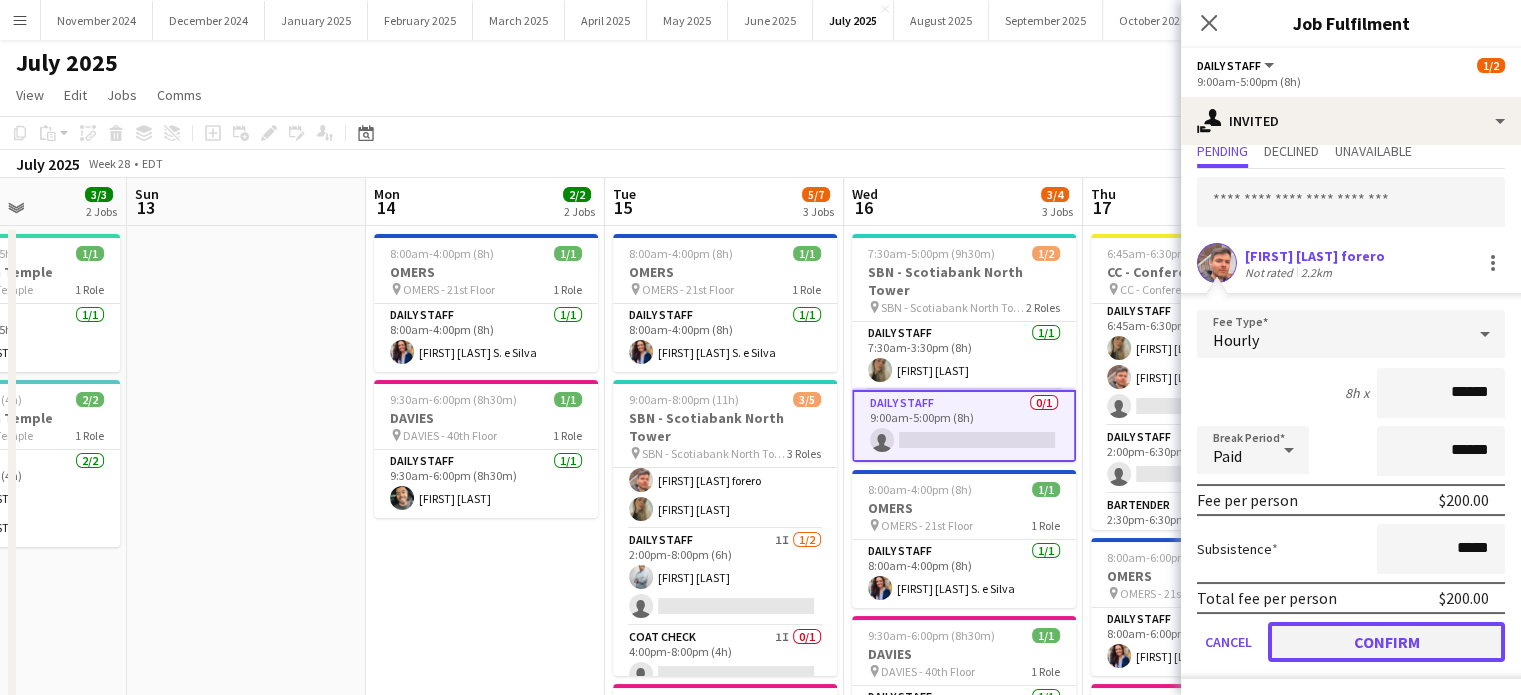 click on "Confirm" 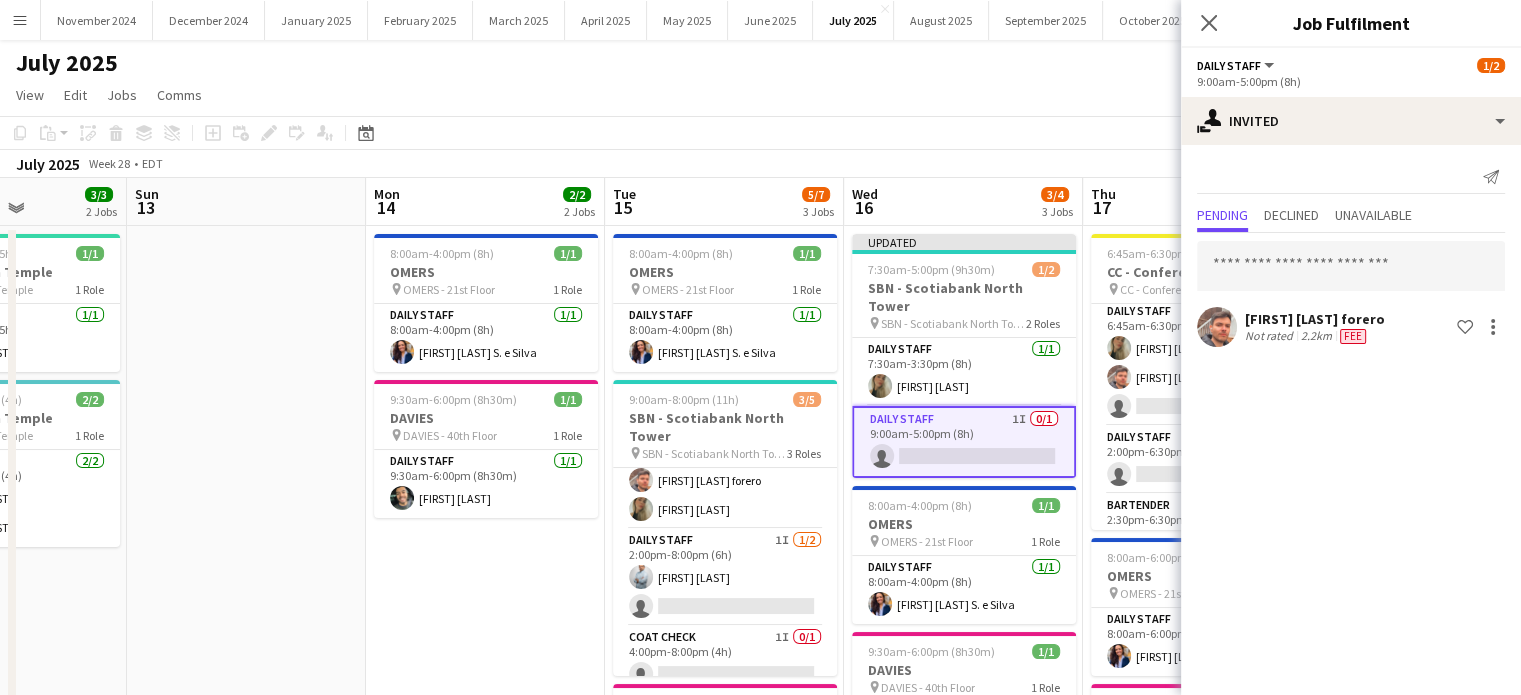 scroll, scrollTop: 0, scrollLeft: 0, axis: both 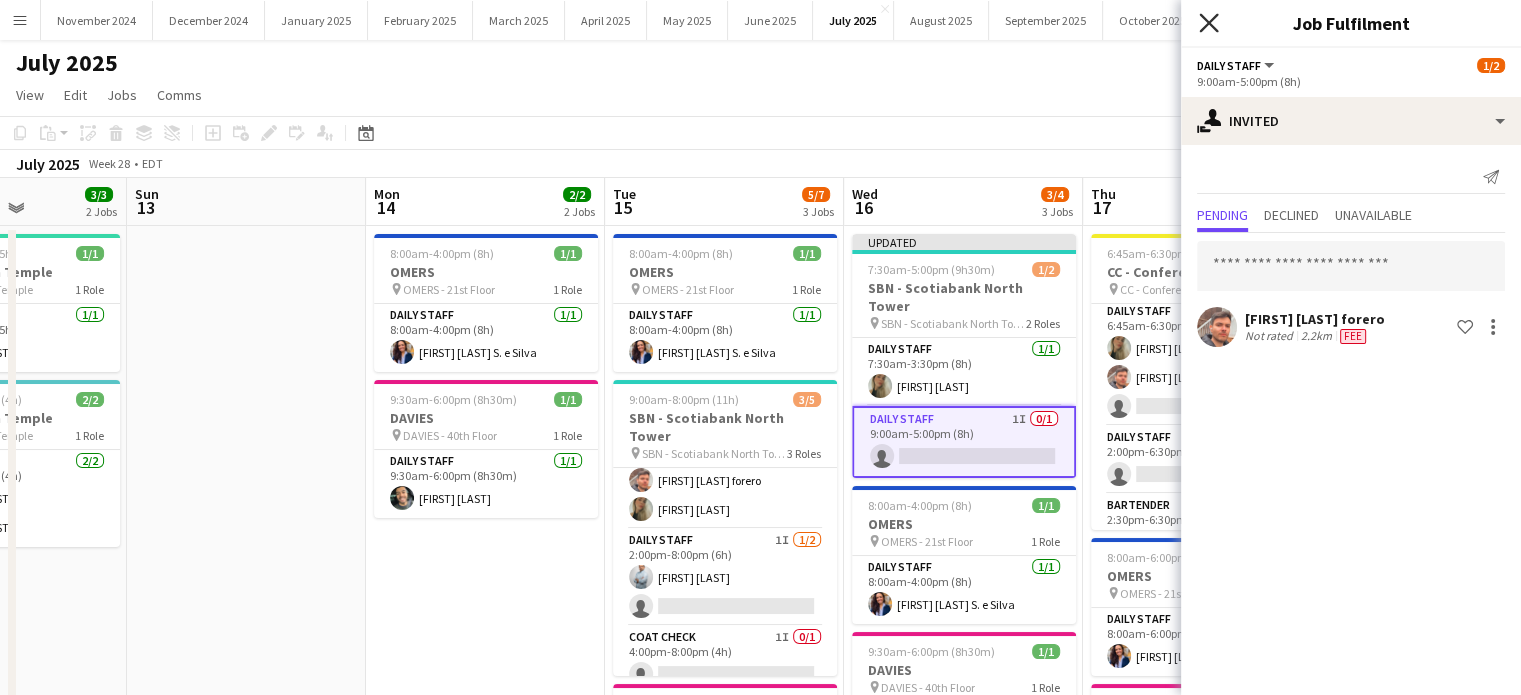 click on "Close pop-in" 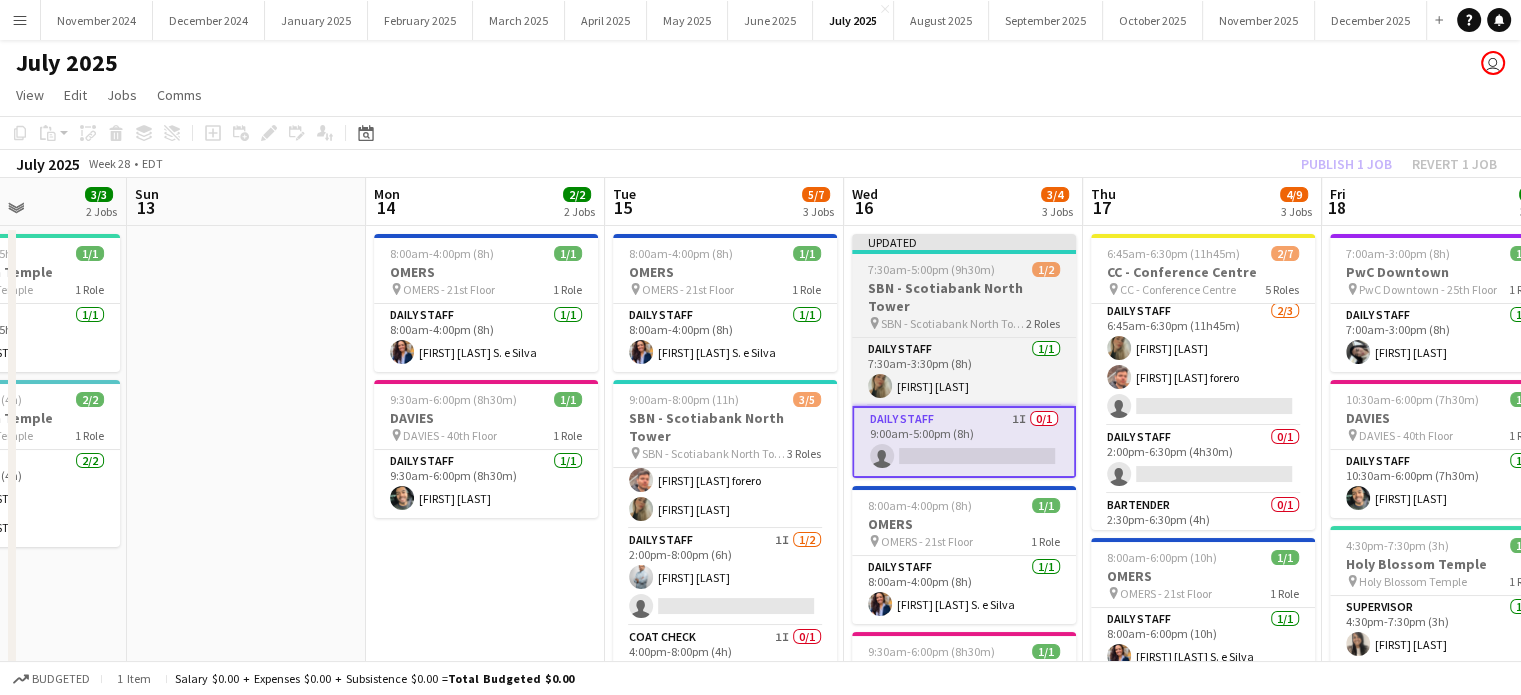 click on "Updated" at bounding box center [964, 242] 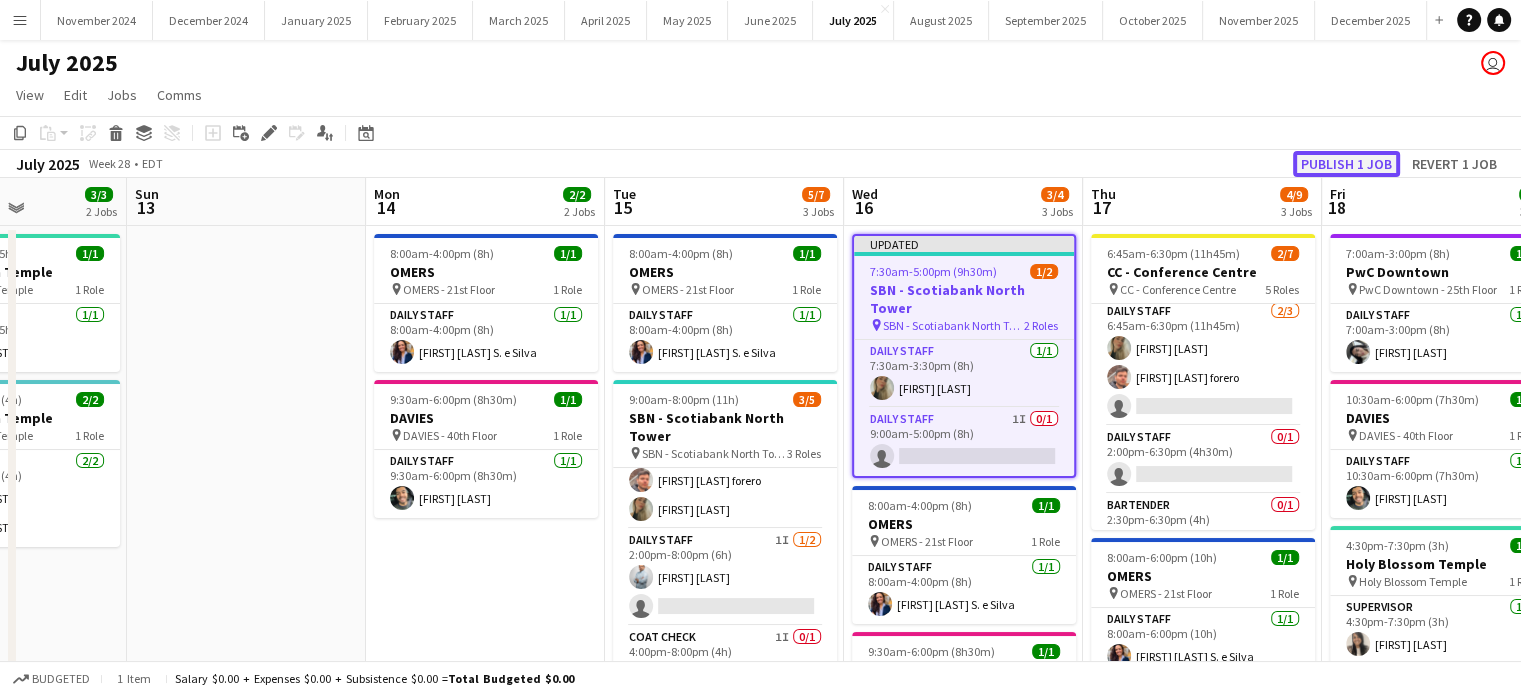 click on "Publish 1 job" 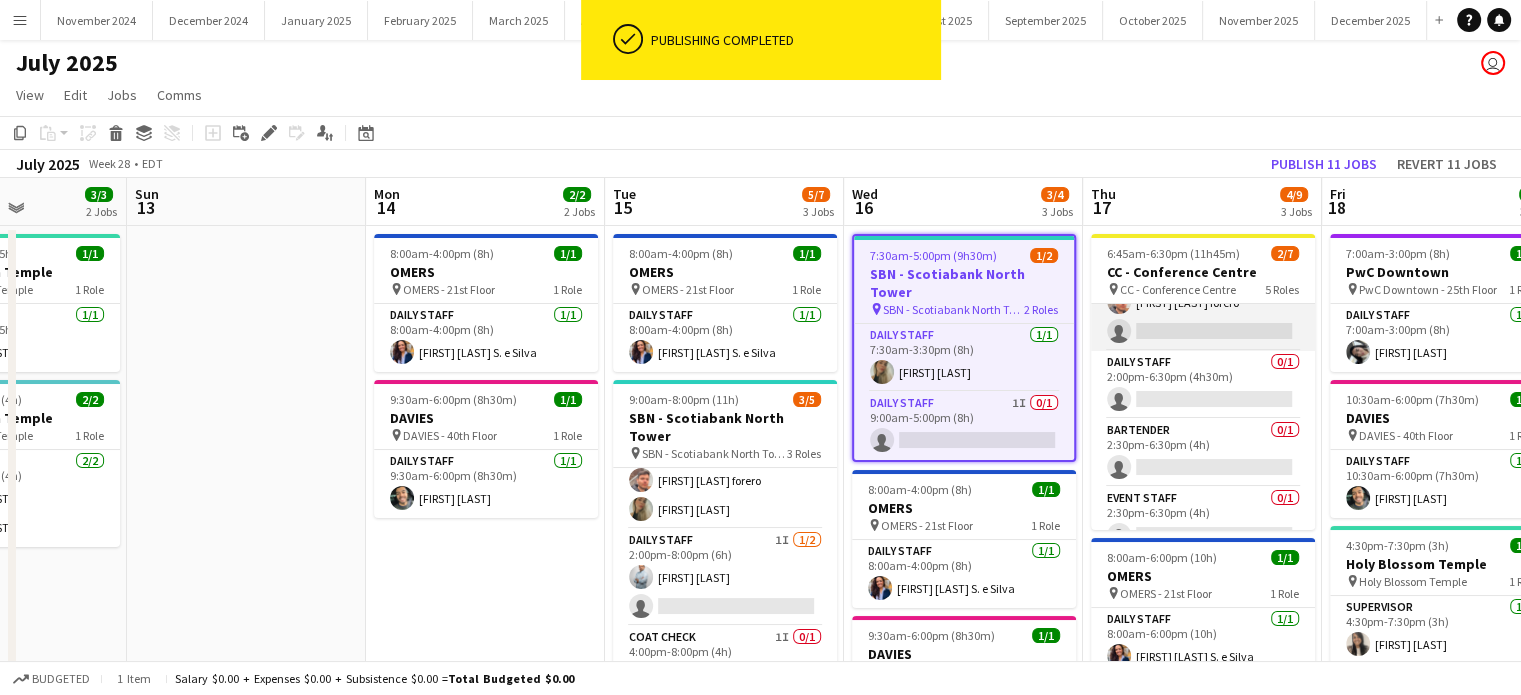 scroll, scrollTop: 172, scrollLeft: 0, axis: vertical 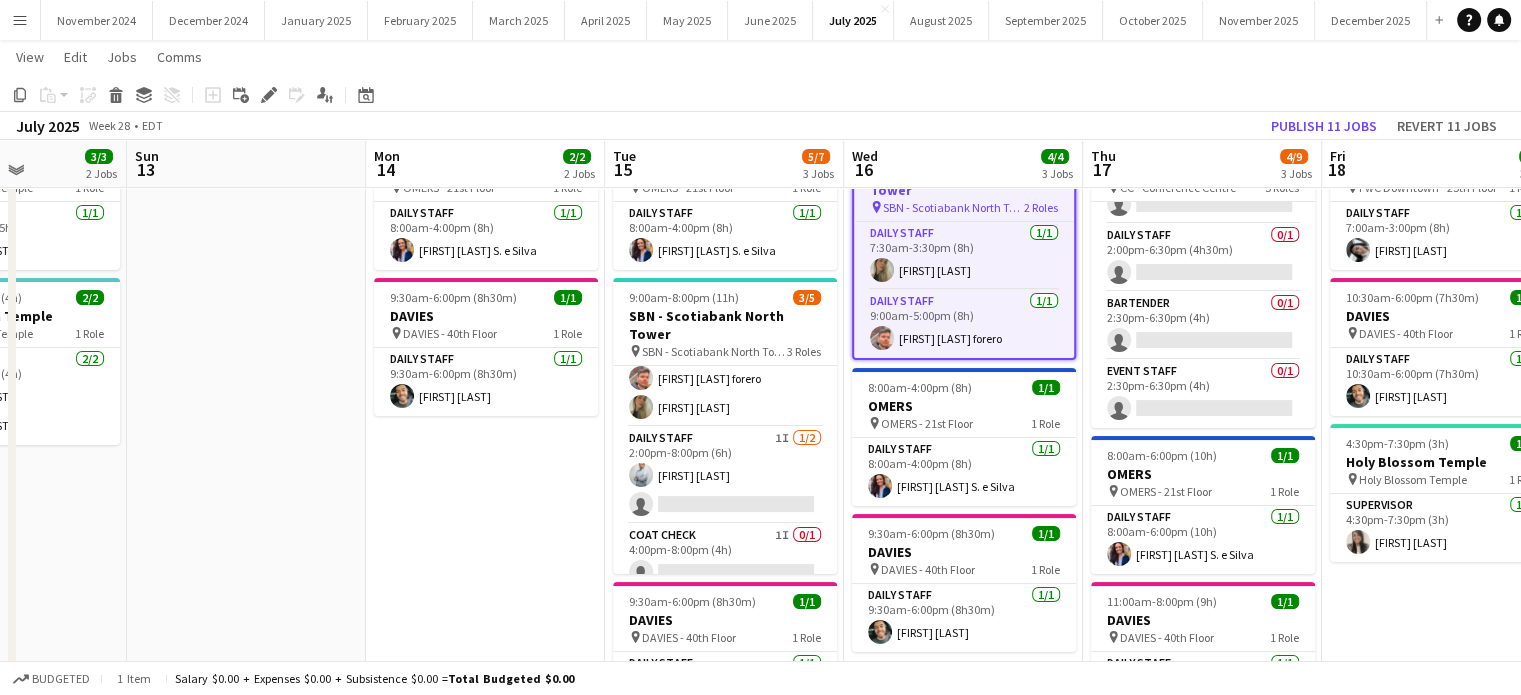 click on "8:00am-4:00pm (8h)    1/1   OMERS
pin
OMERS - 21st Floor   1 Role   Daily Staff   1/1   8:00am-4:00pm (8h)
[FIRST] [LAST] S. e Silva     9:30am-6:00pm (8h30m)    1/1   DAVIES
pin
DAVIES - 40th Floor   1 Role   Daily Staff   1/1   9:30am-6:00pm (8h30m)
[LAST] [LAST]" at bounding box center [485, 722] 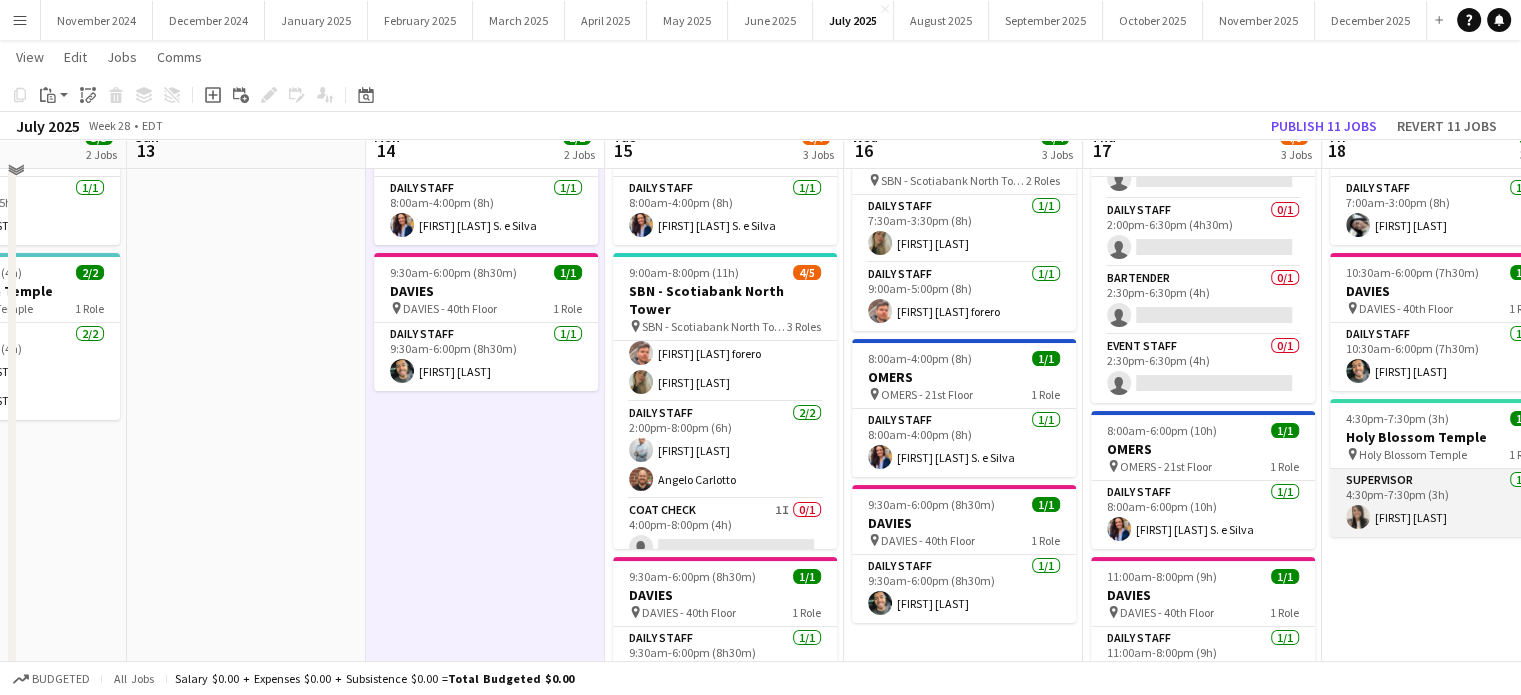 scroll, scrollTop: 100, scrollLeft: 0, axis: vertical 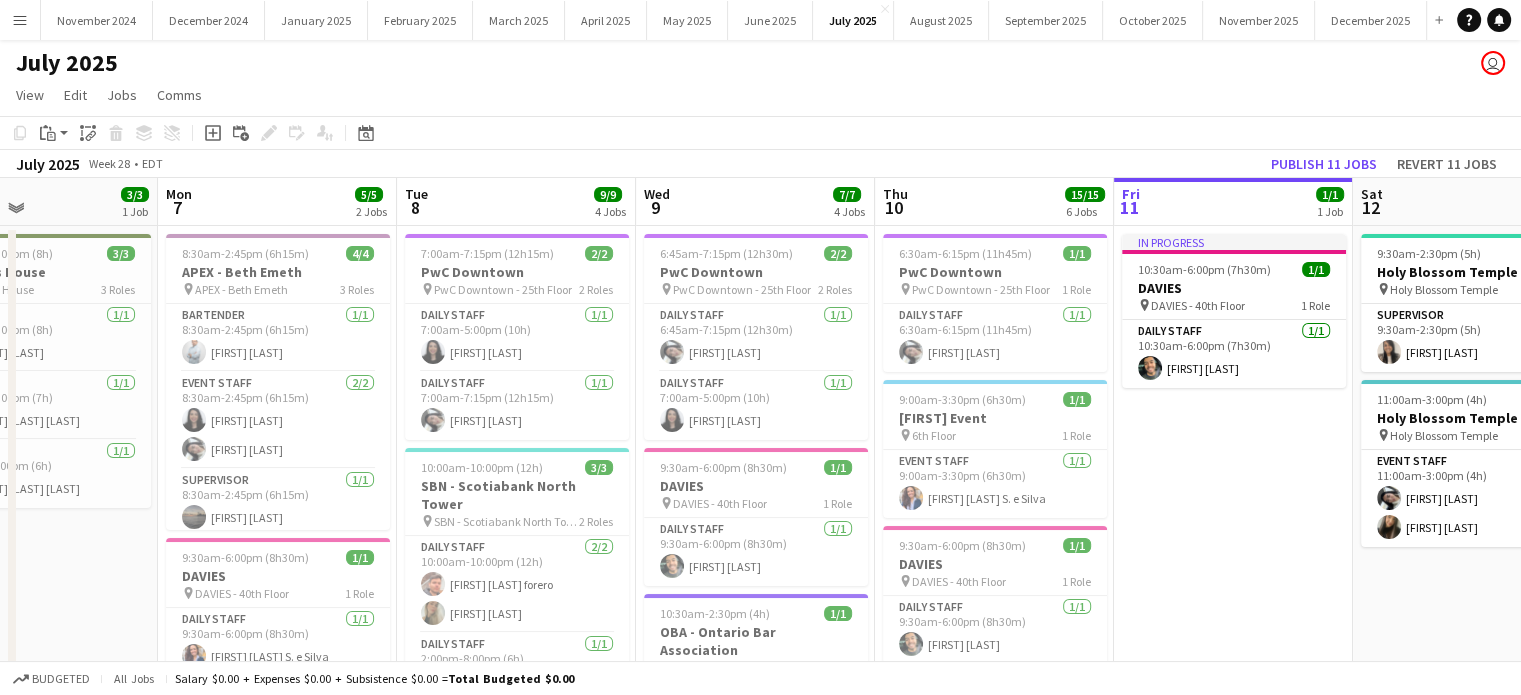drag, startPoint x: 302, startPoint y: 470, endPoint x: 1535, endPoint y: 411, distance: 1234.4108 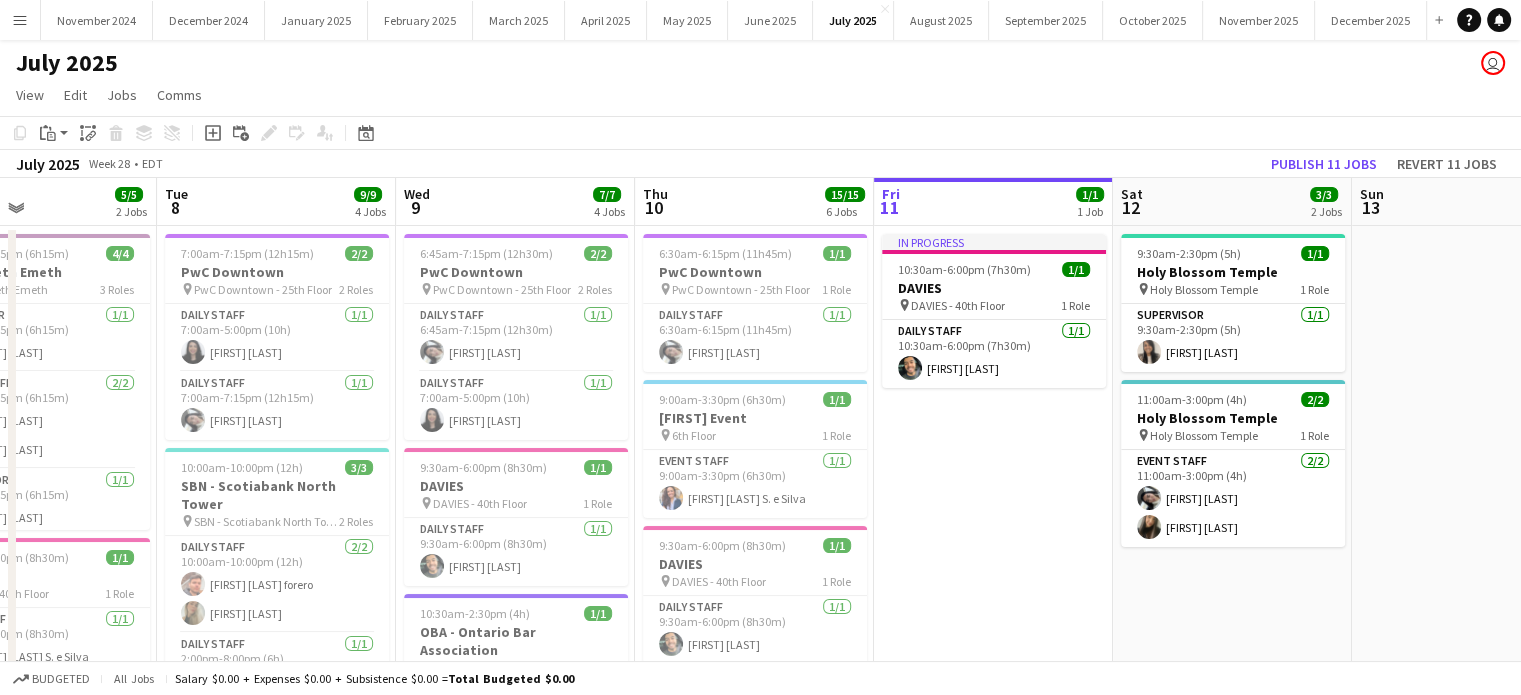 click on "Menu
Boards
Boards   Boards   All jobs   Status
Workforce
Workforce   My Workforce   Recruiting
Comms
Comms
Pay
Pay   Approvals   Payments   Reports   Invoices
Platform Settings
Platform Settings   App settings   Your settings   Profiles
Training Academy
Training Academy
Knowledge Base
Knowledge Base
Product Updates
Product Updates   Log Out   Privacy   November 2024
Close
December 2024
Close
January 2025
Close
February 2025
Close
March 2025
Close
April 2025
Close
May 2025
Close
June 2025
Close
July 2025
Close" at bounding box center [760, 728] 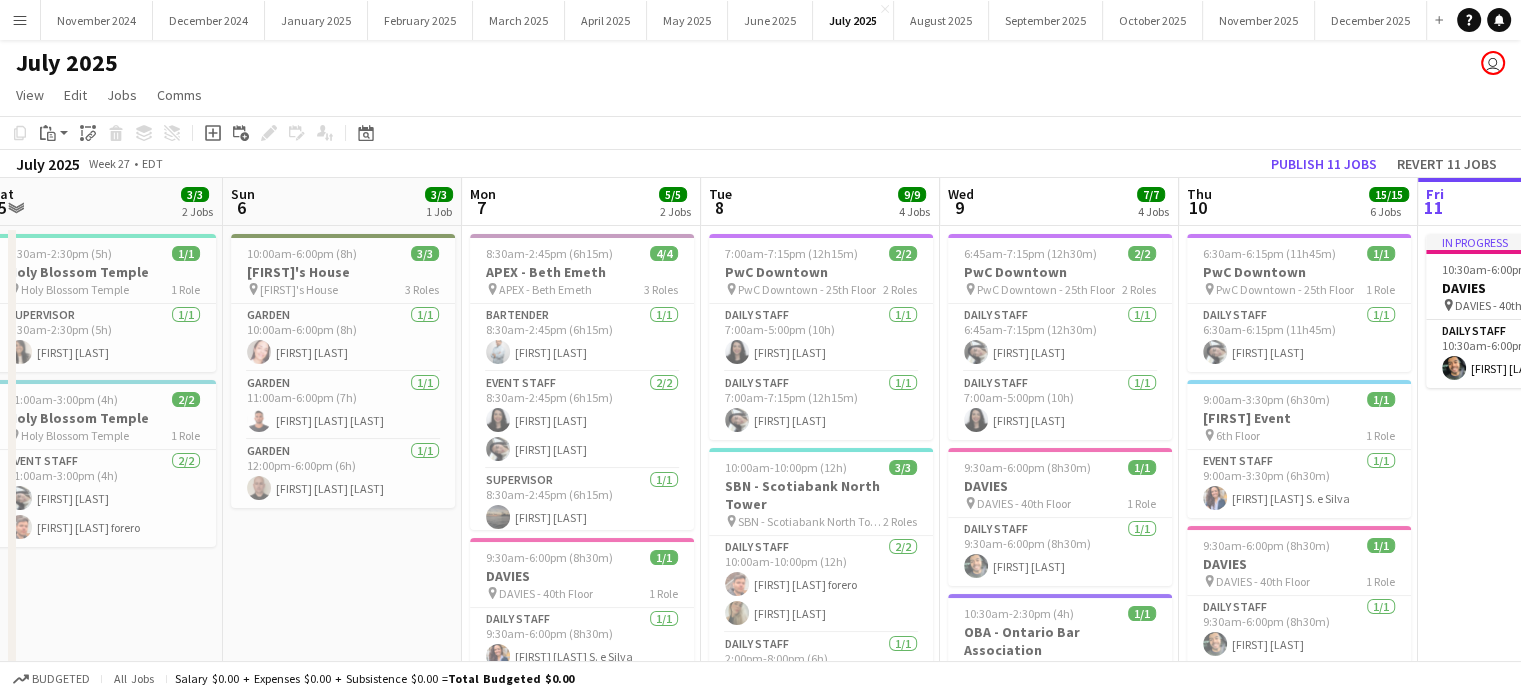 scroll, scrollTop: 0, scrollLeft: 770, axis: horizontal 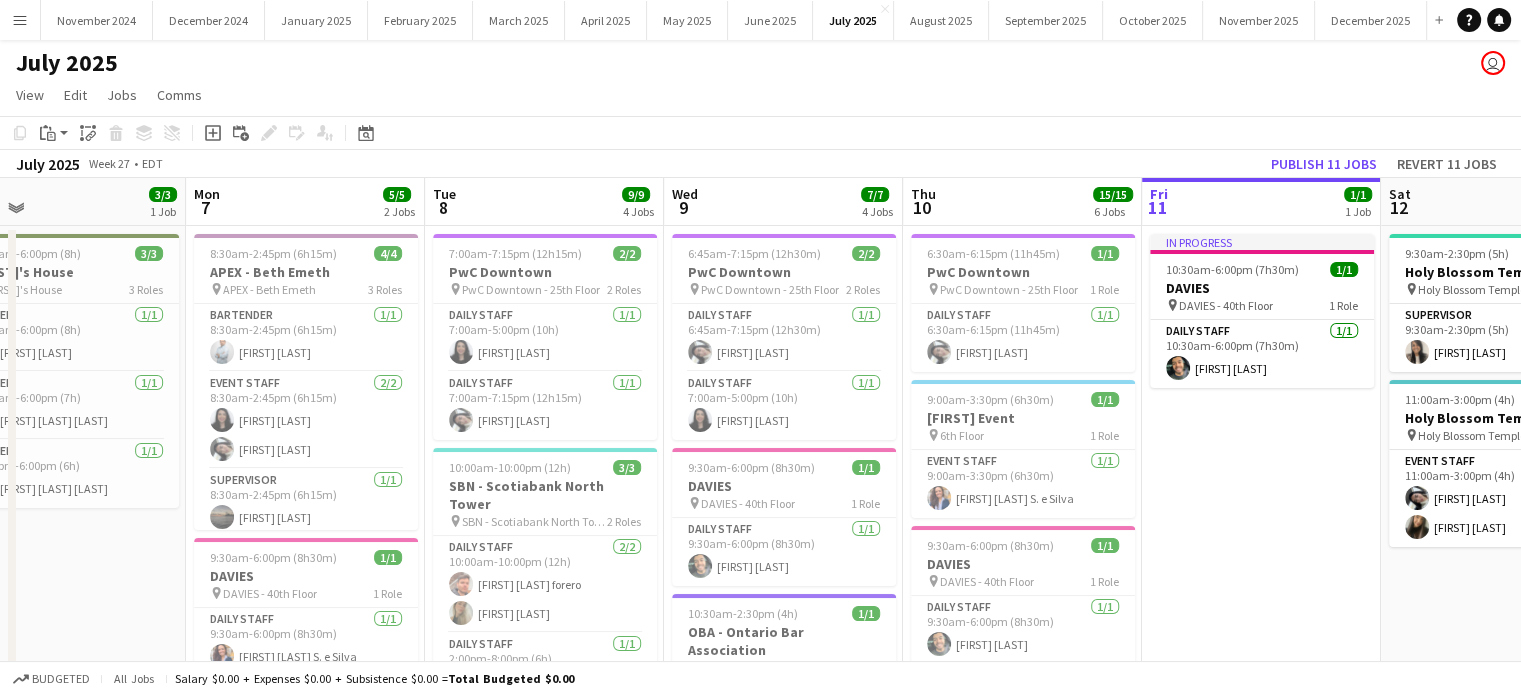 drag, startPoint x: 344, startPoint y: 475, endPoint x: 600, endPoint y: 455, distance: 256.78006 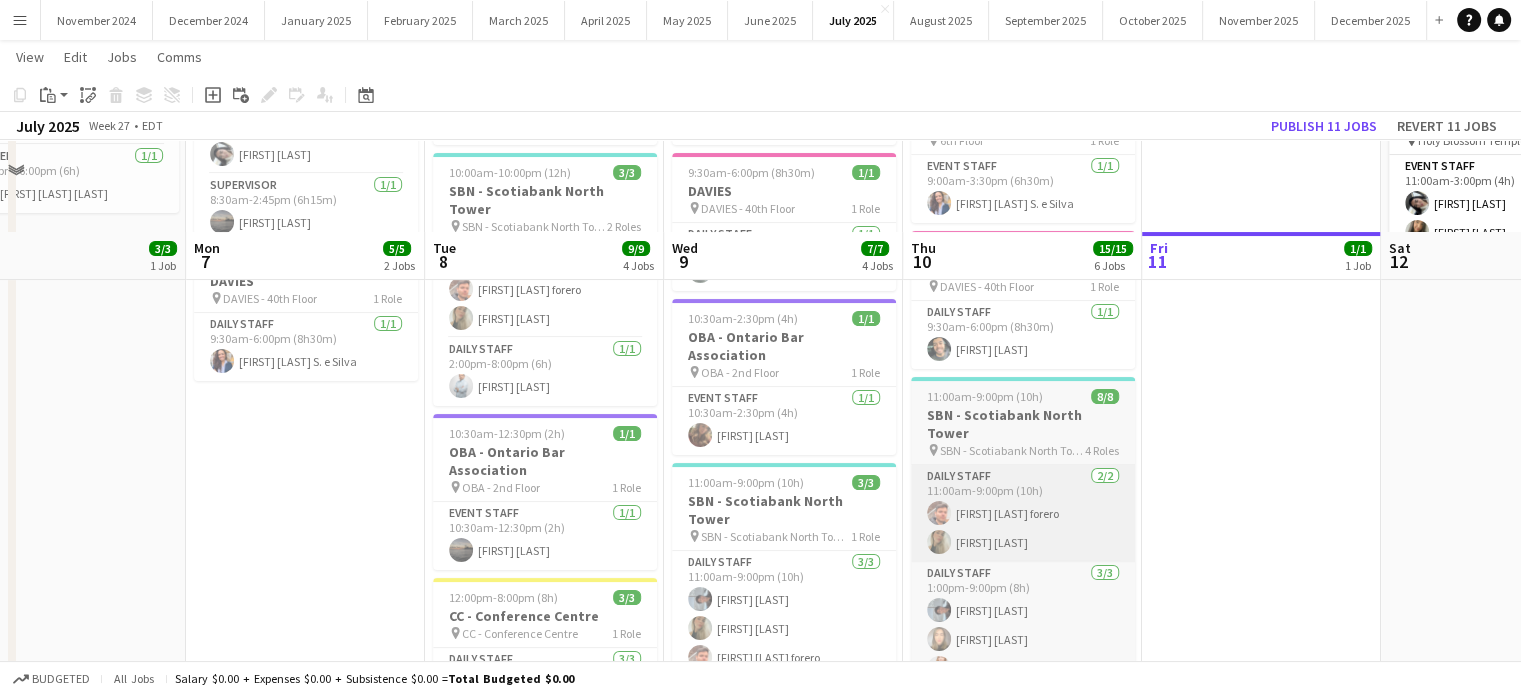 scroll, scrollTop: 400, scrollLeft: 0, axis: vertical 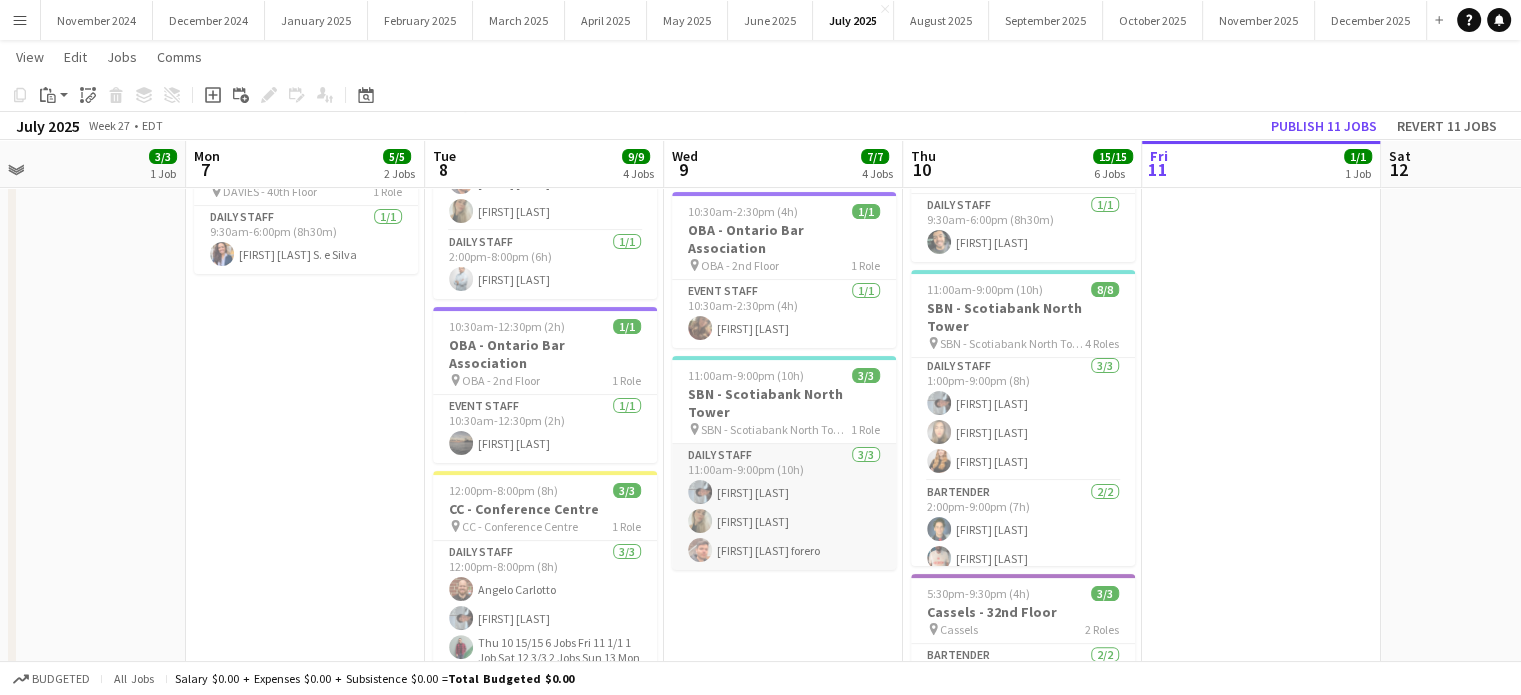 click on "Daily Staff   3/3   11:00am-9:00pm (10h)
[FIRST] [LAST] [FIRST] [LAST] forero" at bounding box center (784, 507) 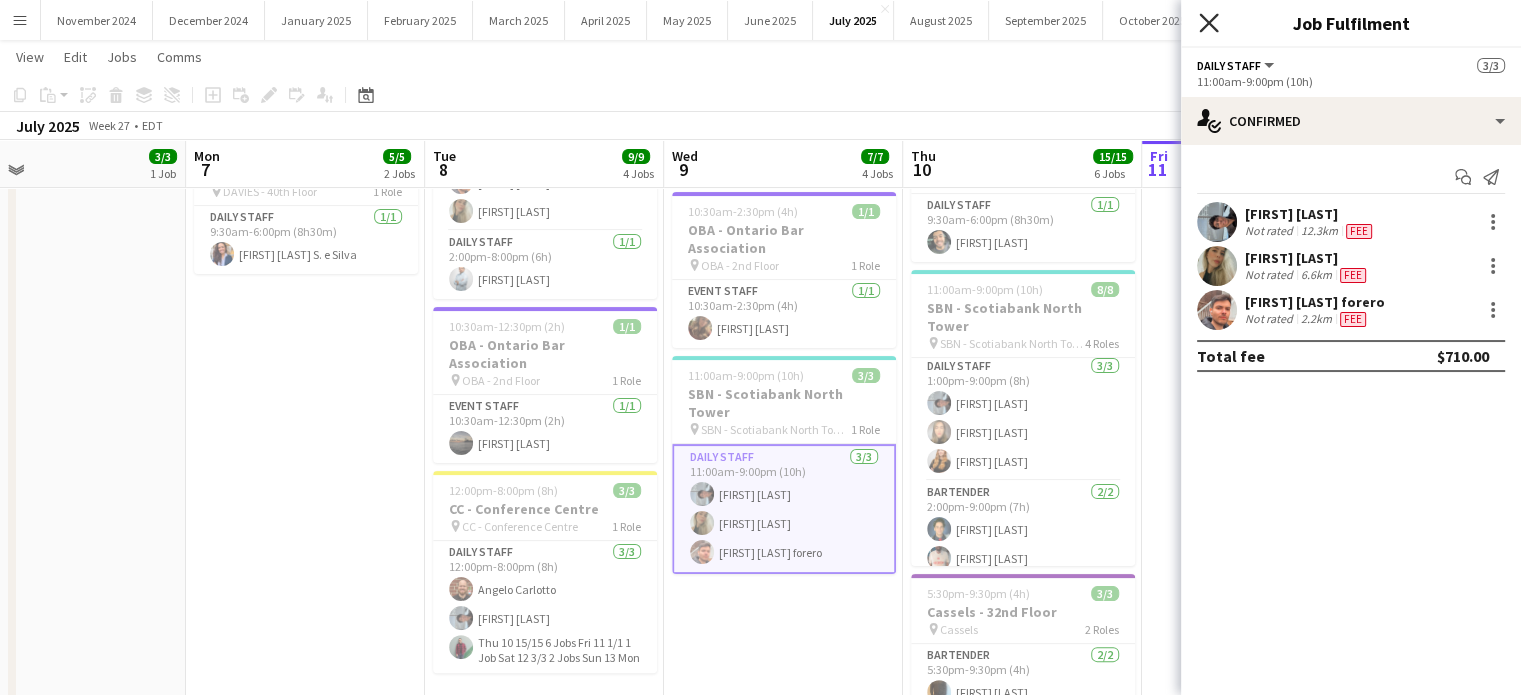 click 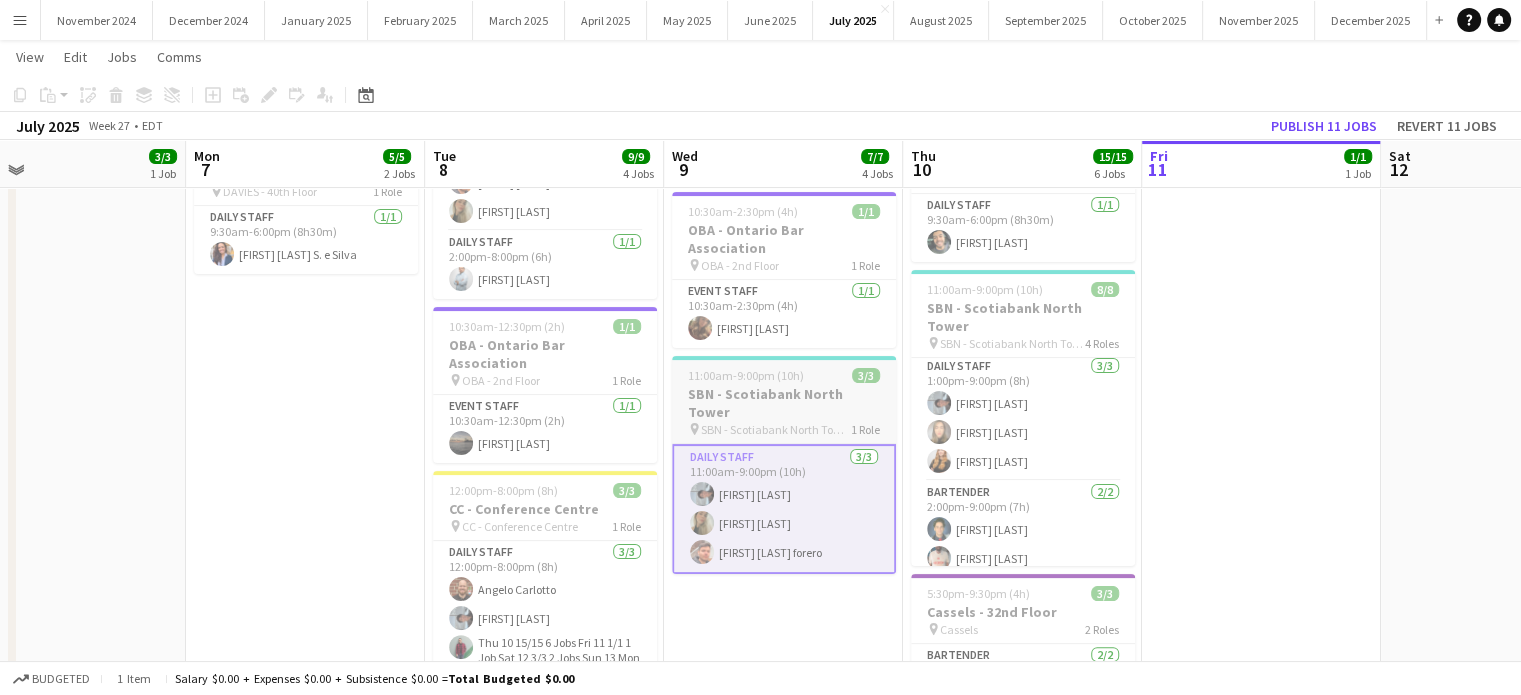 click on "11:00am-9:00pm (10h)    3/3" at bounding box center (784, 375) 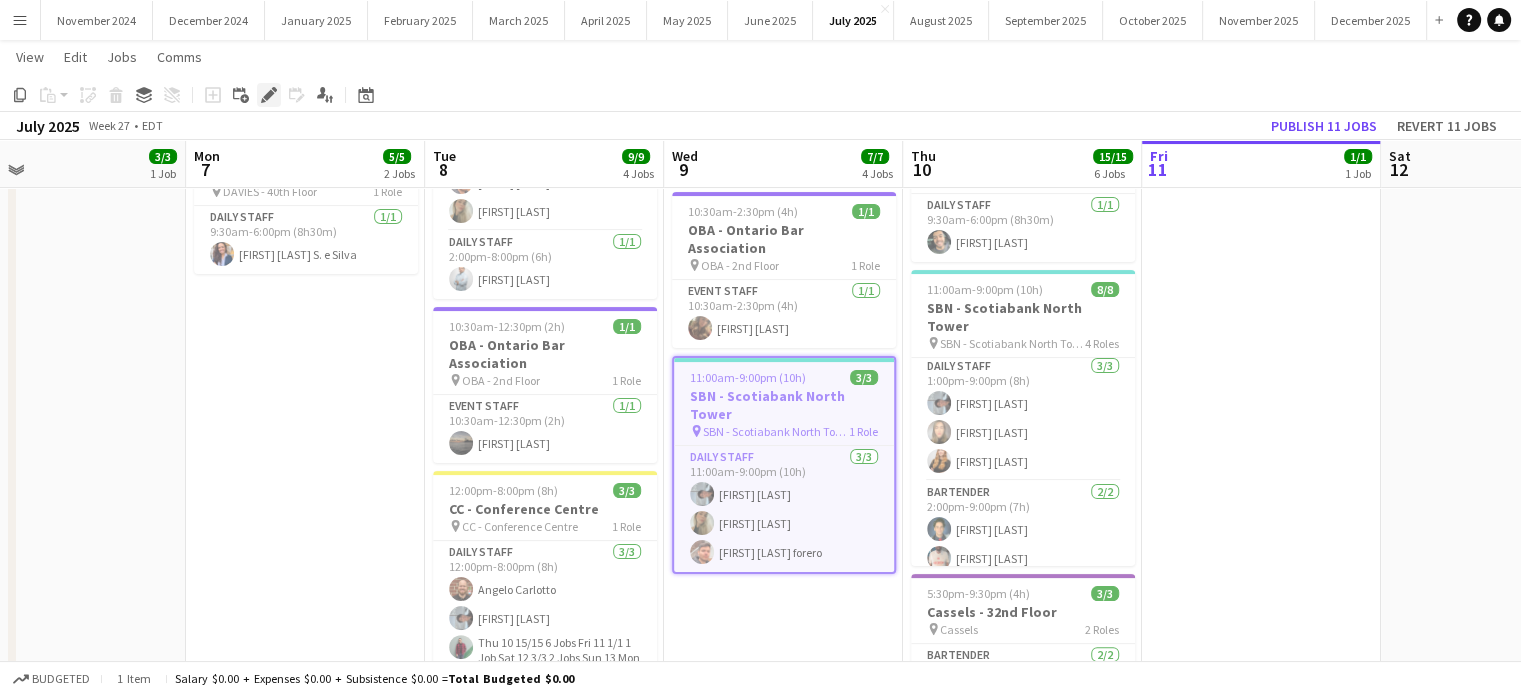 click on "Edit" 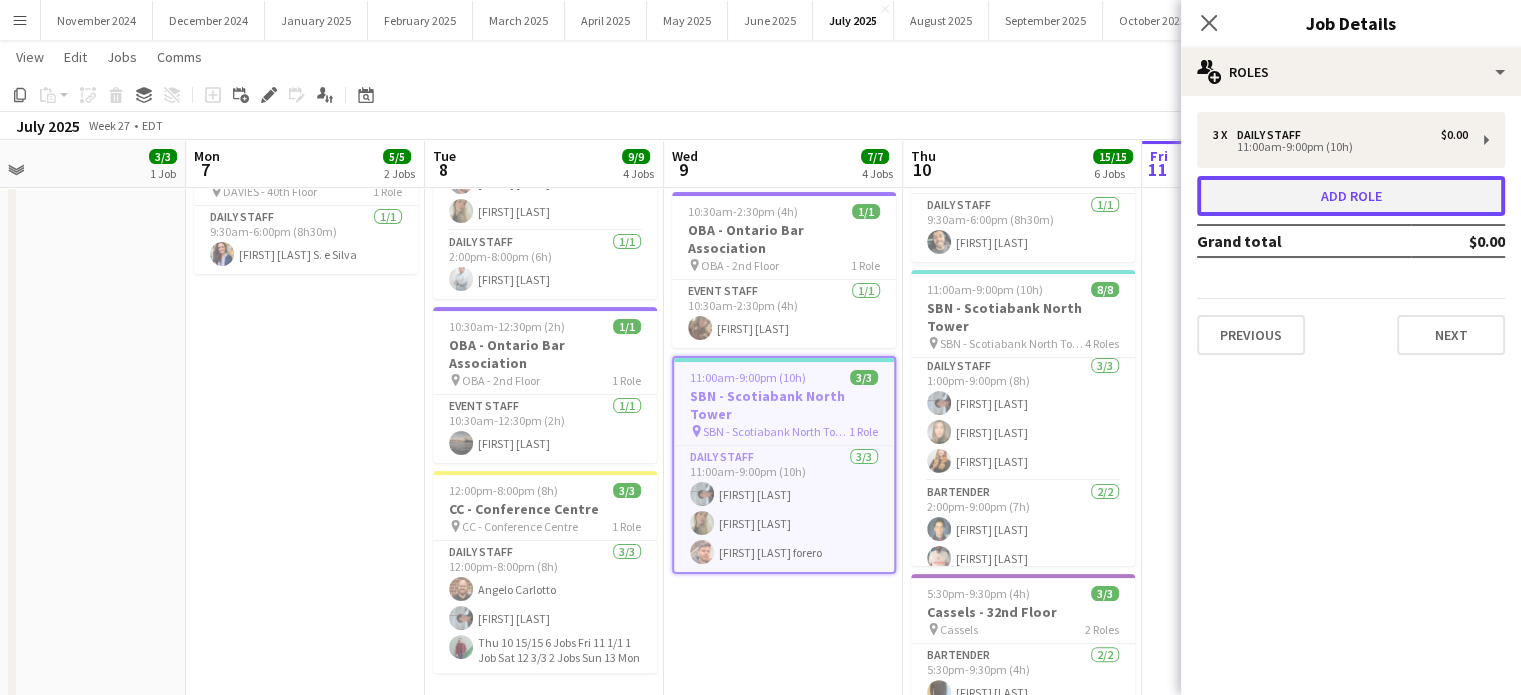 click on "Add role" at bounding box center (1351, 196) 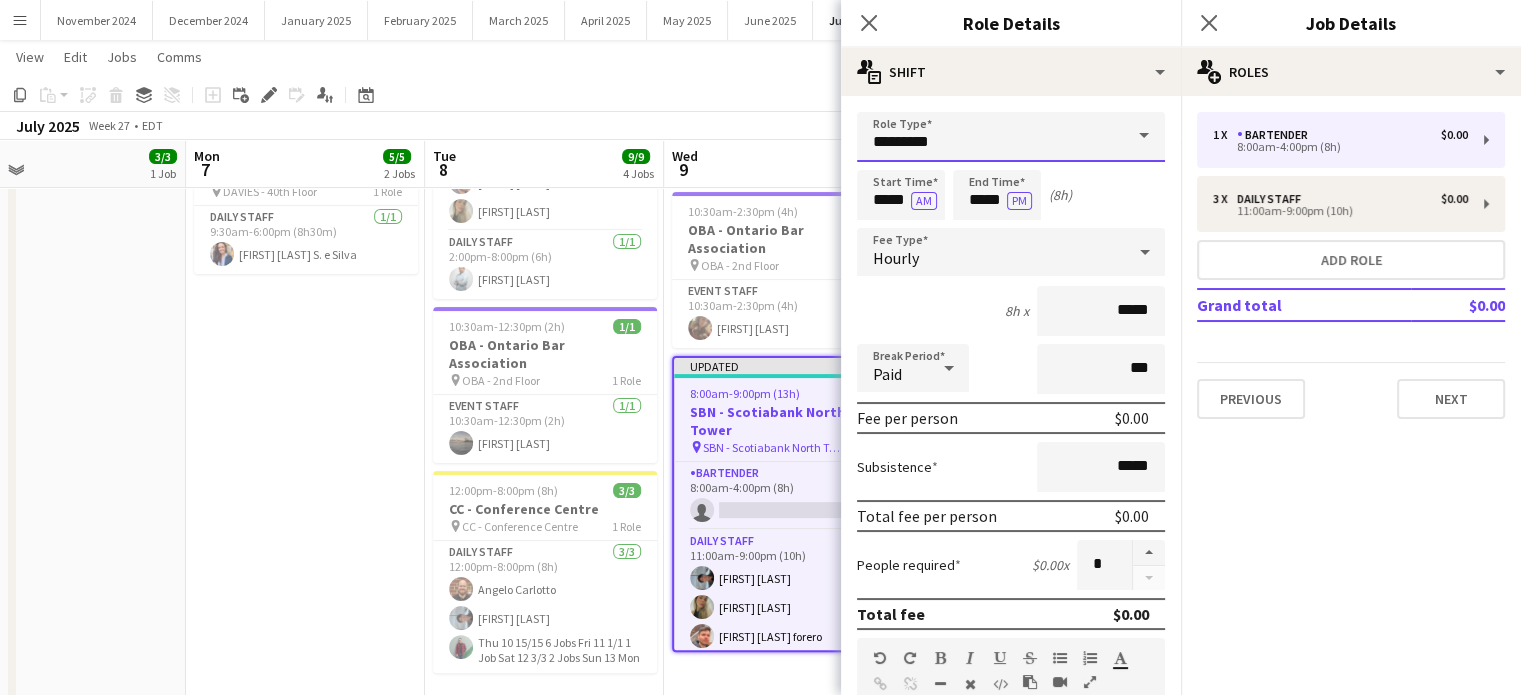 click on "*********" at bounding box center (1011, 137) 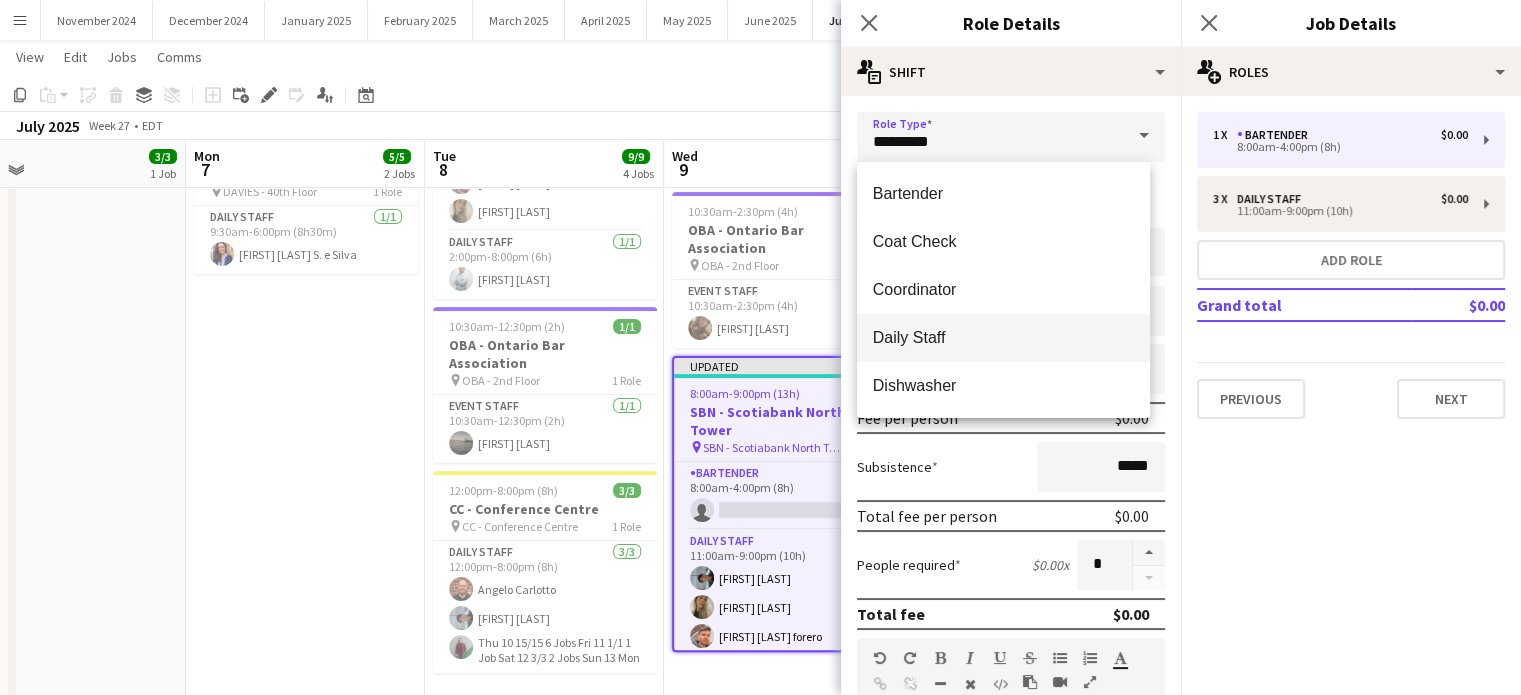 click on "Daily Staff" at bounding box center [1003, 338] 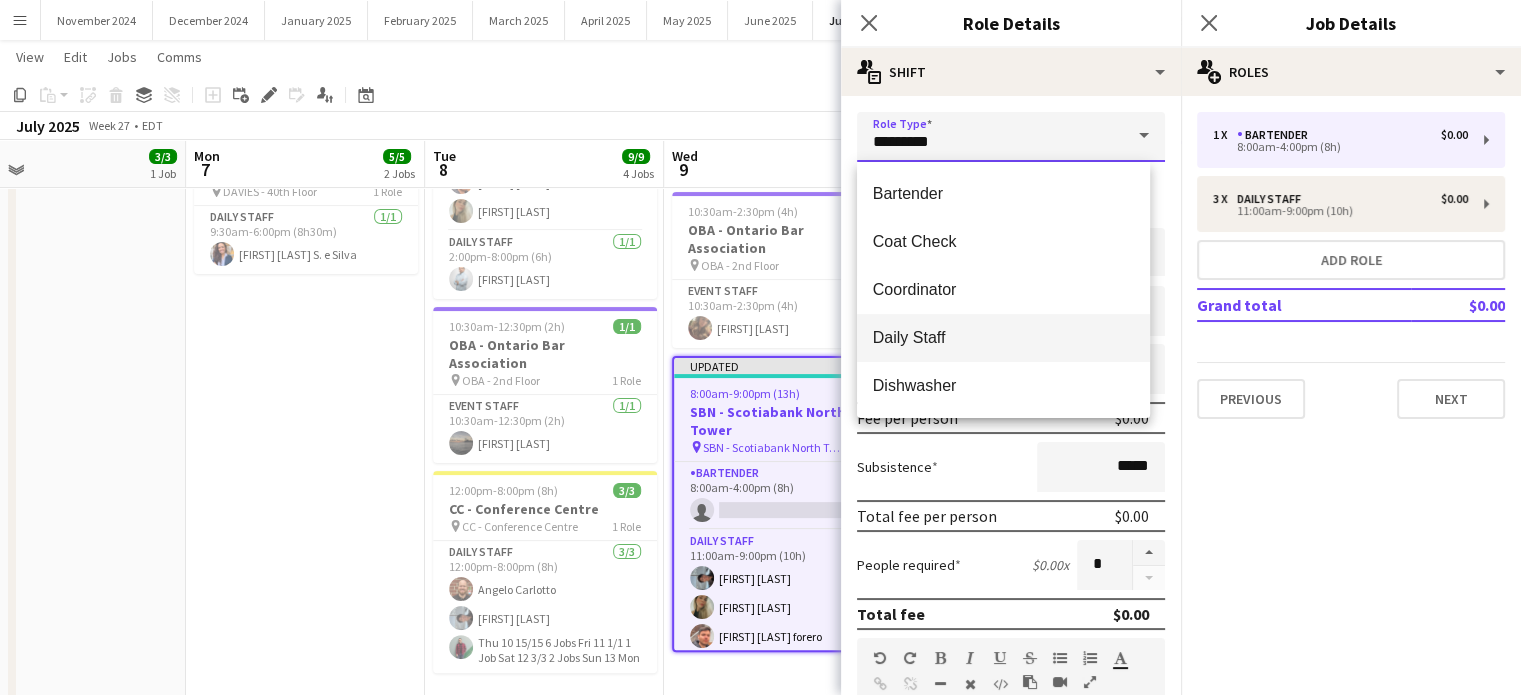 type on "**********" 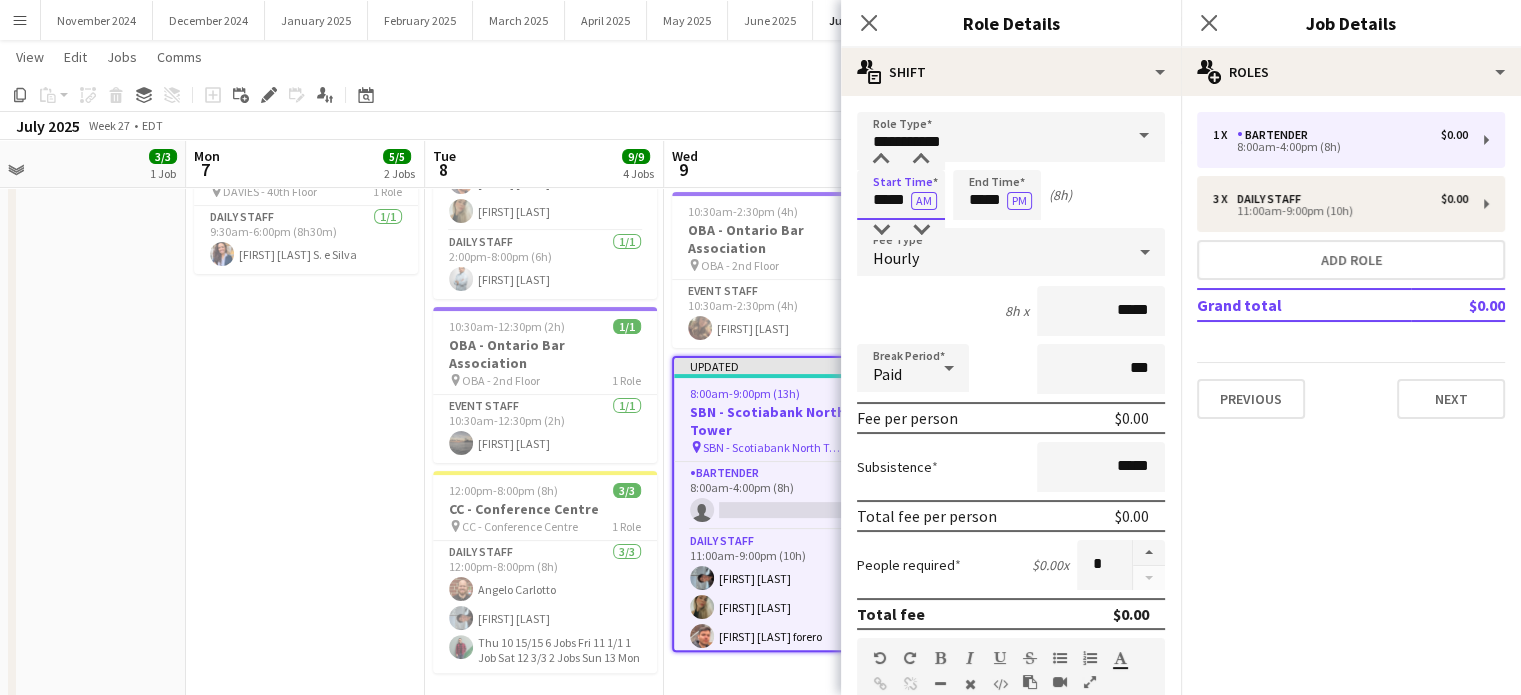 click on "*****" at bounding box center (901, 195) 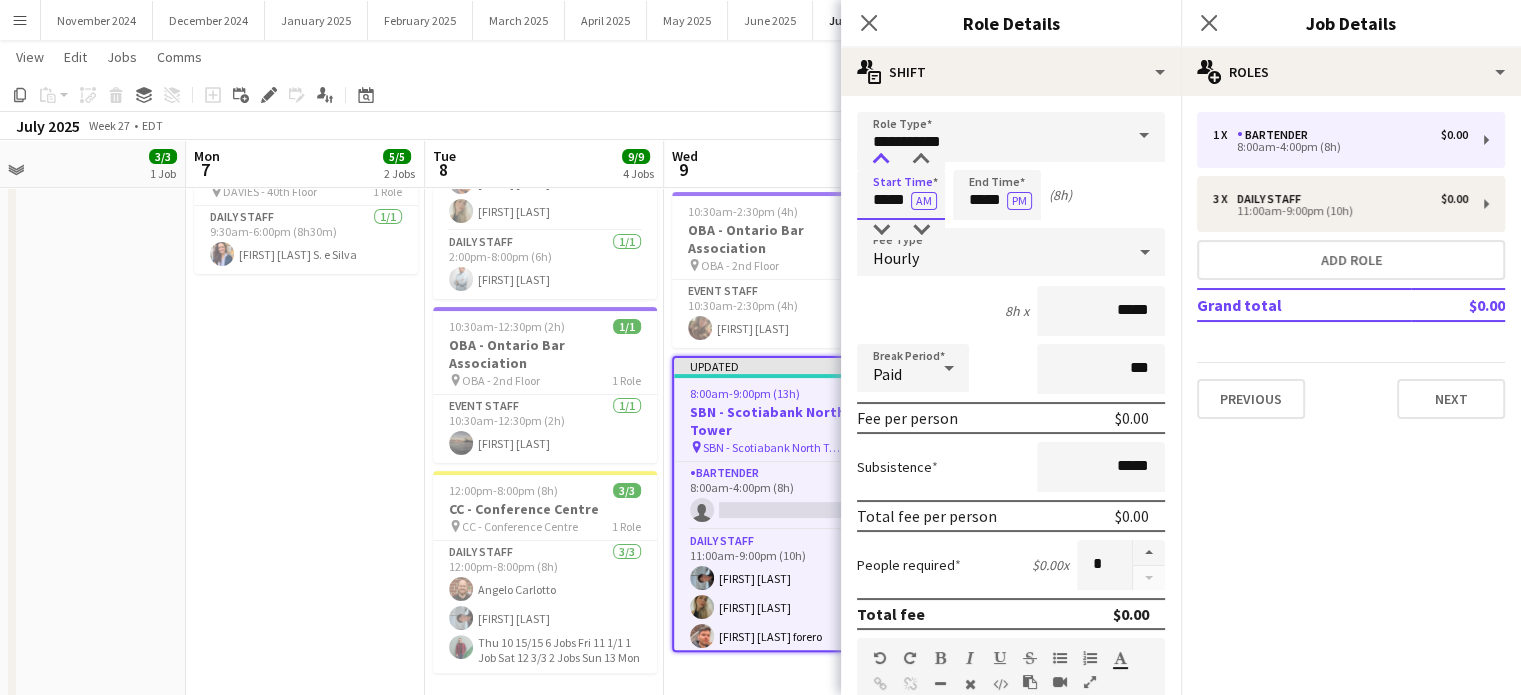 type on "*****" 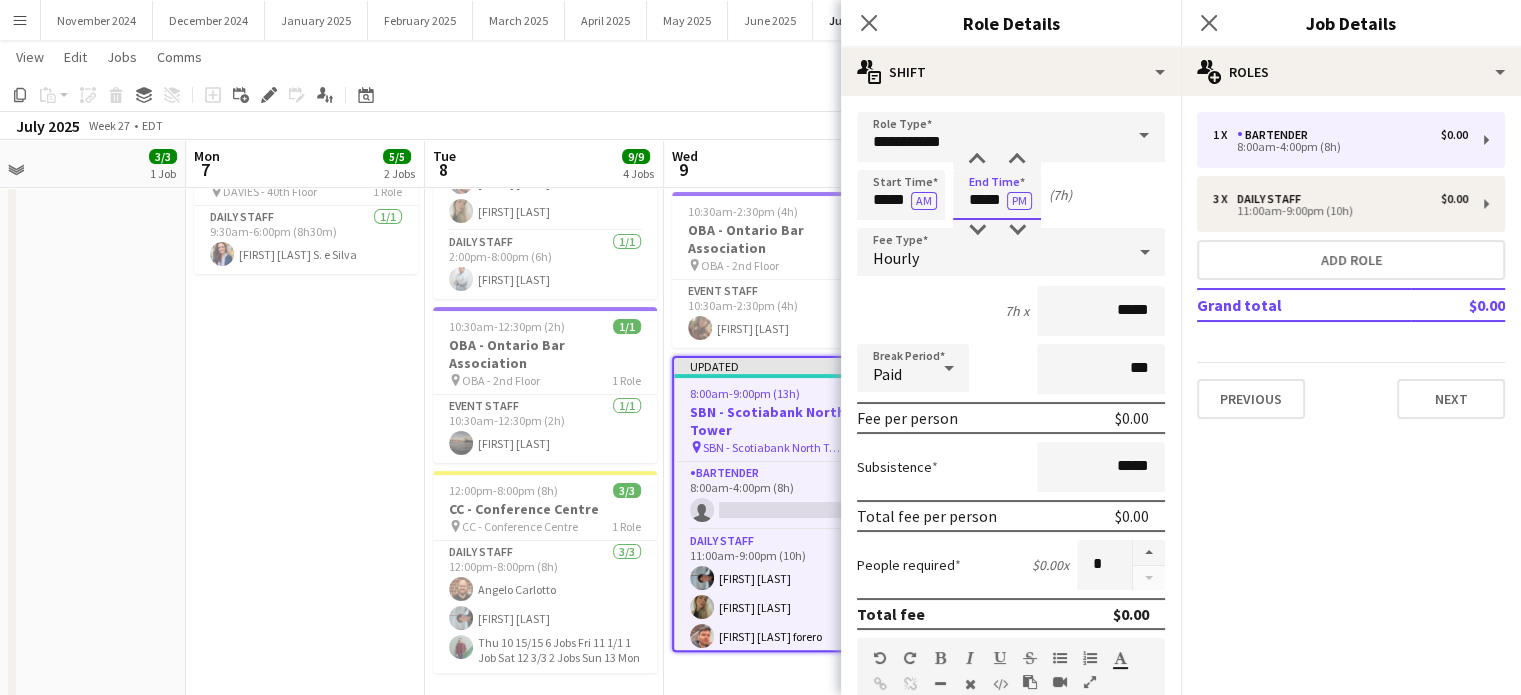 click on "*****" at bounding box center [997, 195] 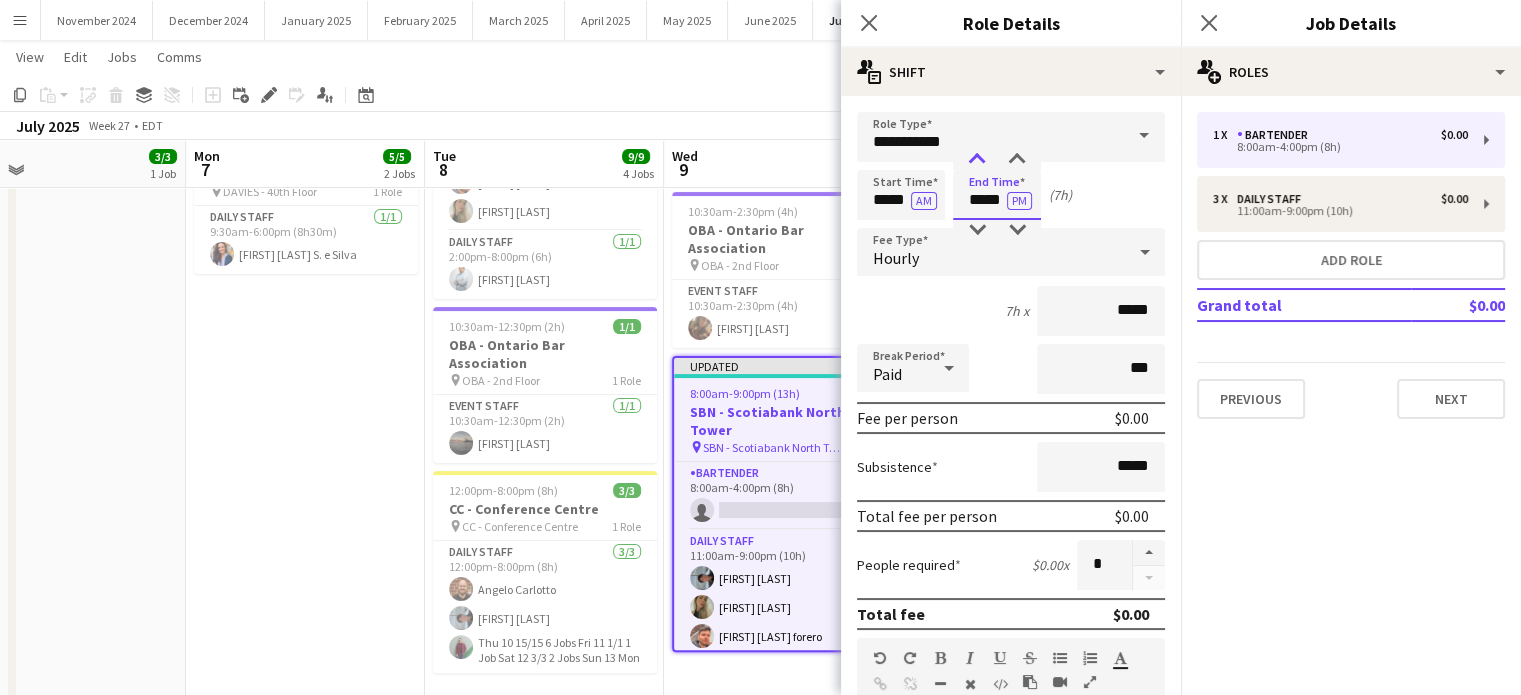 click at bounding box center [977, 160] 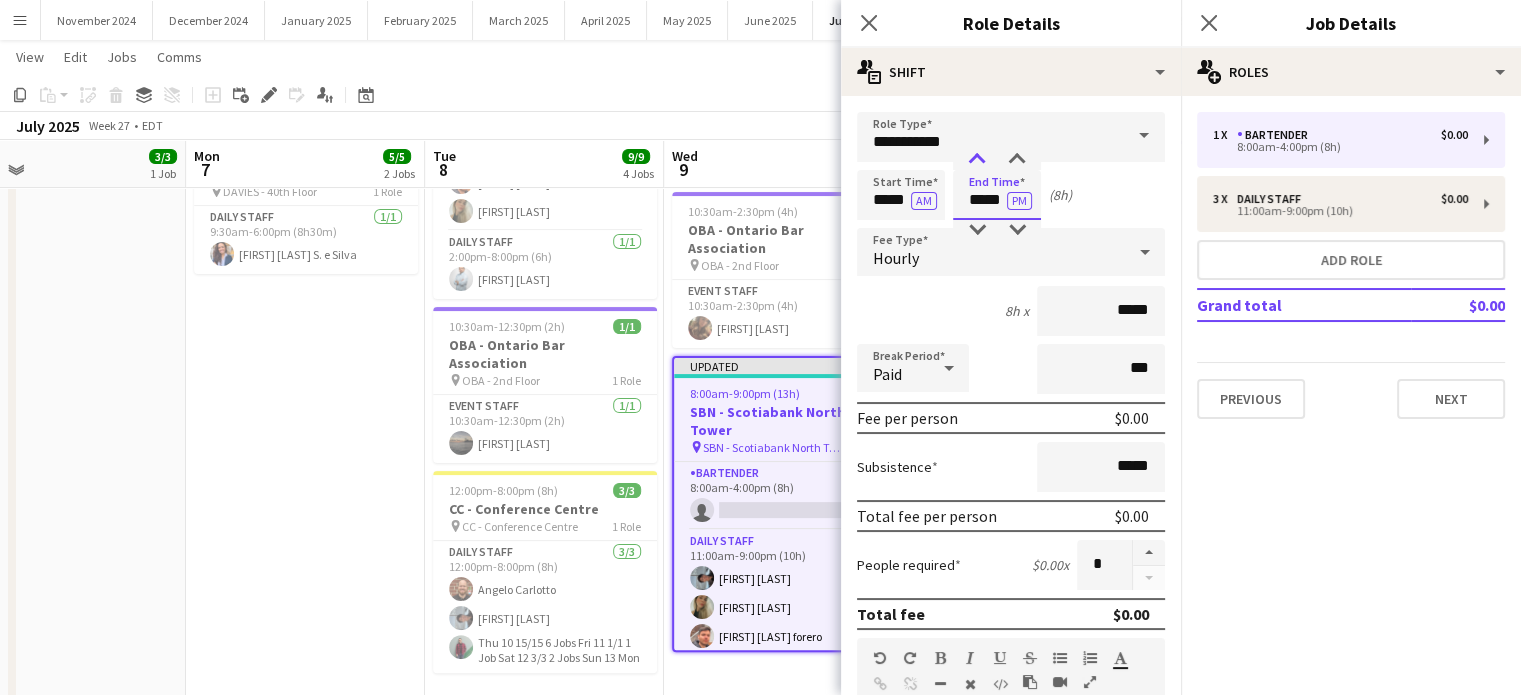 click at bounding box center (977, 160) 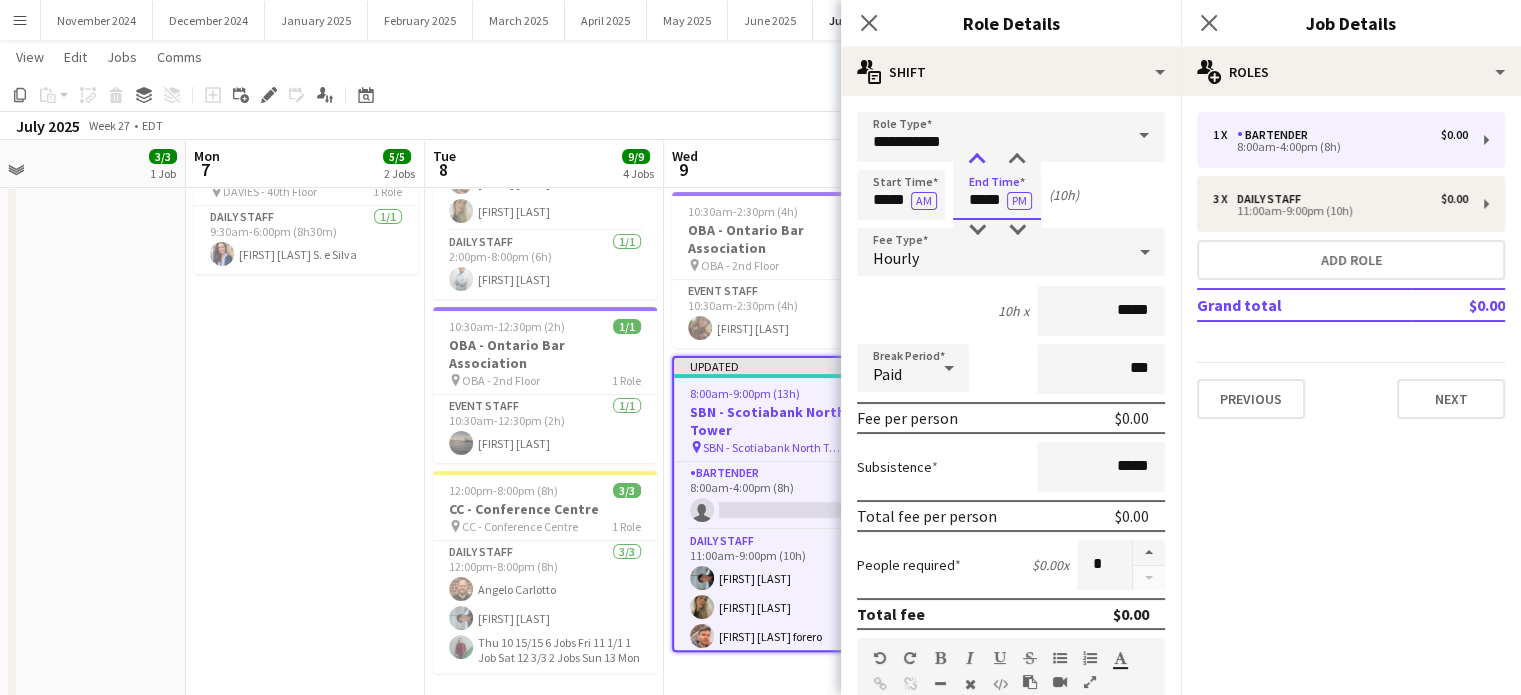 click at bounding box center (977, 160) 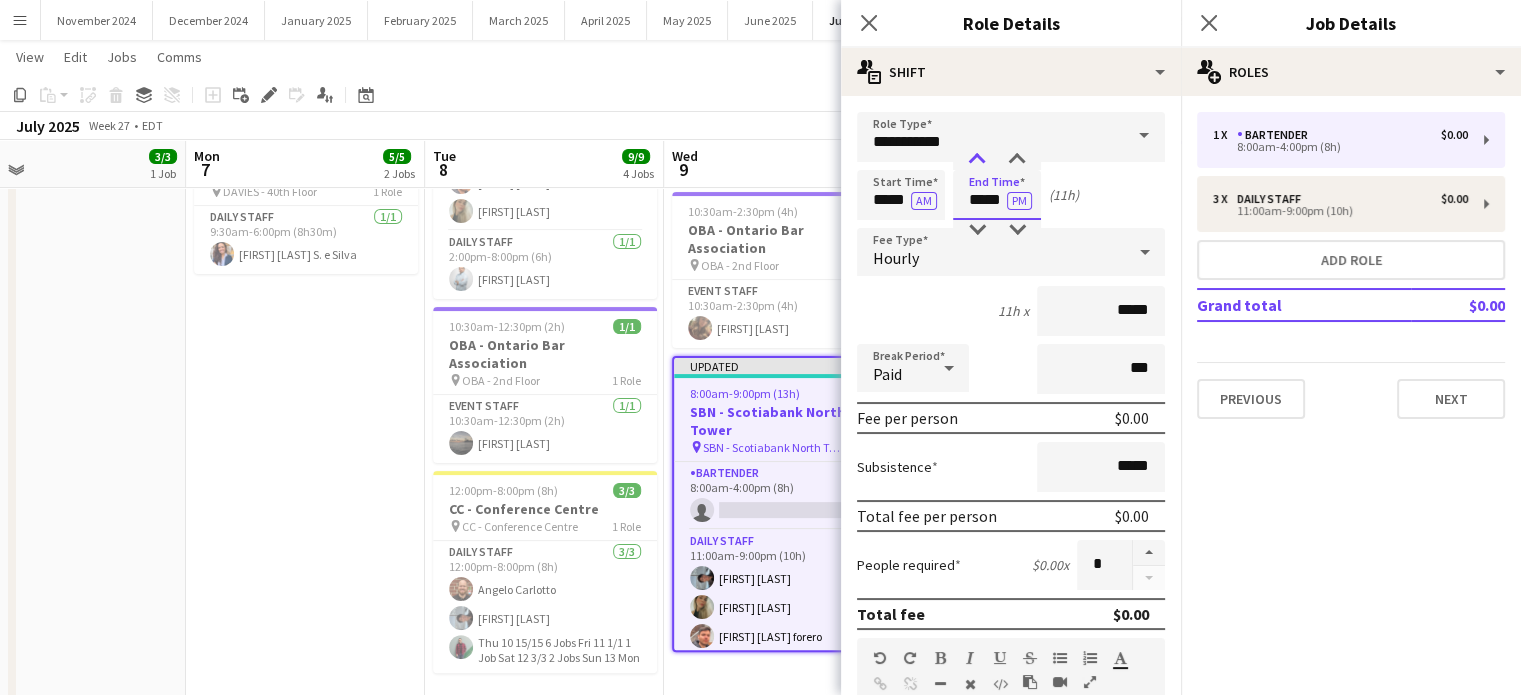 click at bounding box center (977, 160) 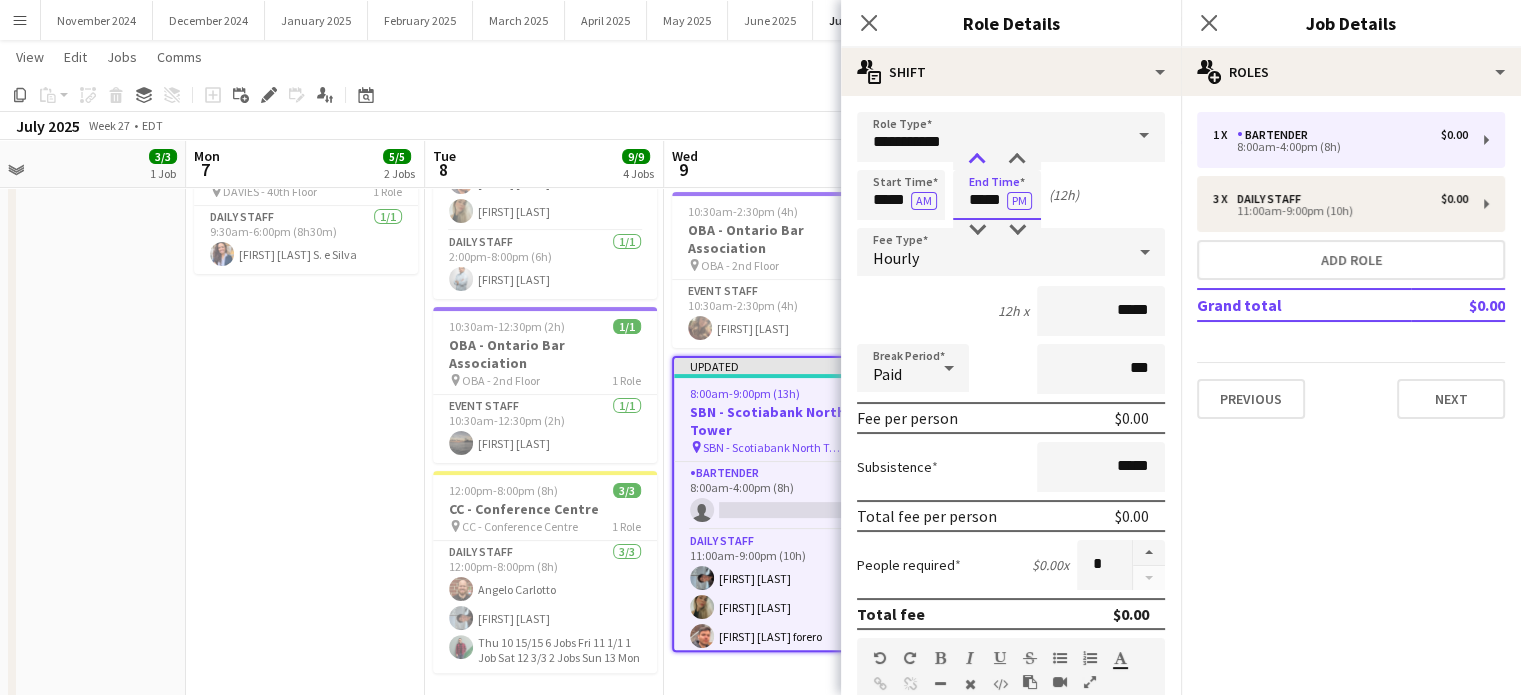 click at bounding box center [977, 160] 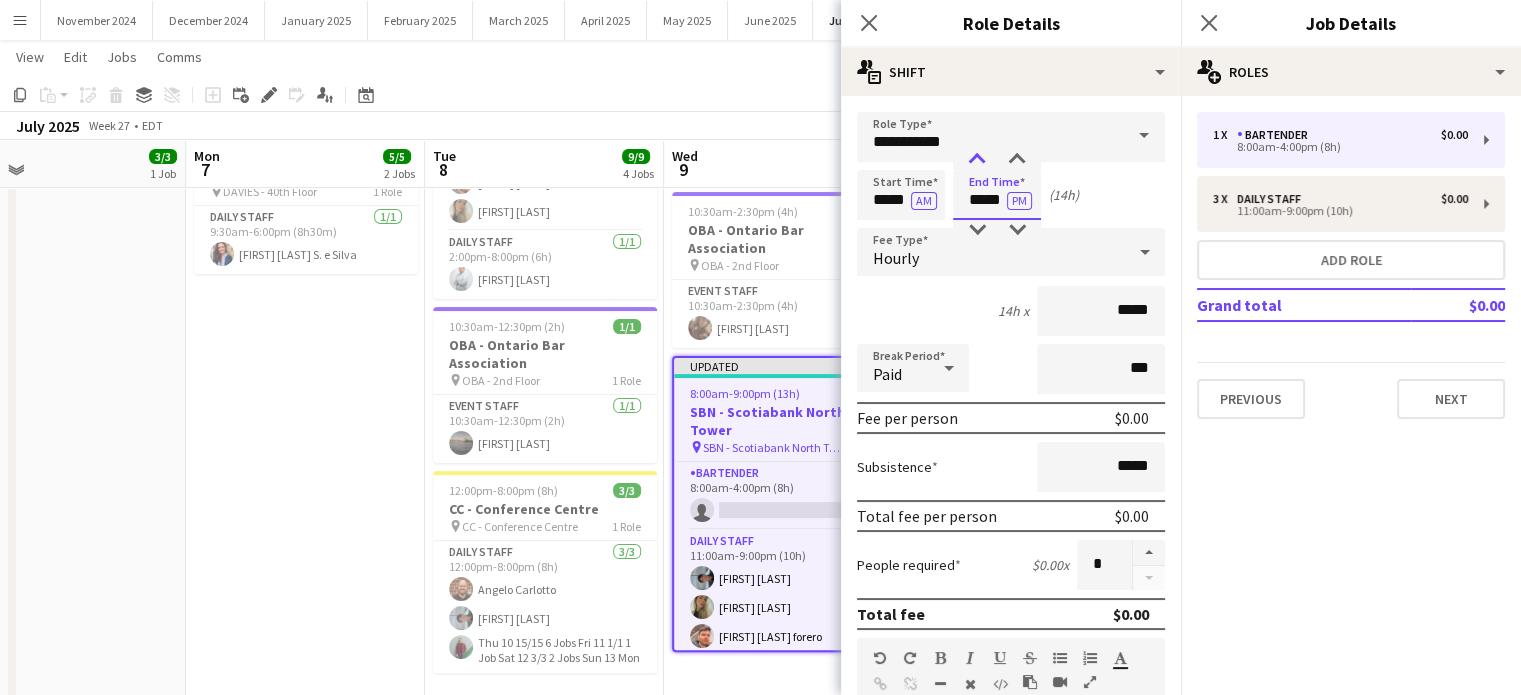 click at bounding box center [977, 160] 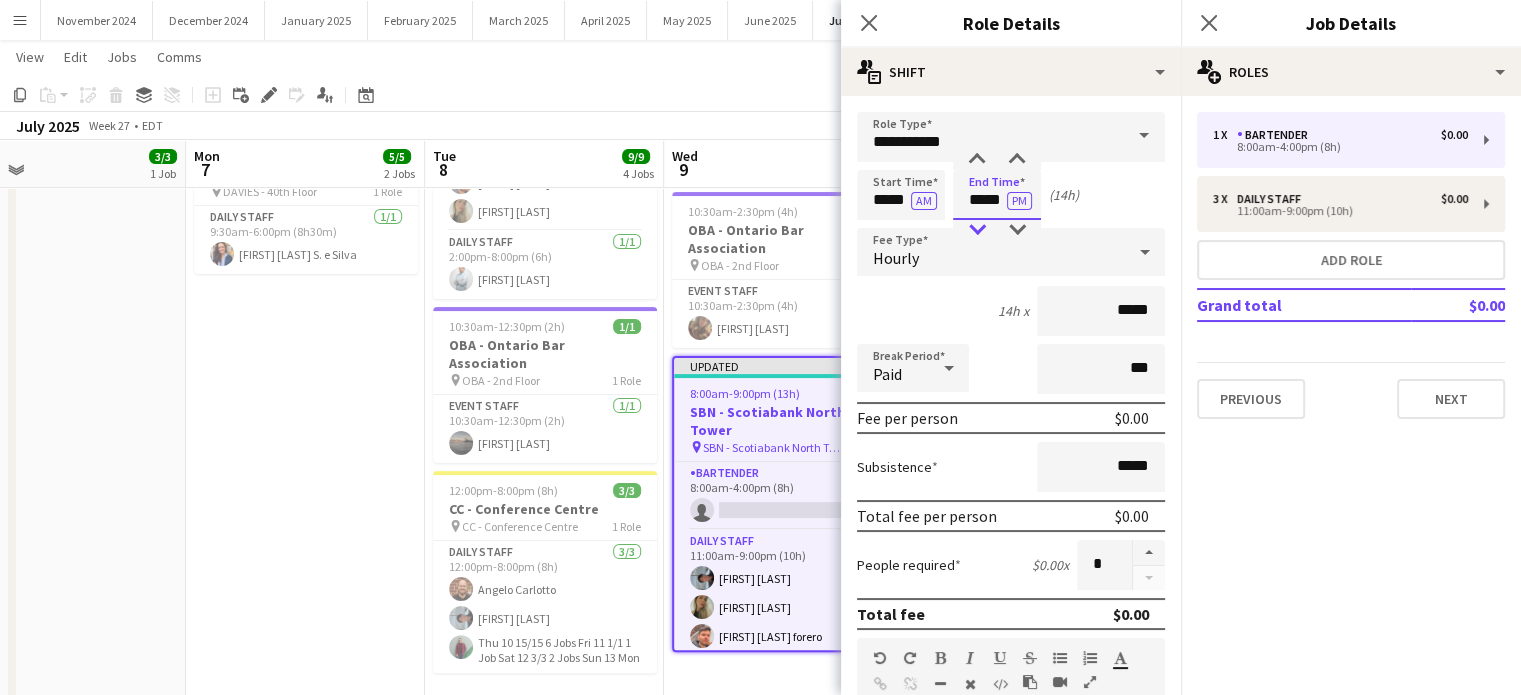 type on "*****" 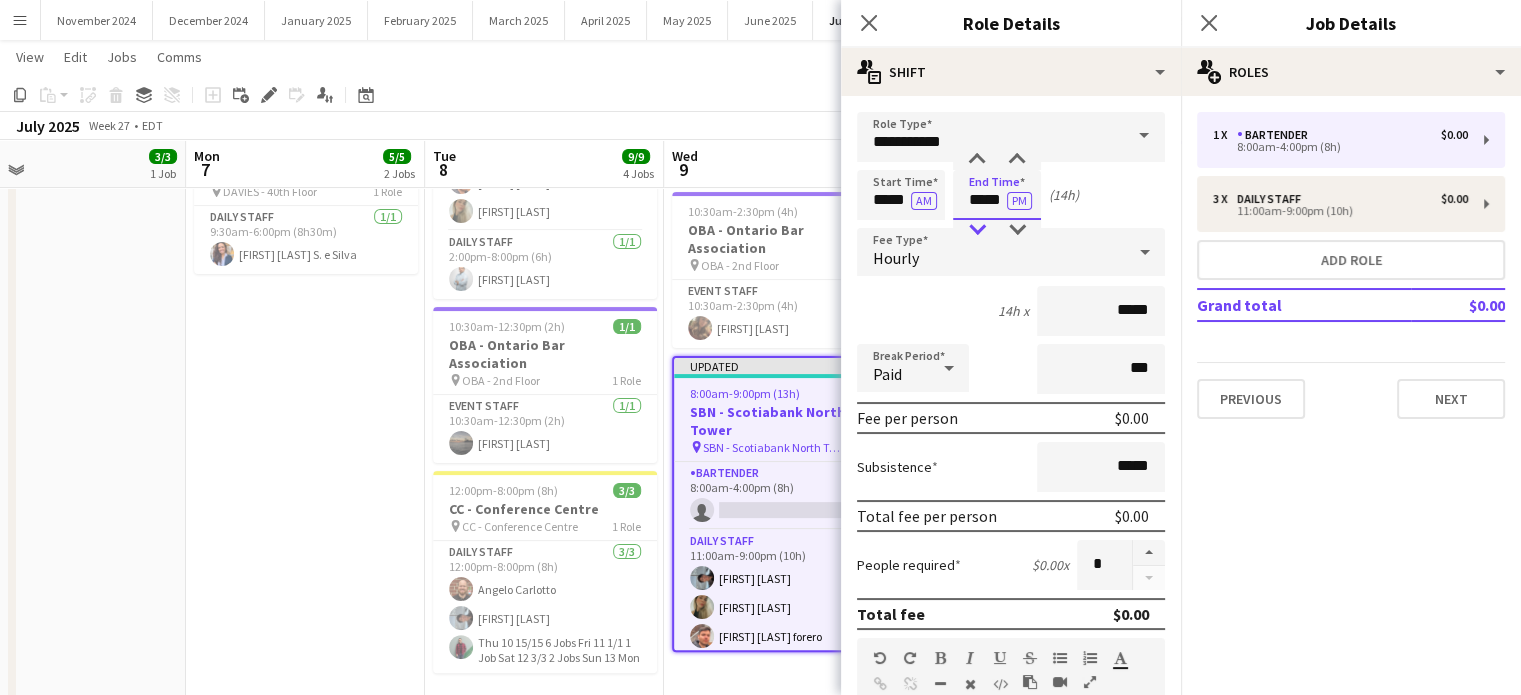click at bounding box center (977, 230) 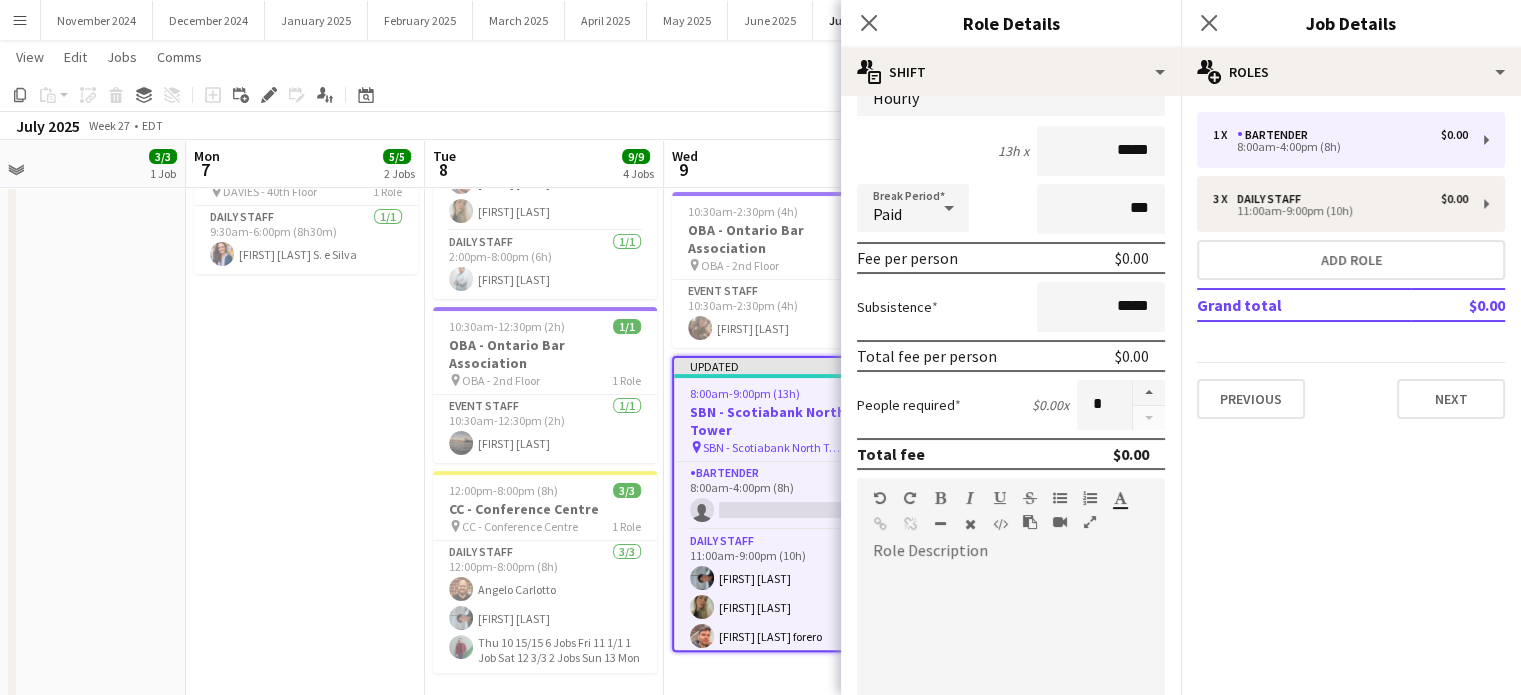 scroll, scrollTop: 300, scrollLeft: 0, axis: vertical 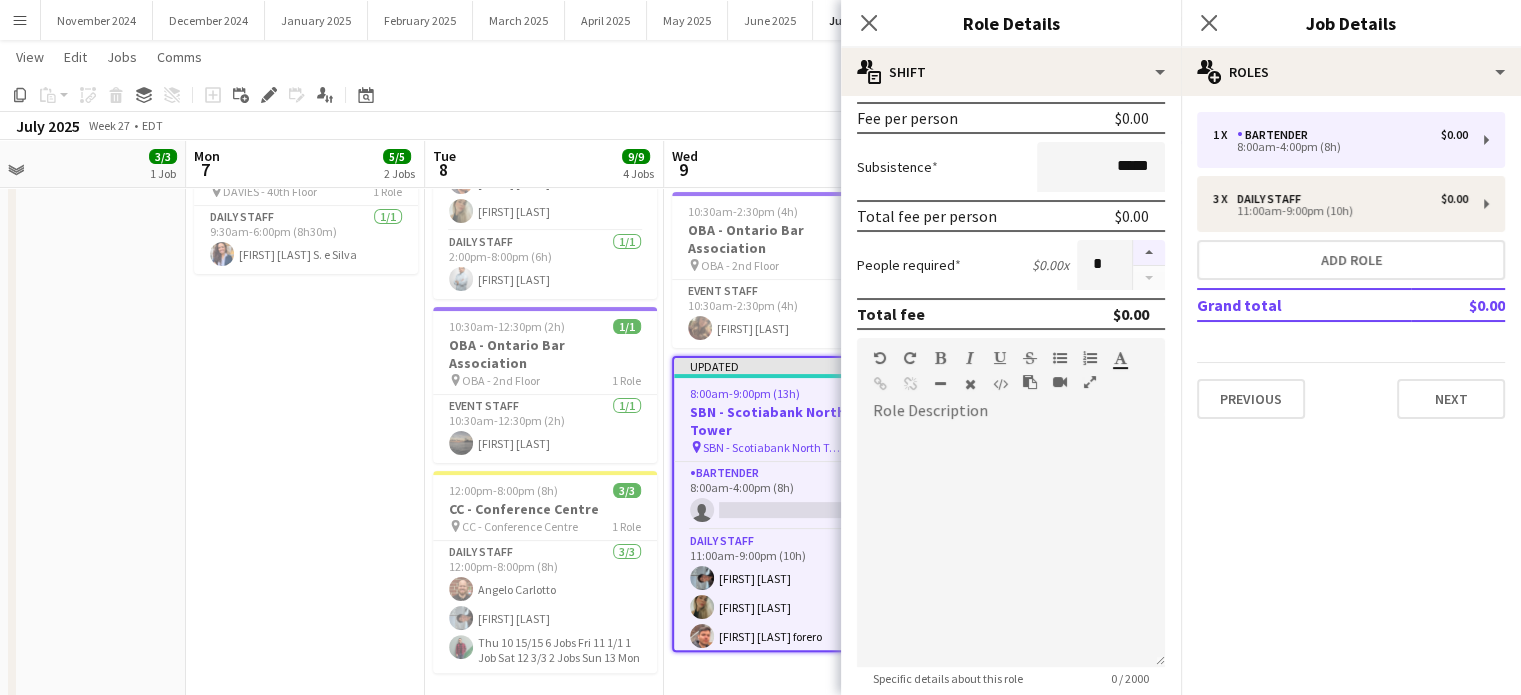 click at bounding box center (1149, 253) 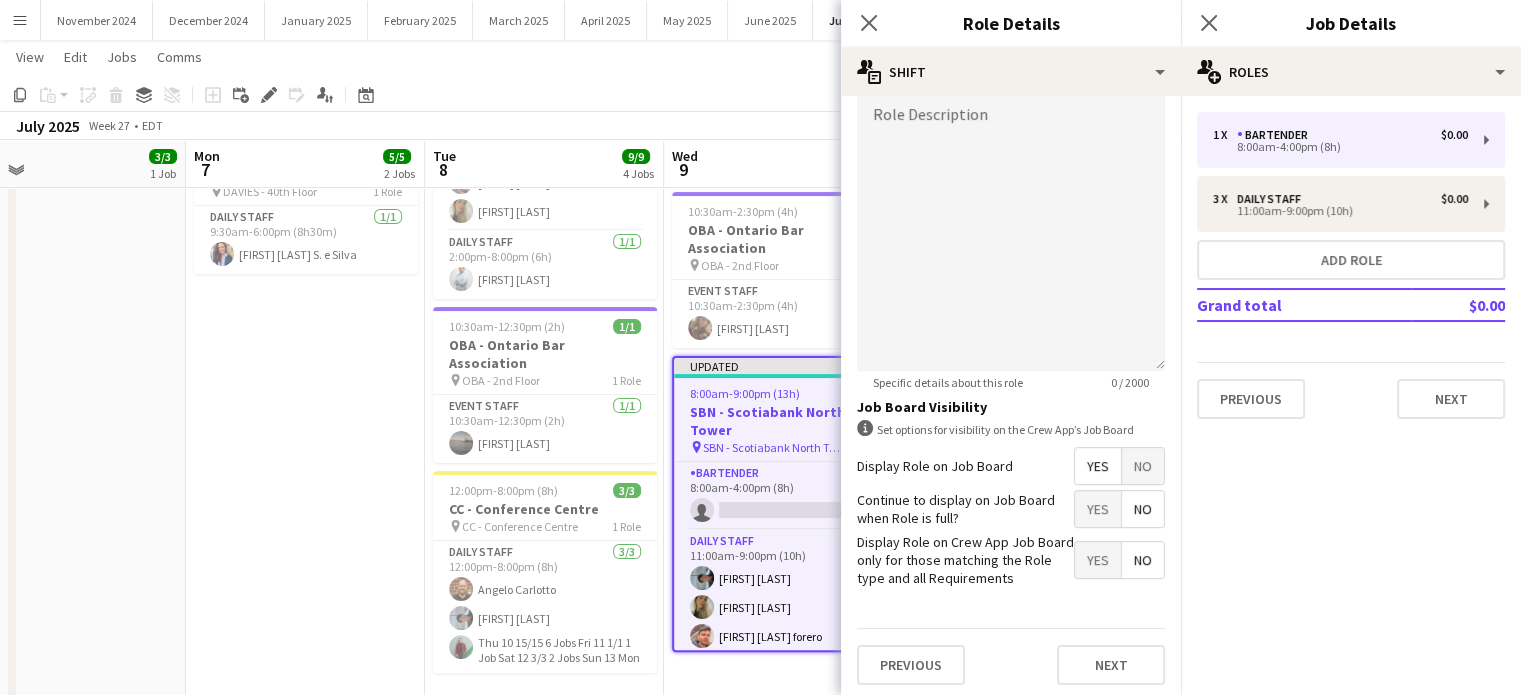 click on "No" at bounding box center [1143, 466] 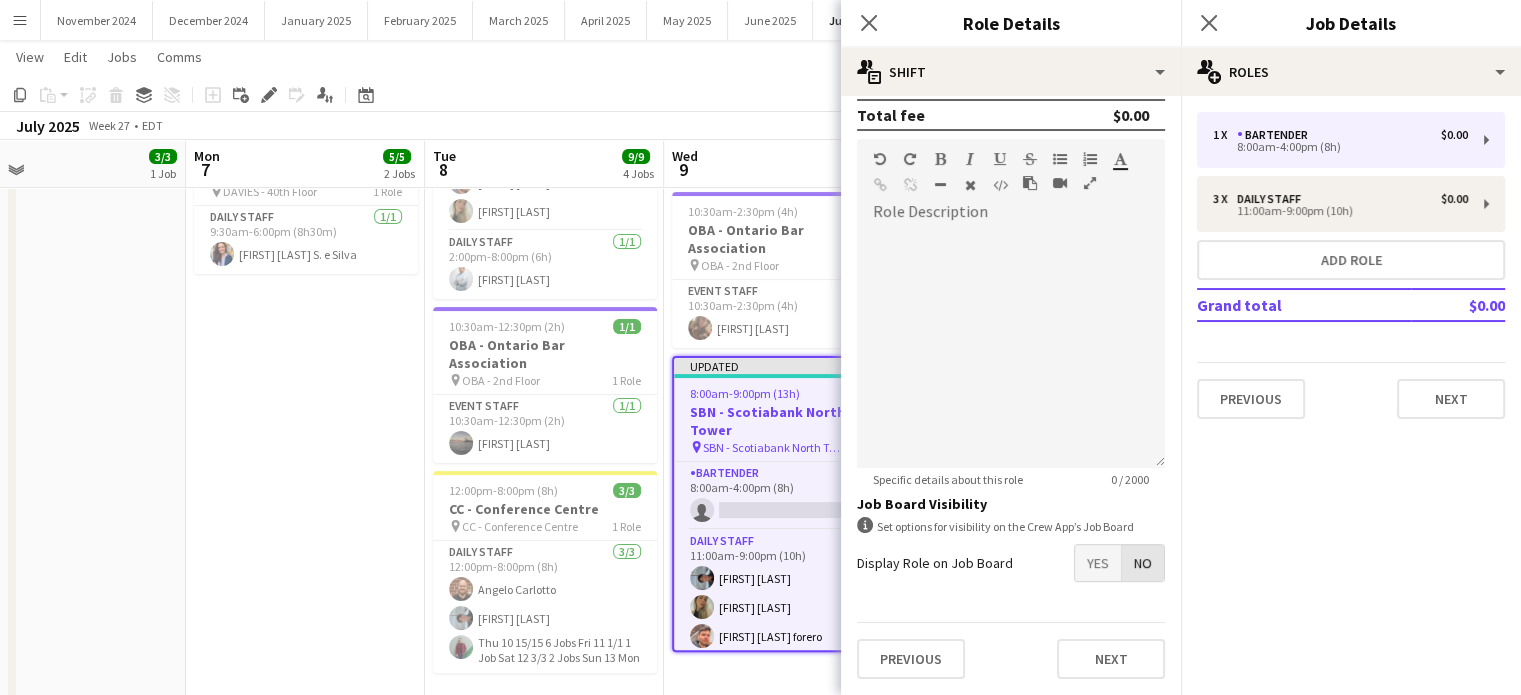 scroll, scrollTop: 495, scrollLeft: 0, axis: vertical 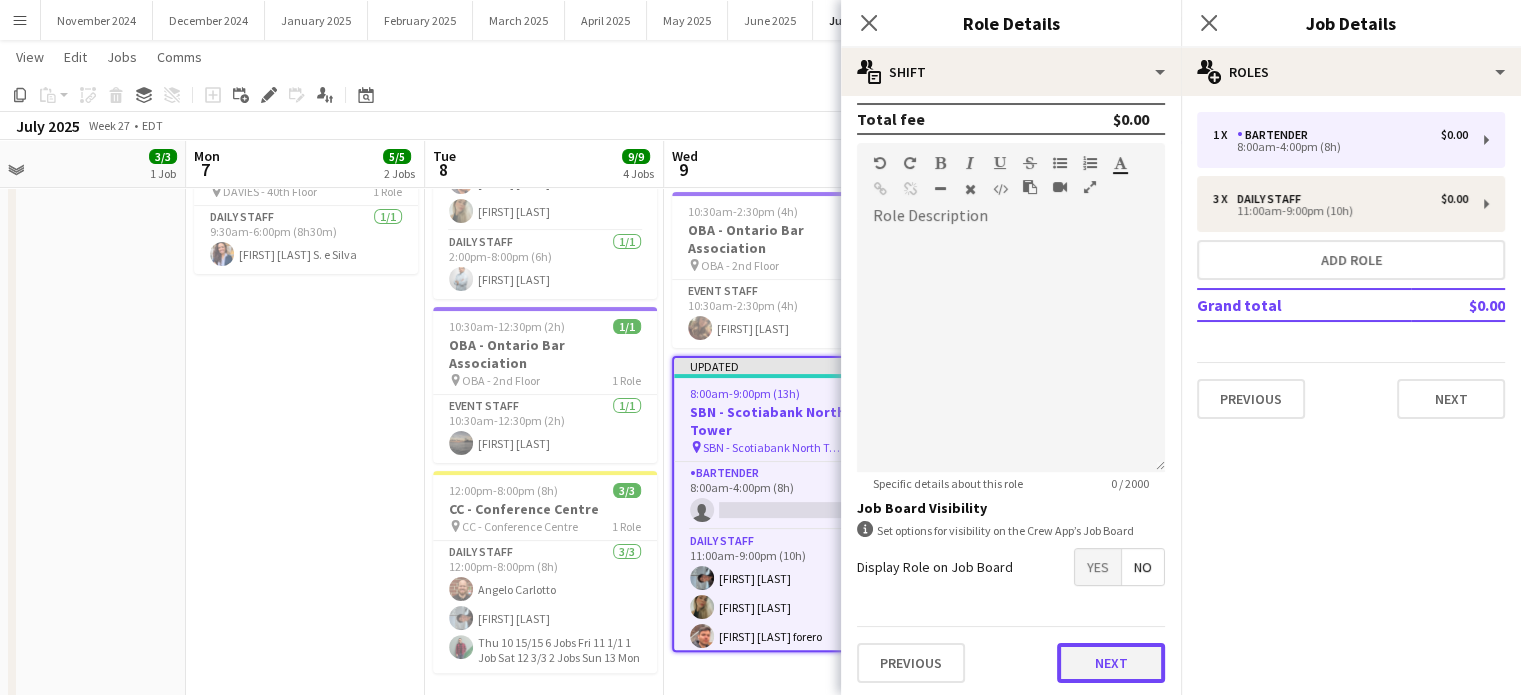 click on "Next" at bounding box center (1111, 663) 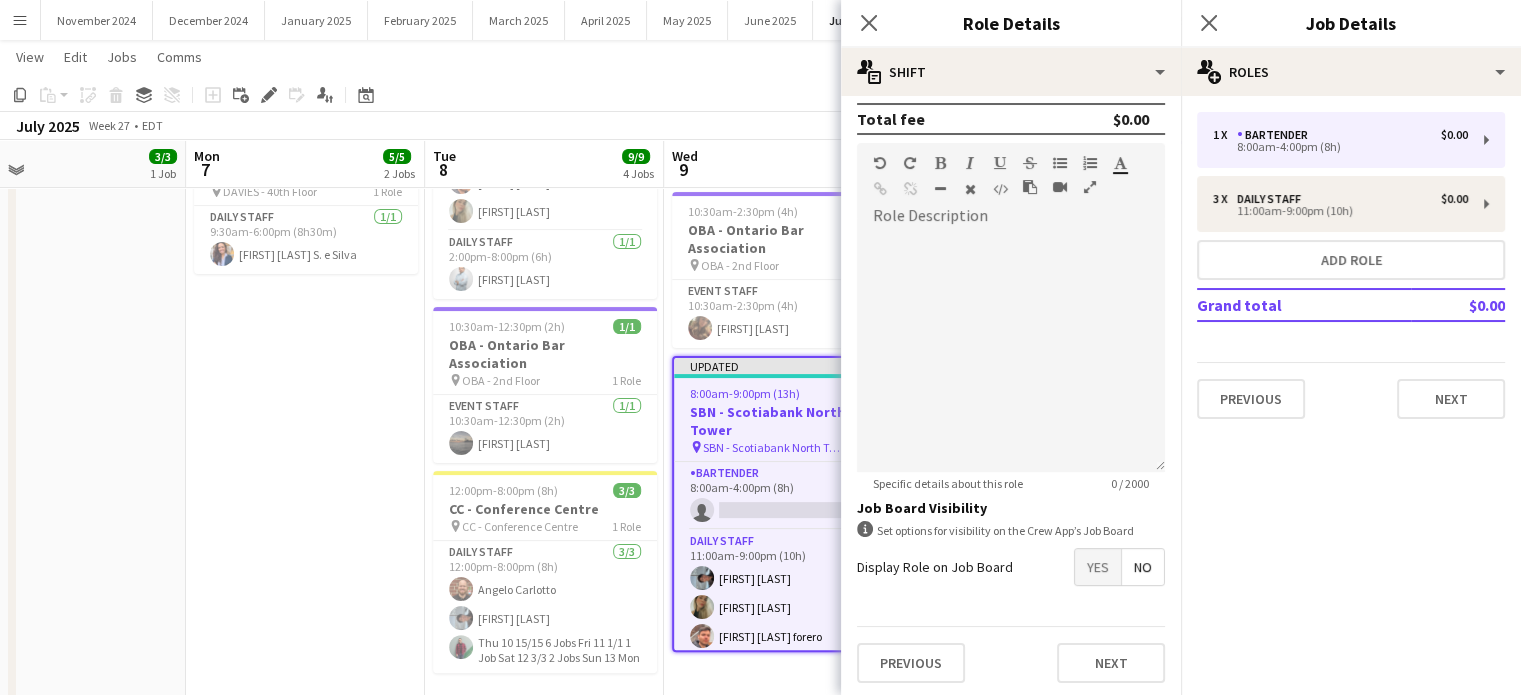 scroll, scrollTop: 0, scrollLeft: 0, axis: both 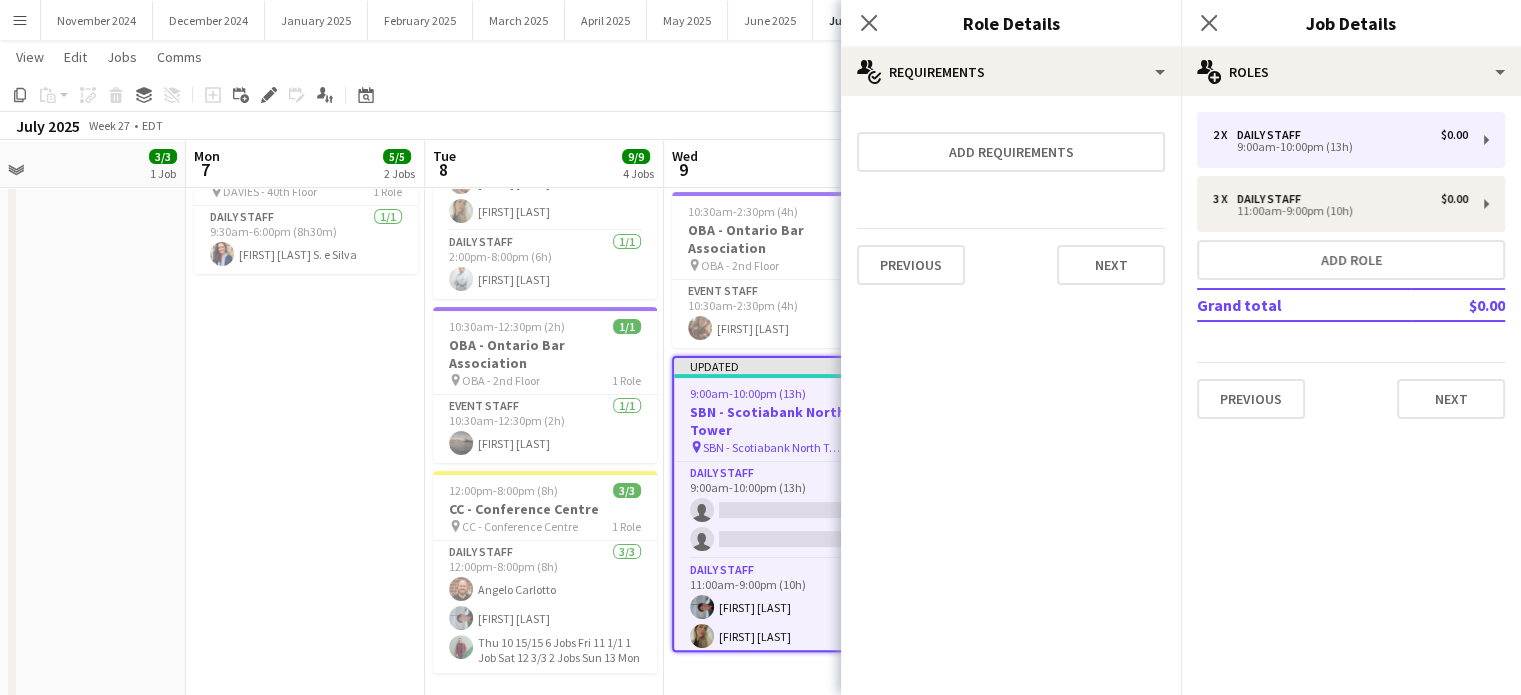 click on "Close pop-in" 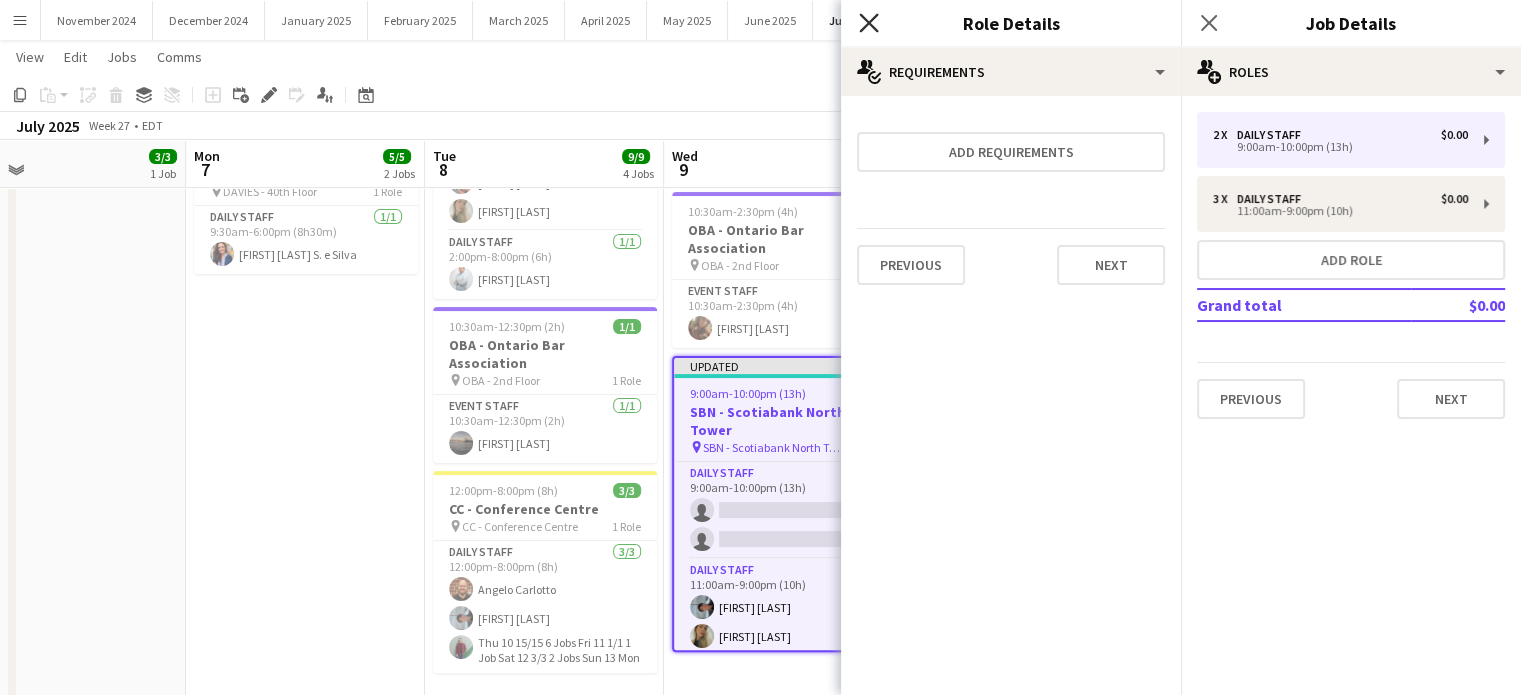 click 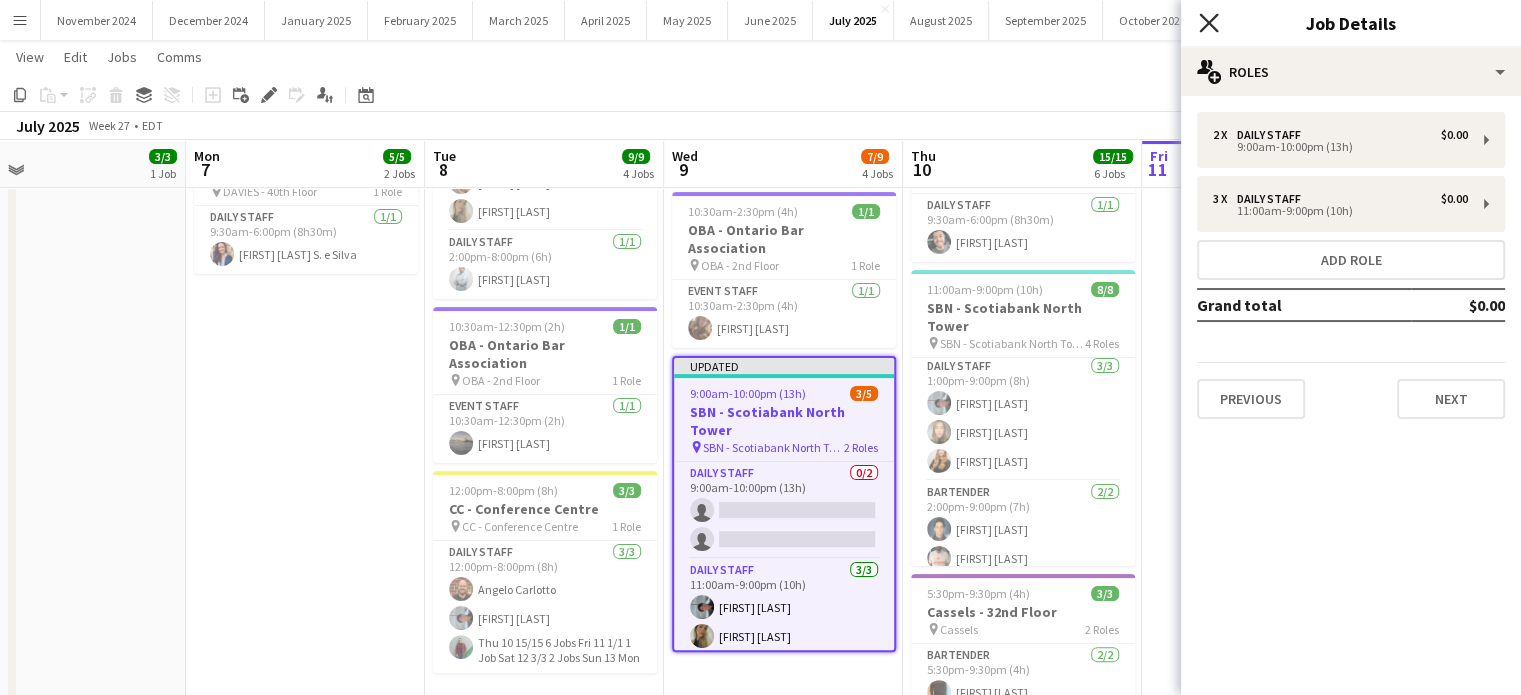 click on "Close pop-in" 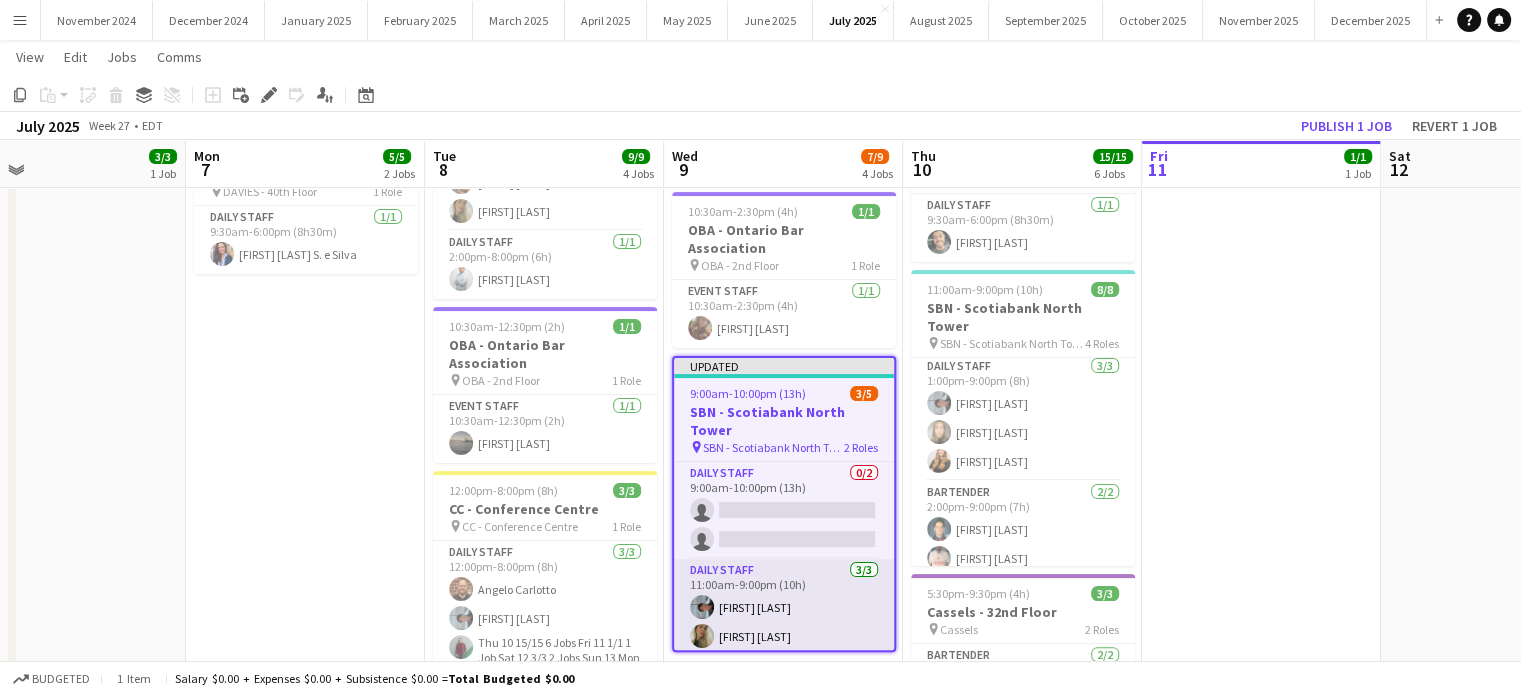 click on "Daily Staff   3/3   11:00am-9:00pm (10h)
[FIRST] [LAST] [FIRST] [LAST] forero" at bounding box center (784, 622) 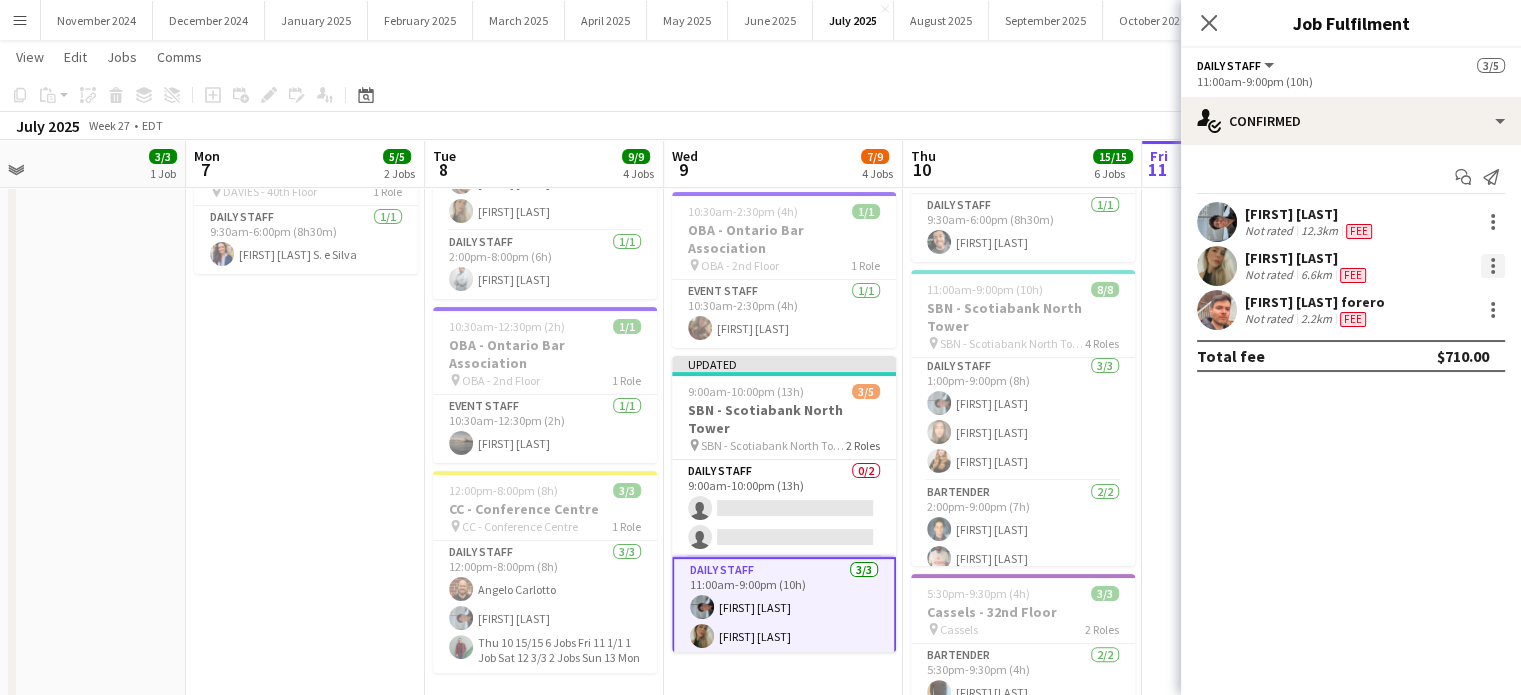 click at bounding box center (1493, 266) 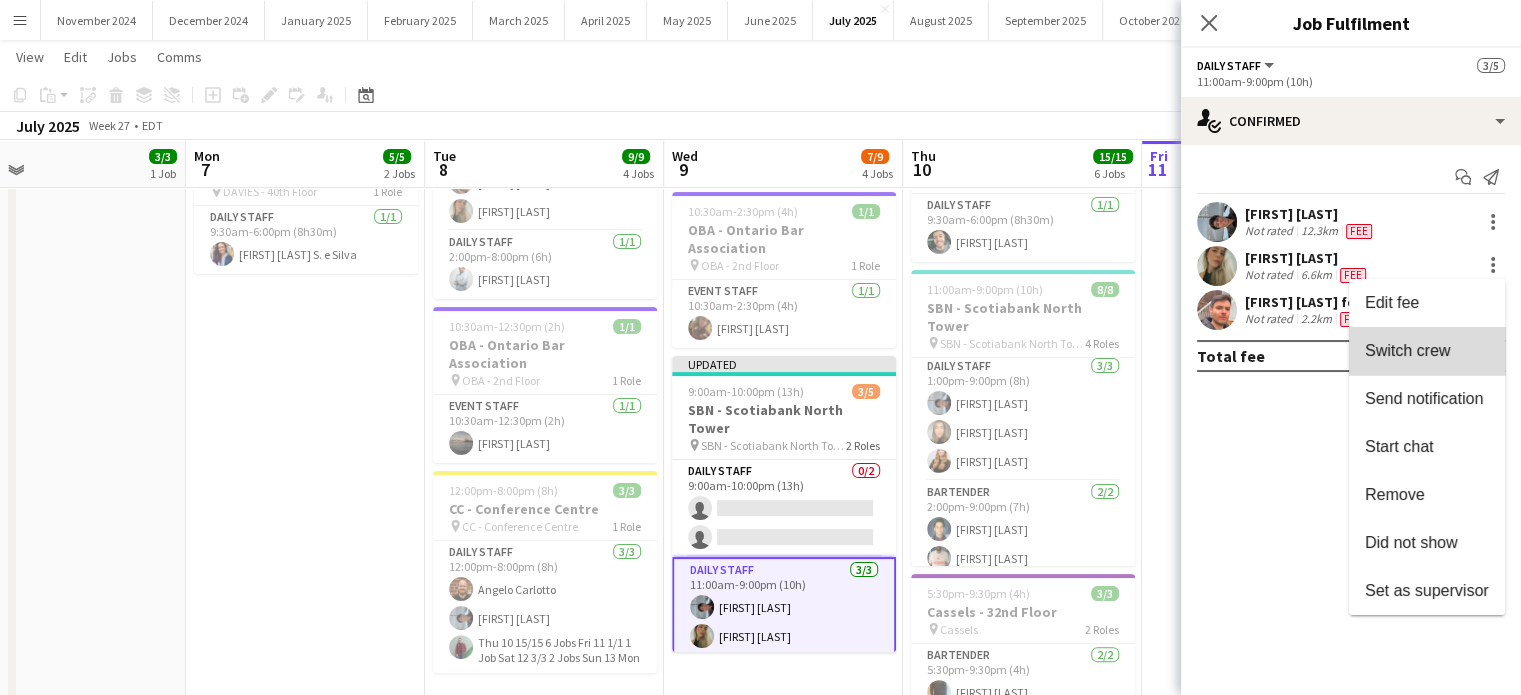 click on "Switch crew" at bounding box center [1407, 350] 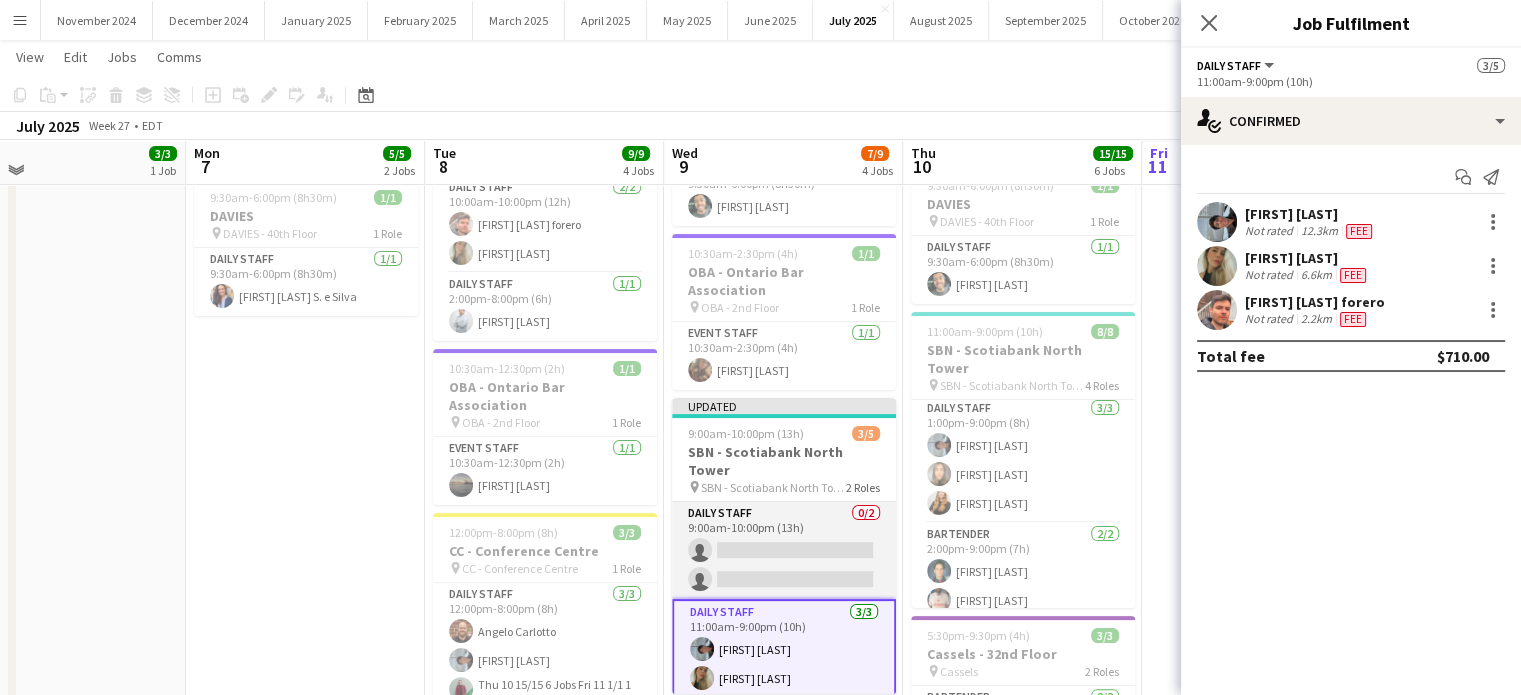 click on "Daily Staff   0/2   9:00am-10:00pm (13h)
single-neutral-actions
single-neutral-actions" at bounding box center (784, 550) 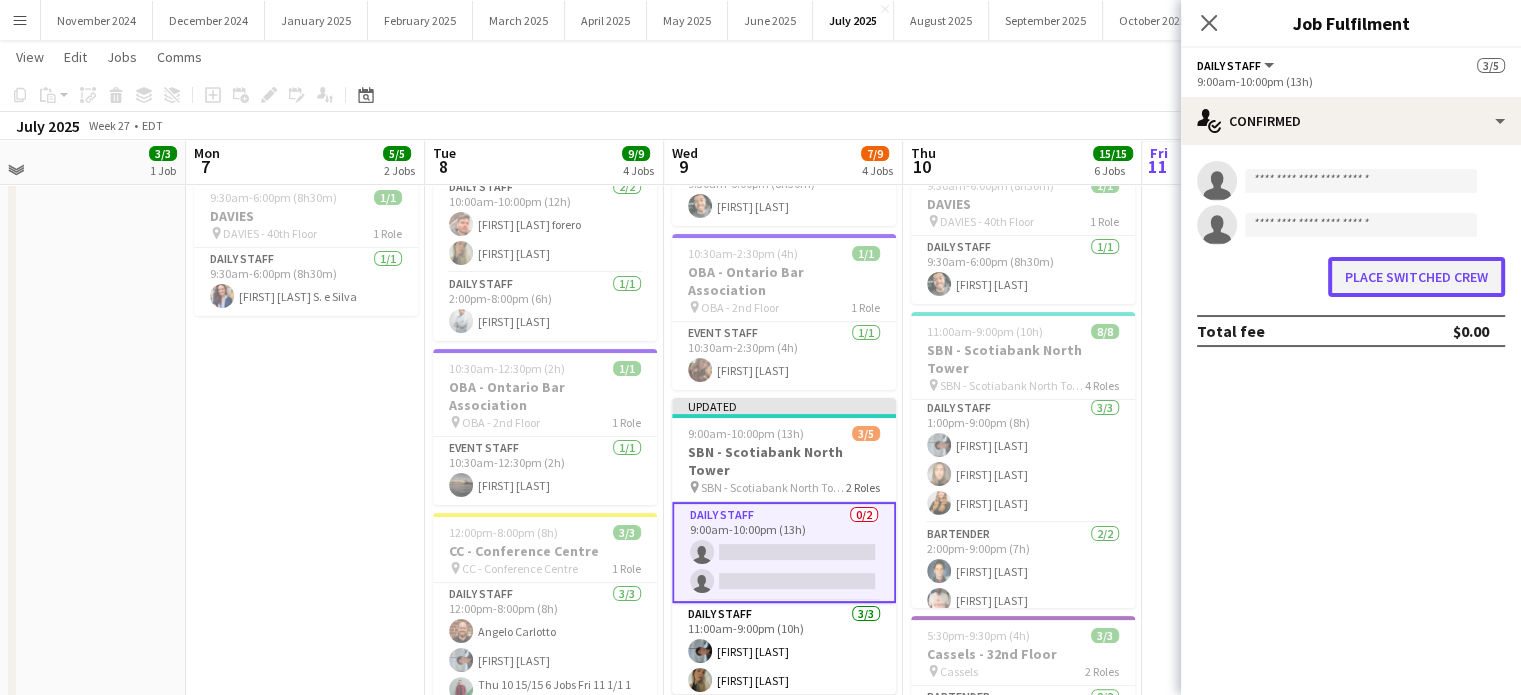 click on "Place switched crew" at bounding box center [1416, 277] 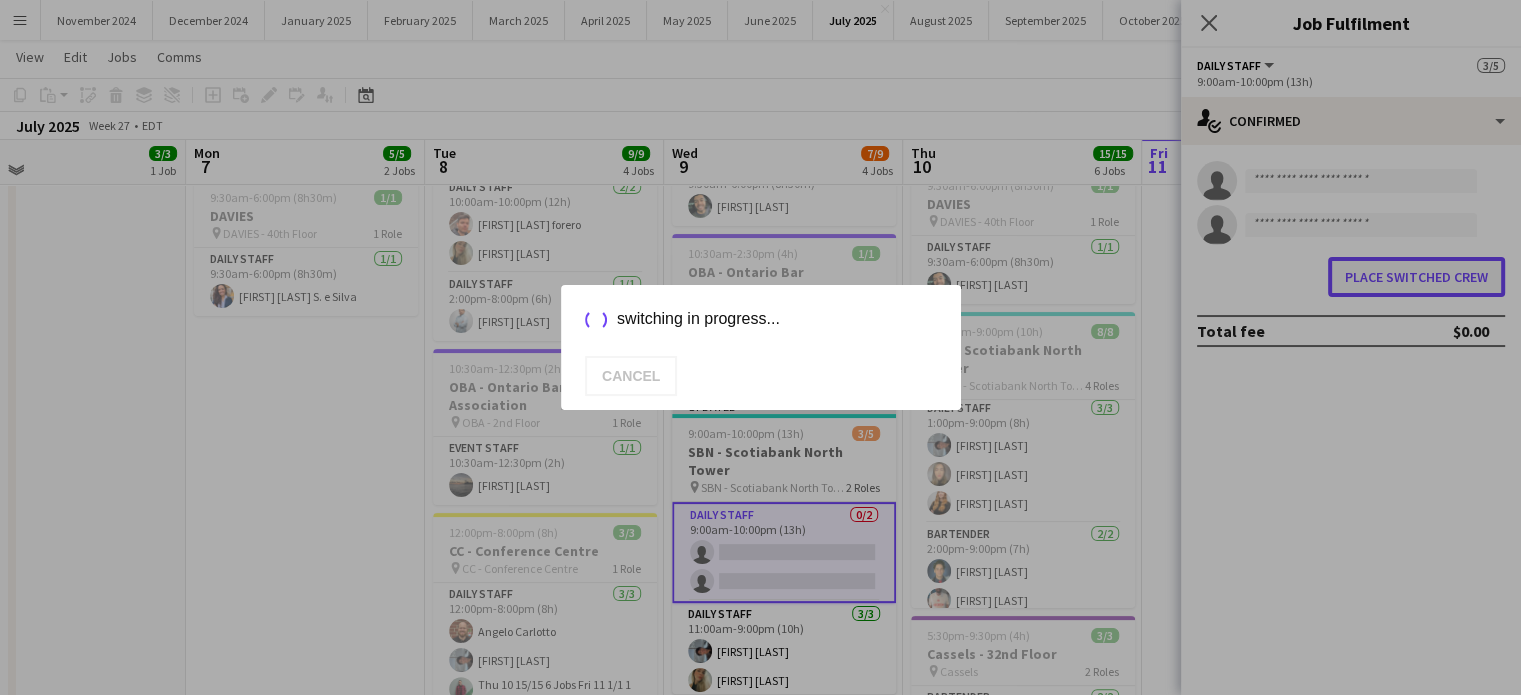 scroll, scrollTop: 0, scrollLeft: 0, axis: both 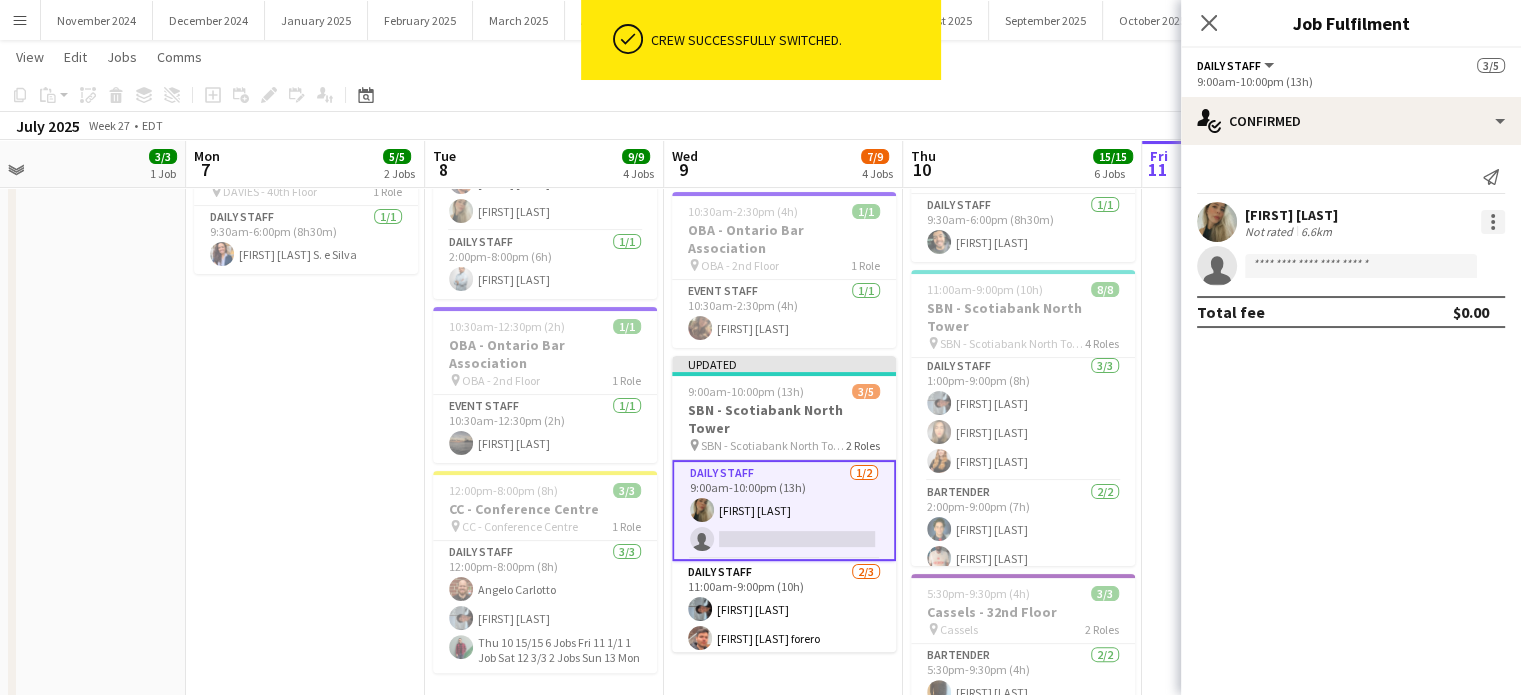 click at bounding box center (1493, 222) 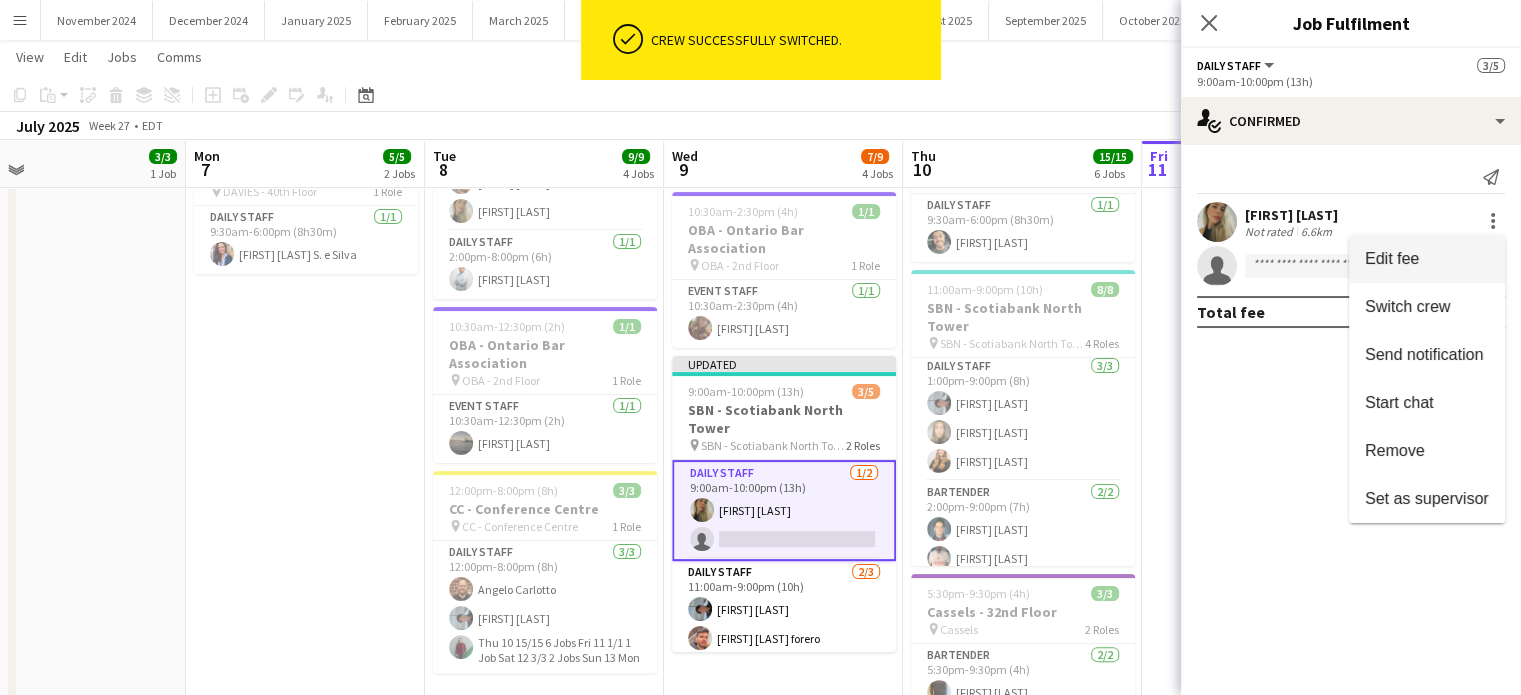 click on "Edit fee" at bounding box center [1427, 259] 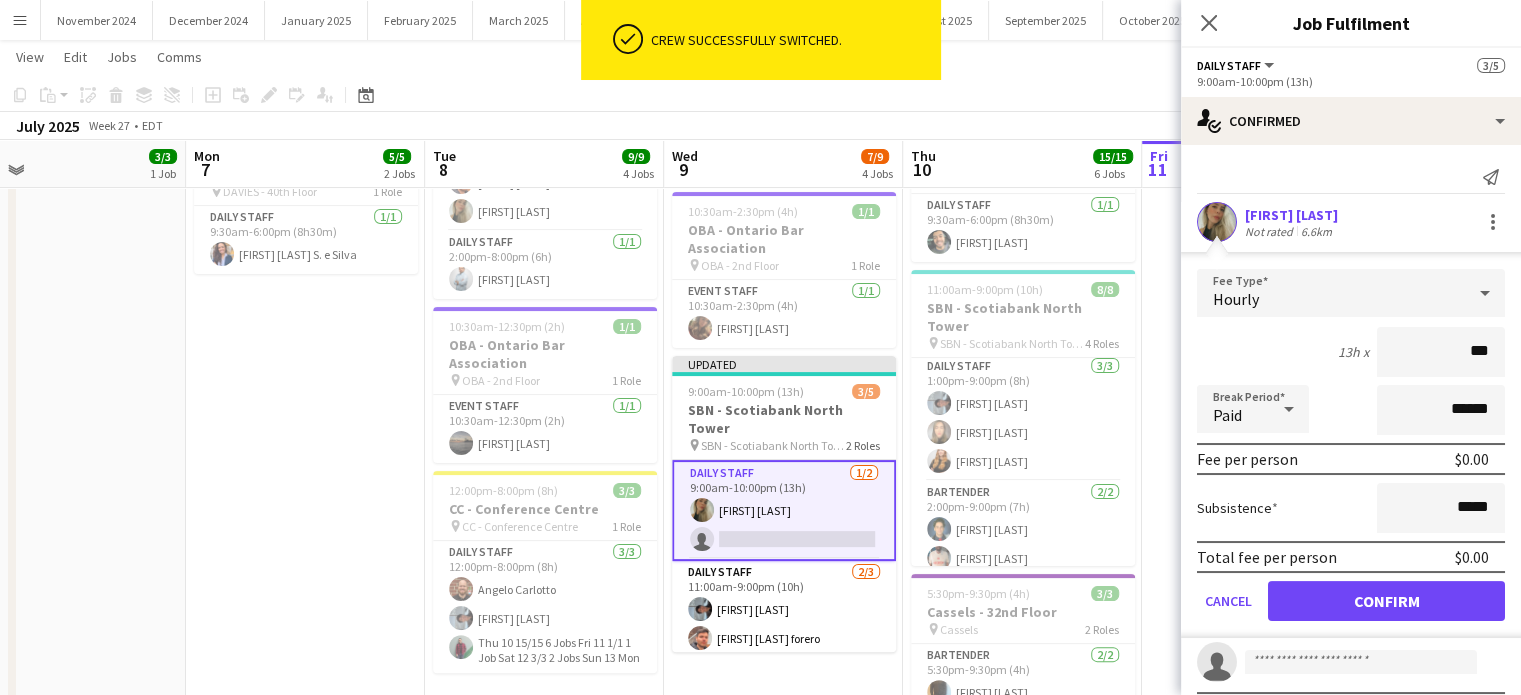 type on "**" 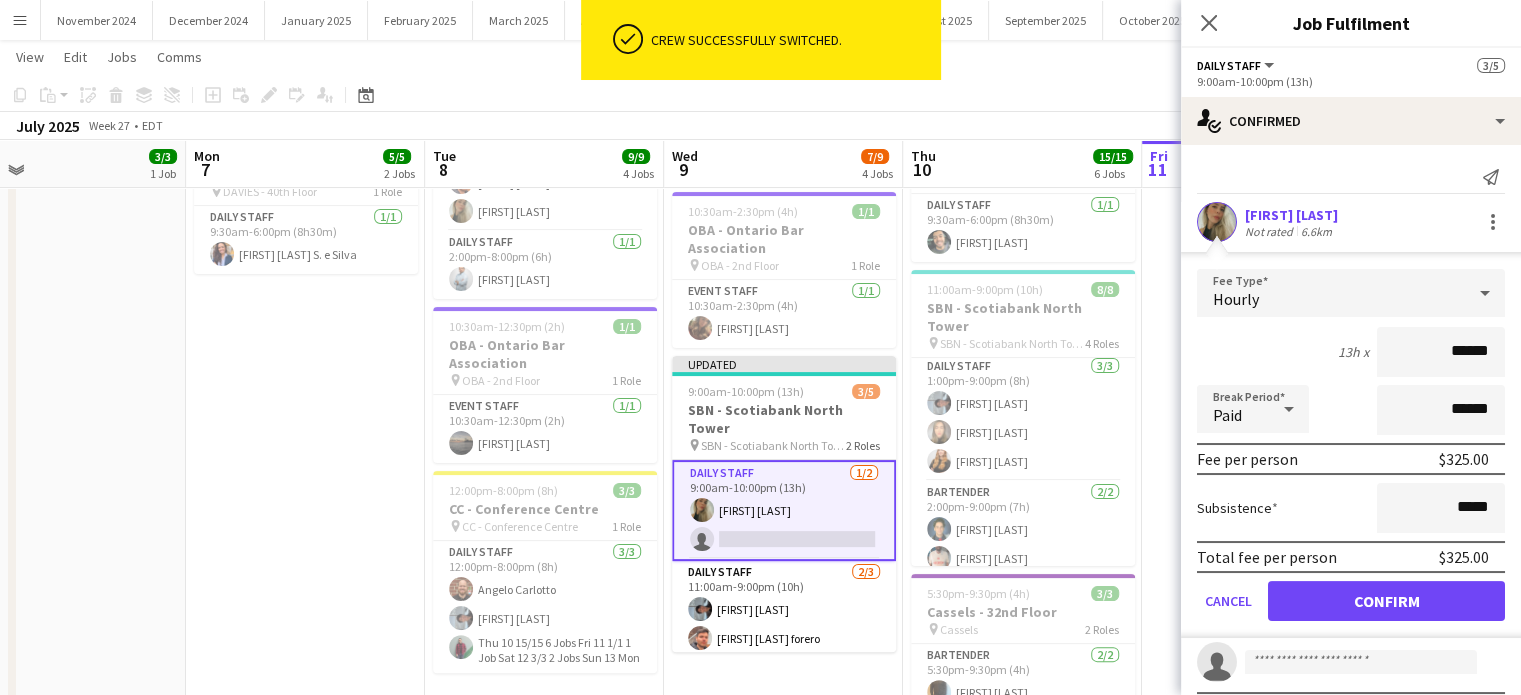 type on "******" 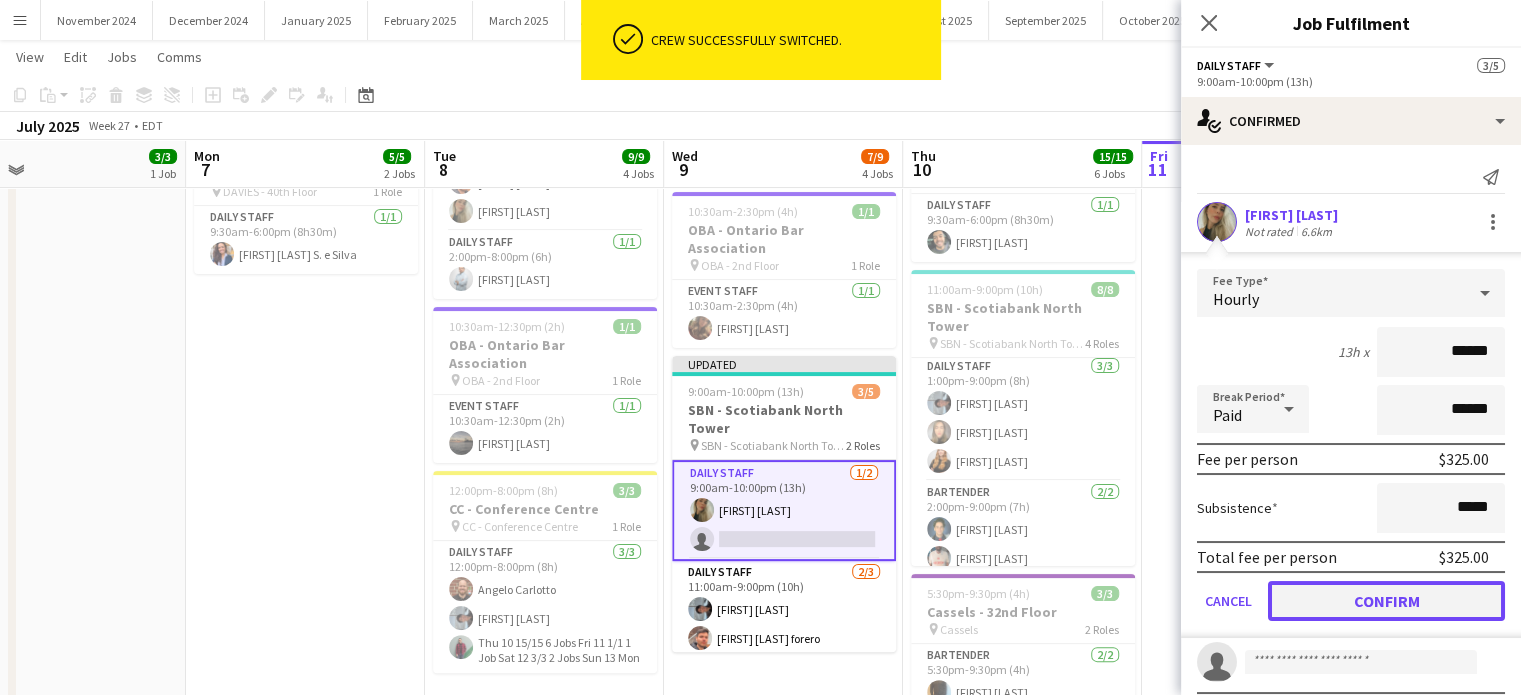 click on "Confirm" at bounding box center [1386, 601] 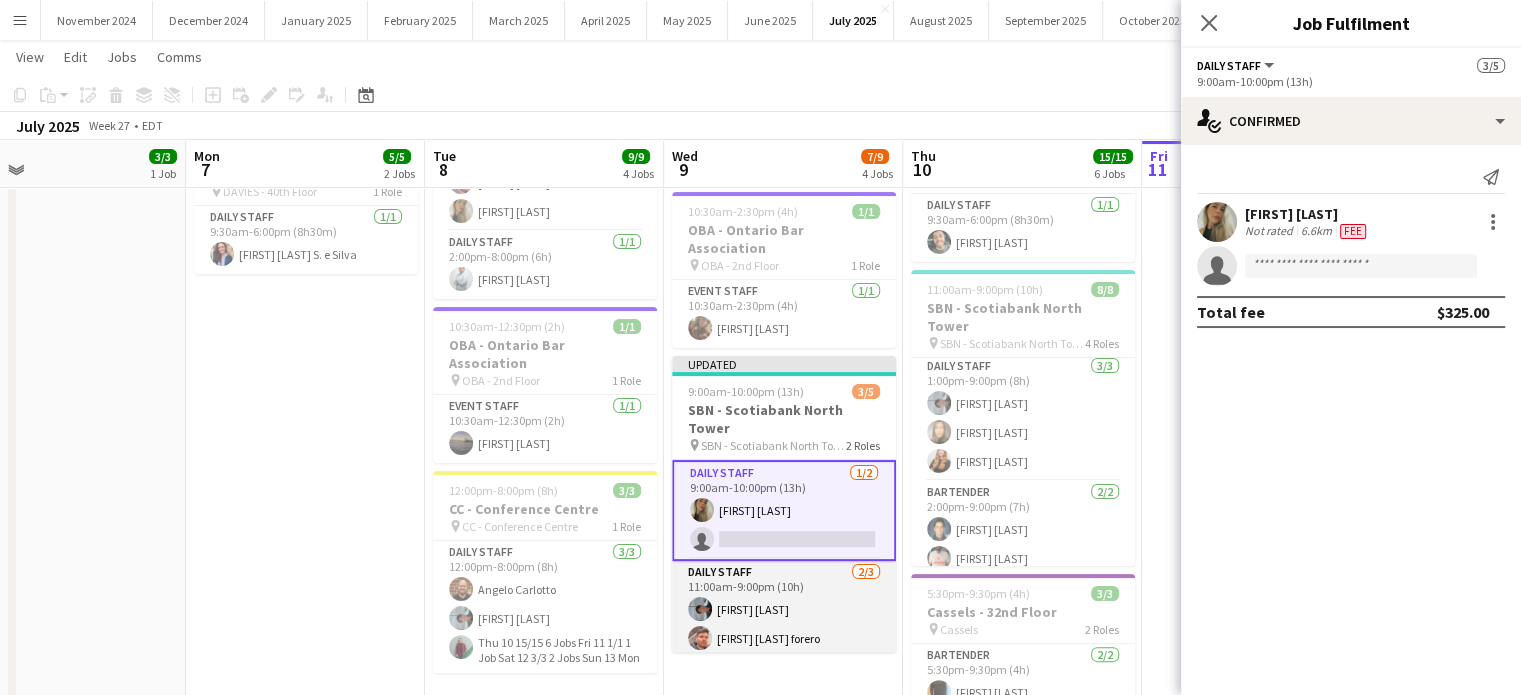 click on "Daily Staff   2/3   11:00am-9:00pm (10h)
[FIRST] [LAST] forero
single-neutral-actions" at bounding box center [784, 624] 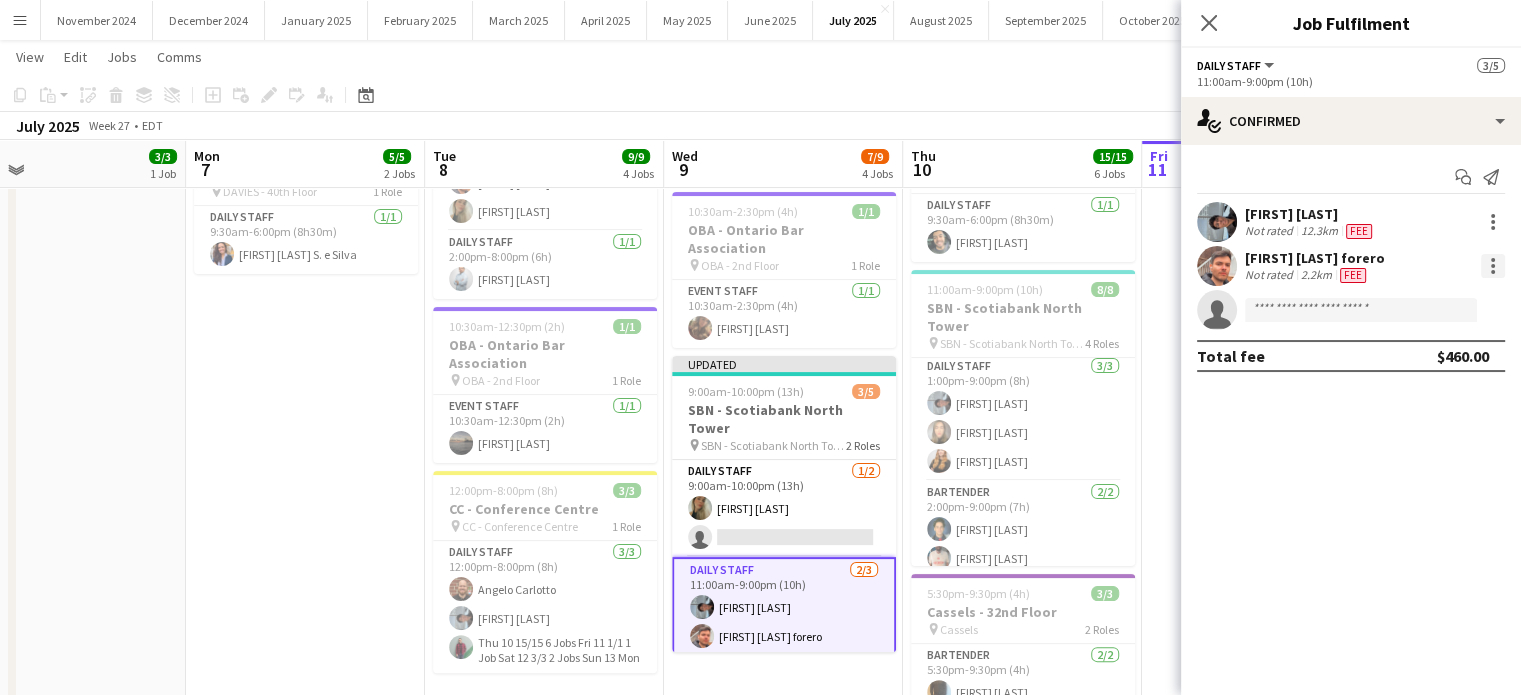 click at bounding box center [1493, 266] 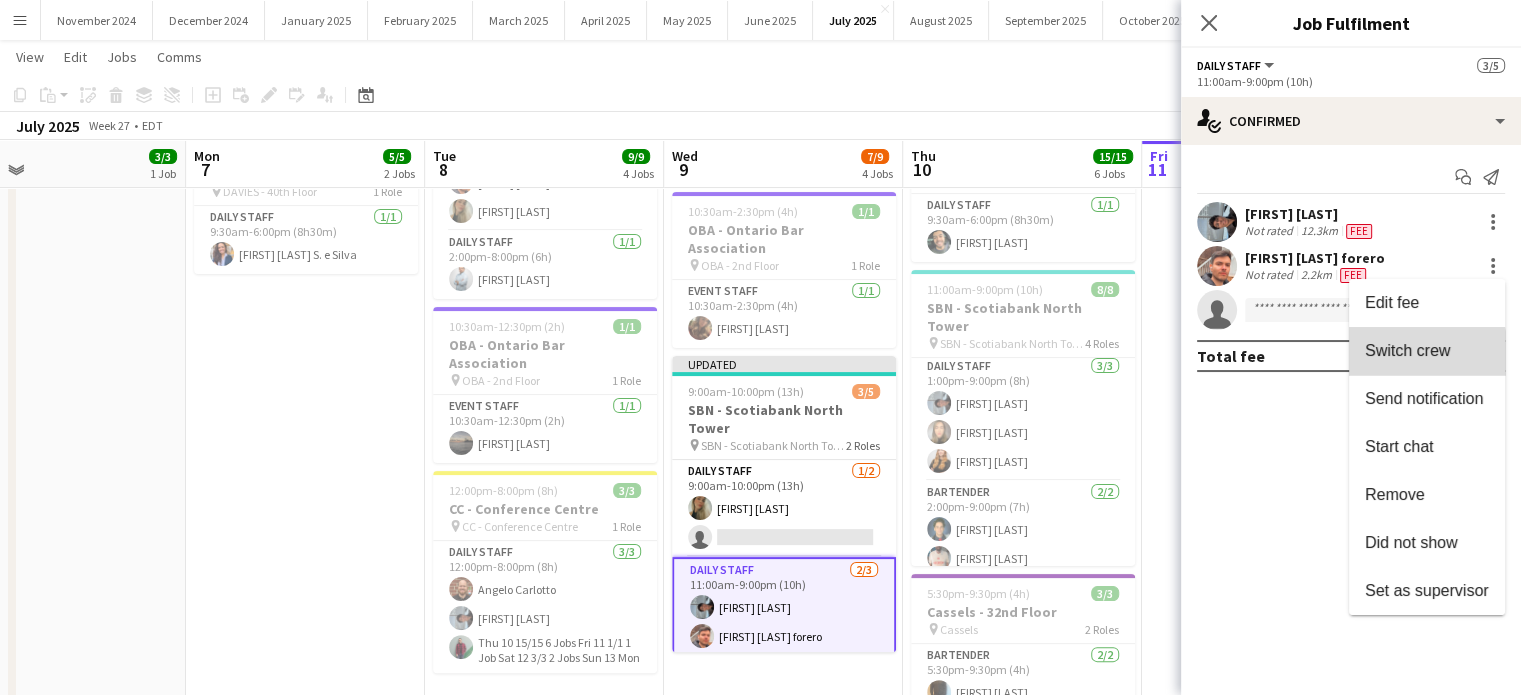 click on "Switch crew" at bounding box center [1407, 350] 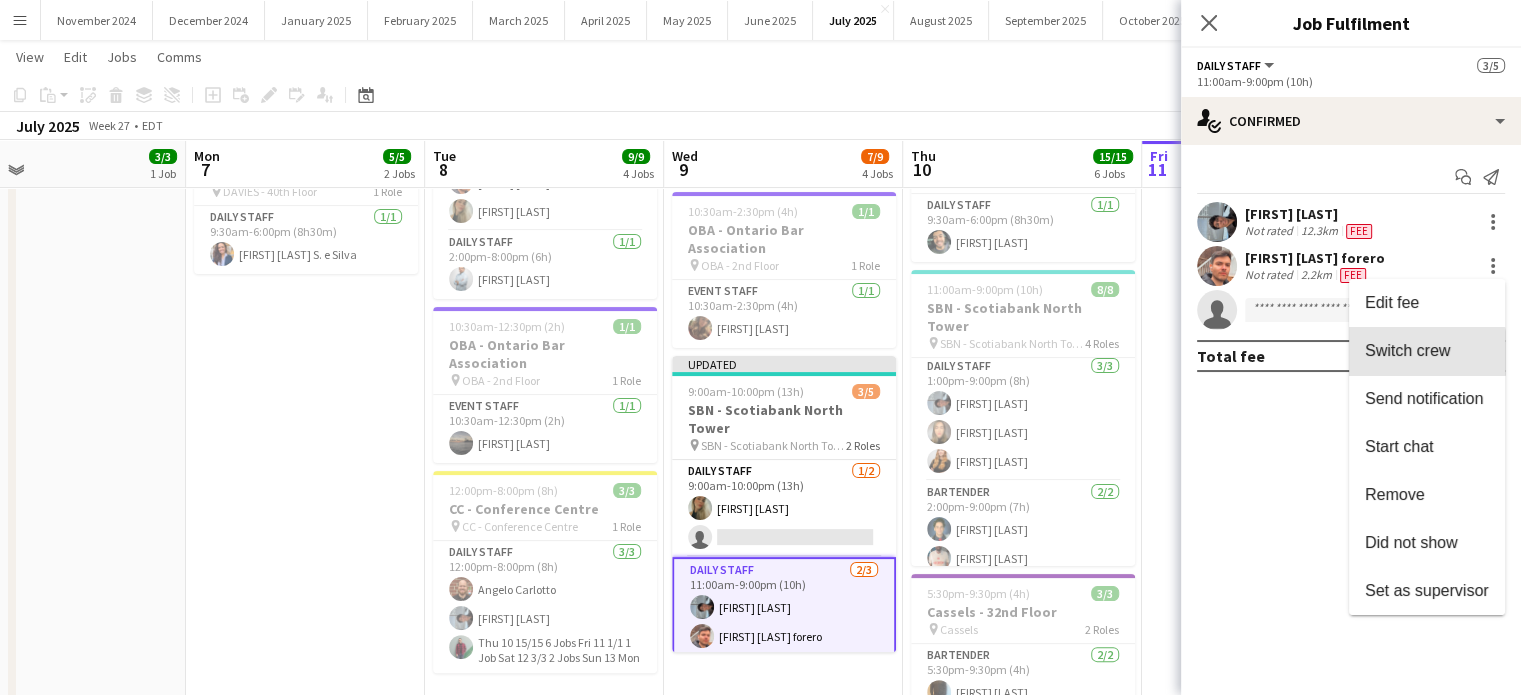 scroll, scrollTop: 441, scrollLeft: 0, axis: vertical 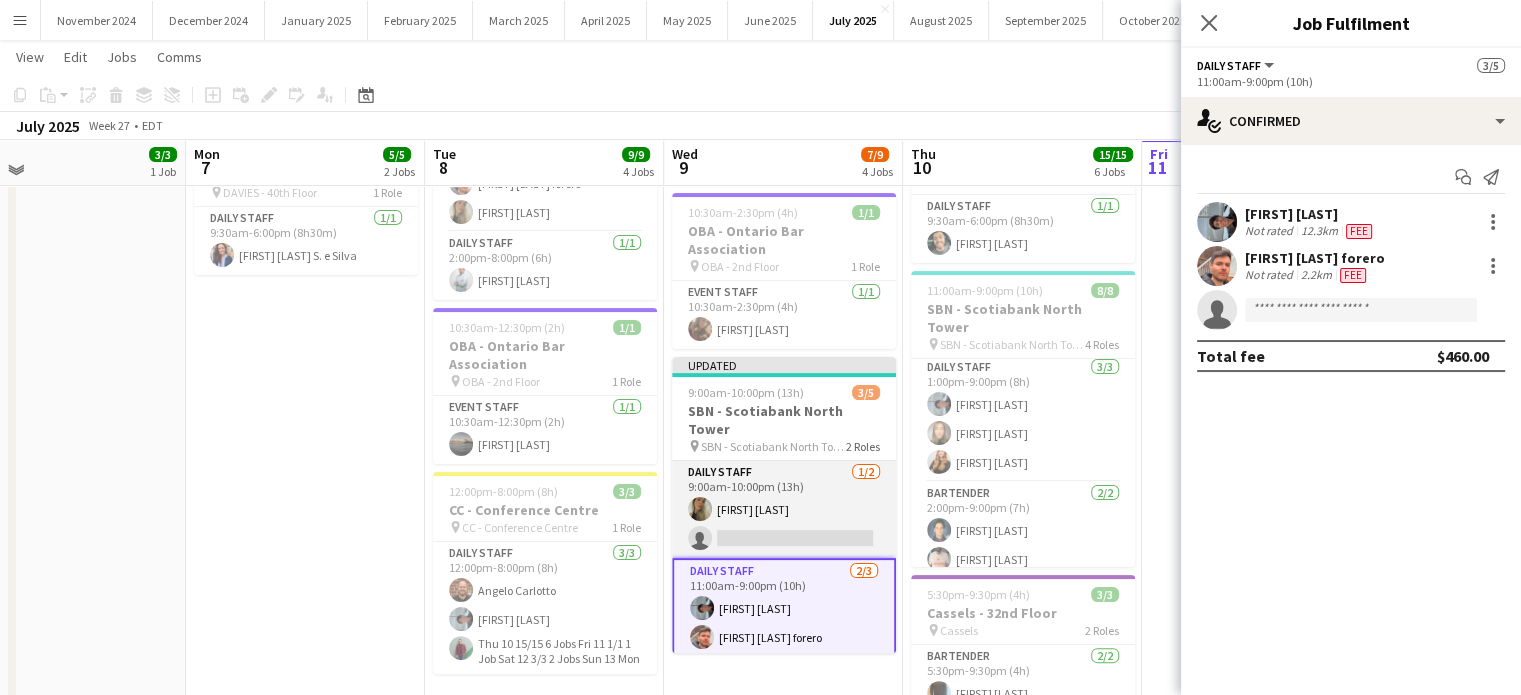 click on "Daily Staff   1/2   9:00am-10:00pm (13h)
[FIRST] [LAST]
single-neutral-actions" at bounding box center (784, 509) 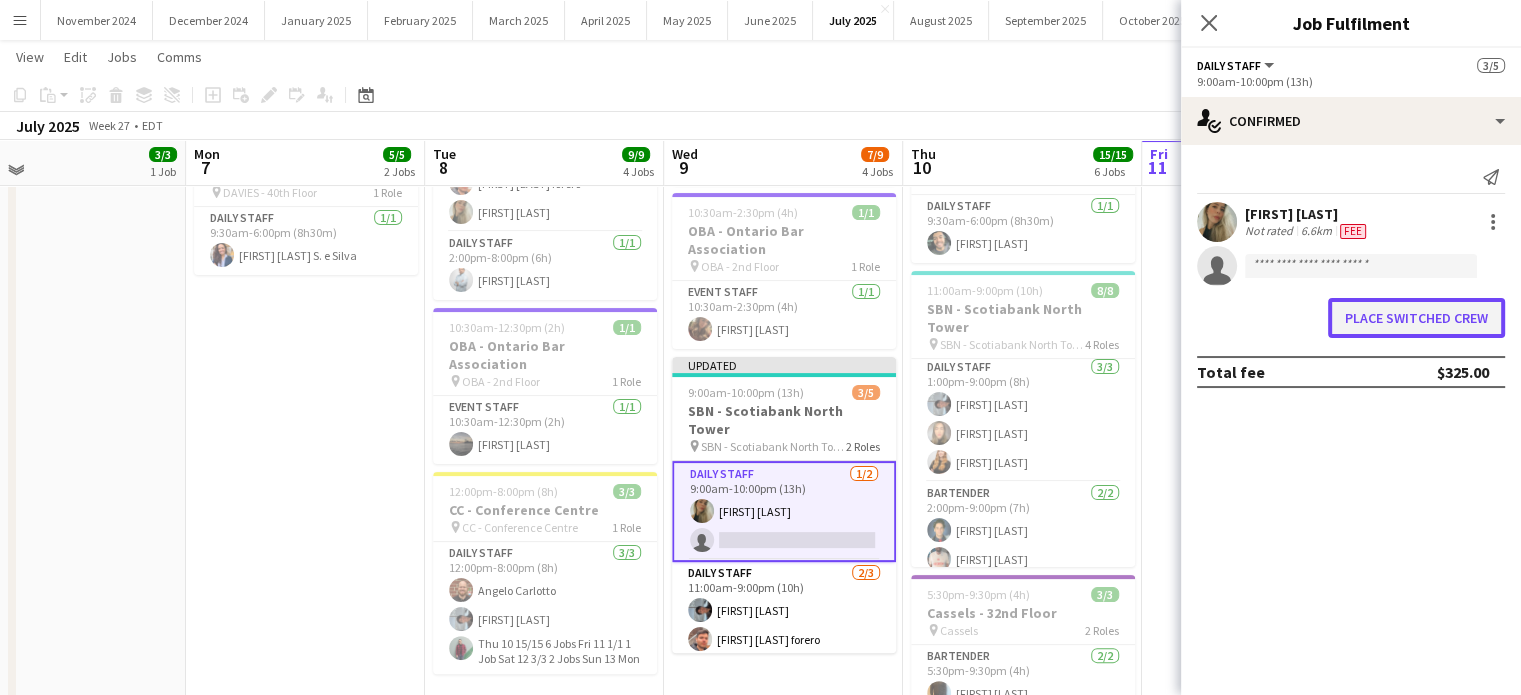 click on "Place switched crew" at bounding box center (1416, 318) 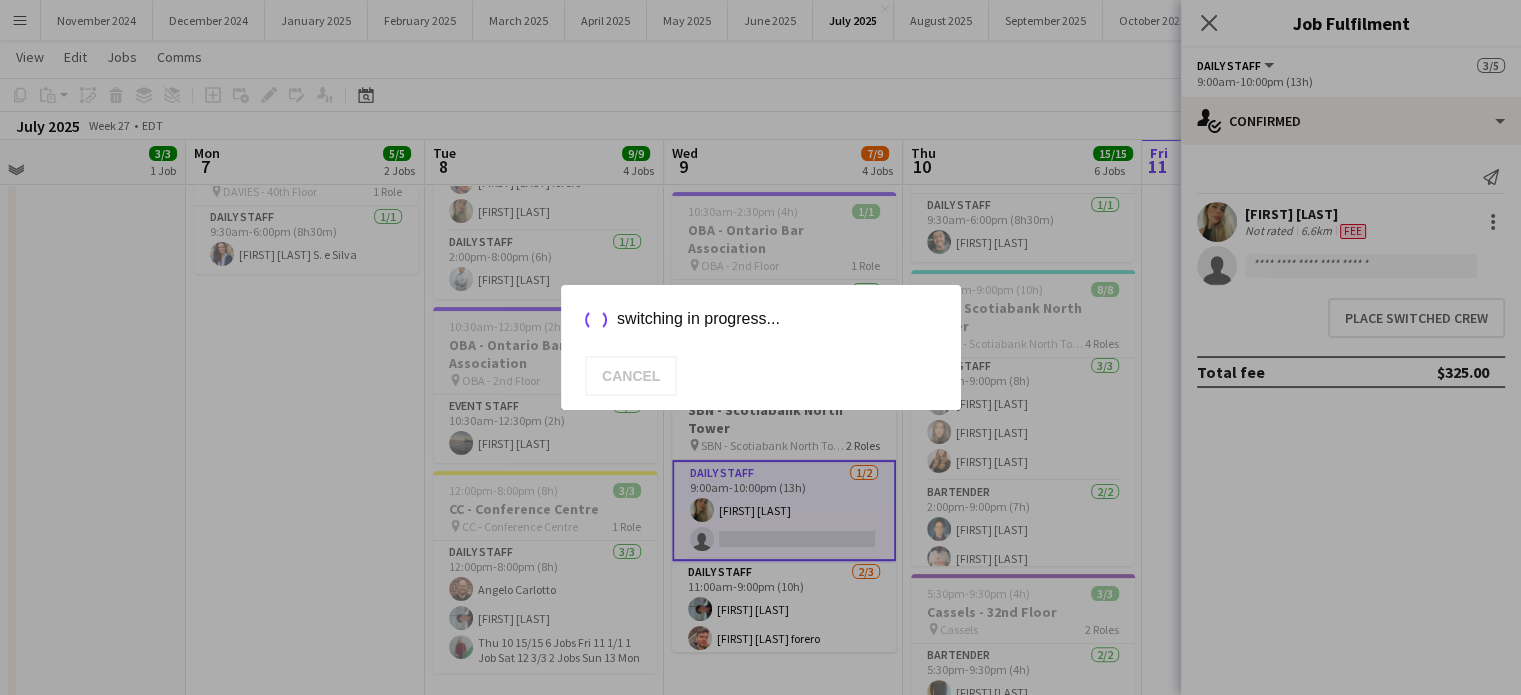scroll, scrollTop: 441, scrollLeft: 0, axis: vertical 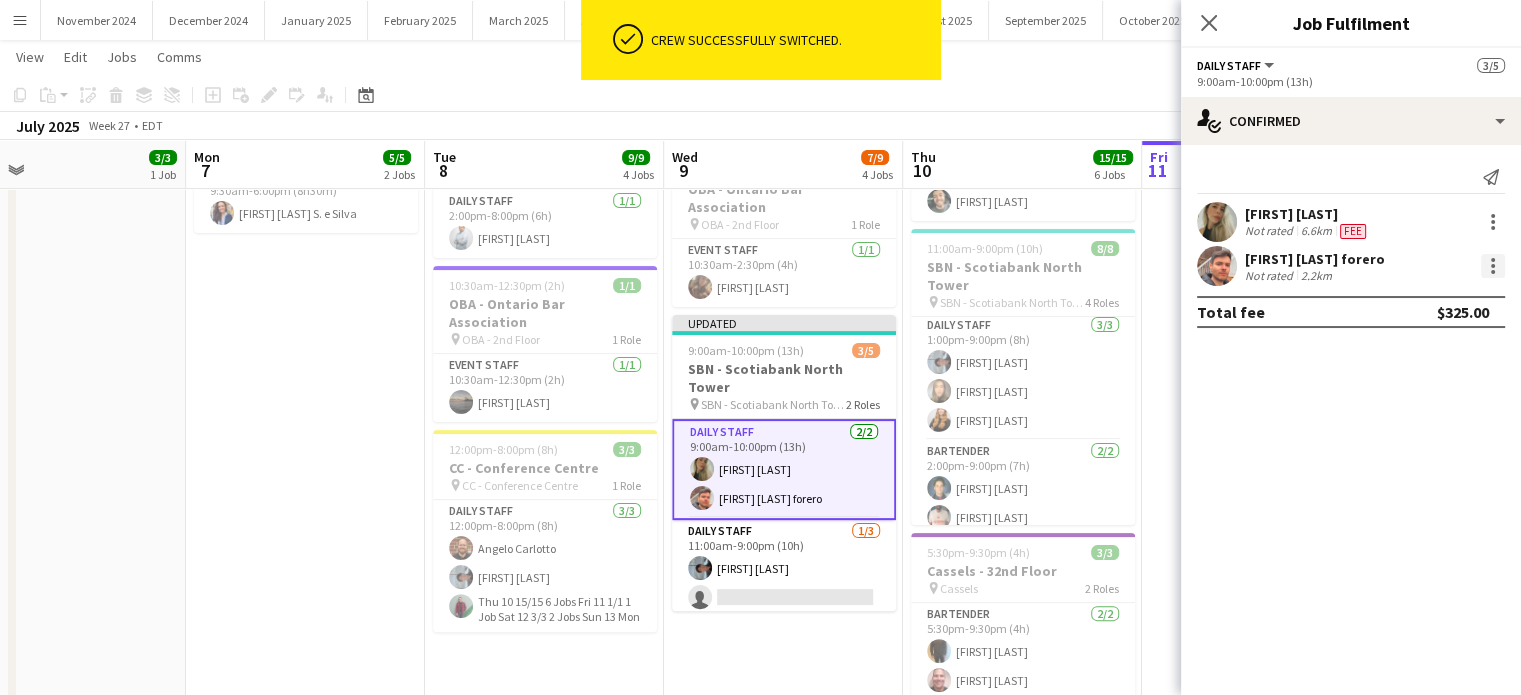 click at bounding box center [1493, 266] 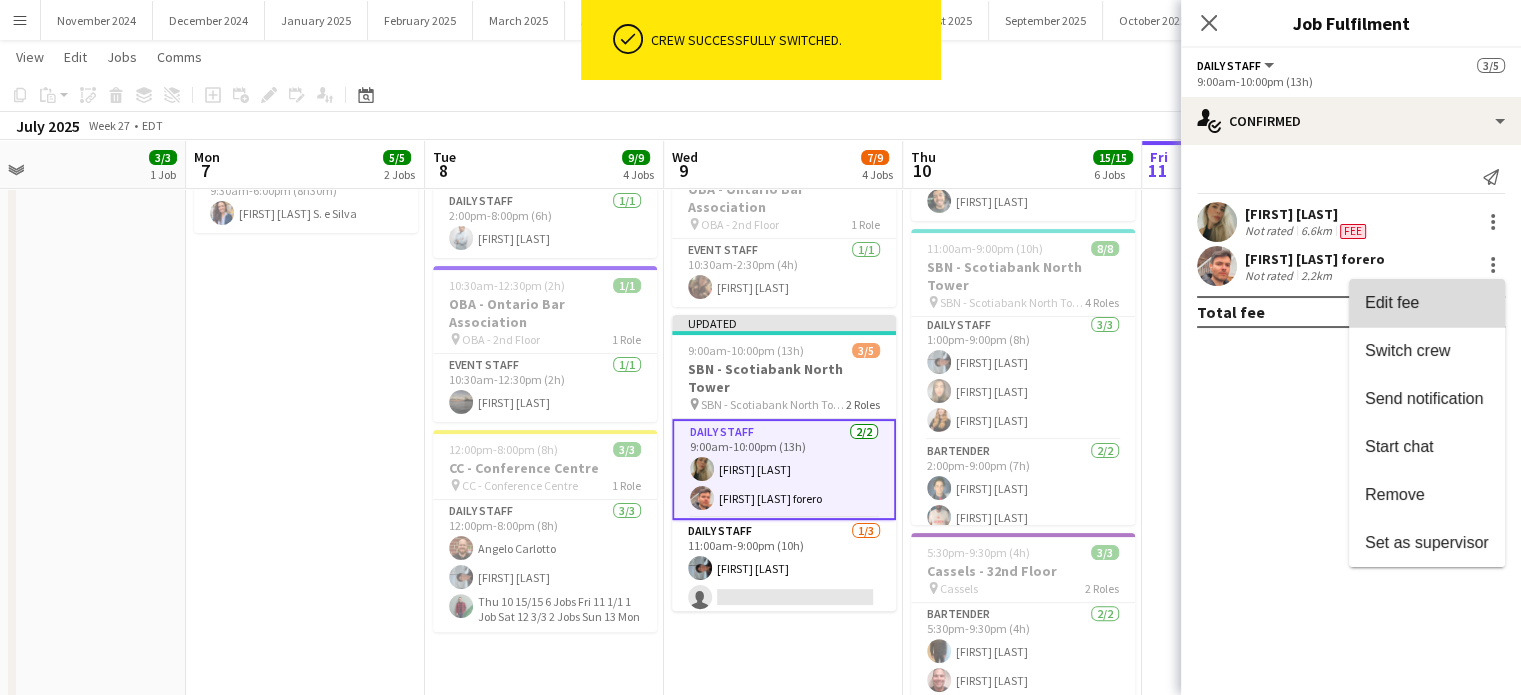 click on "Edit fee" at bounding box center [1392, 302] 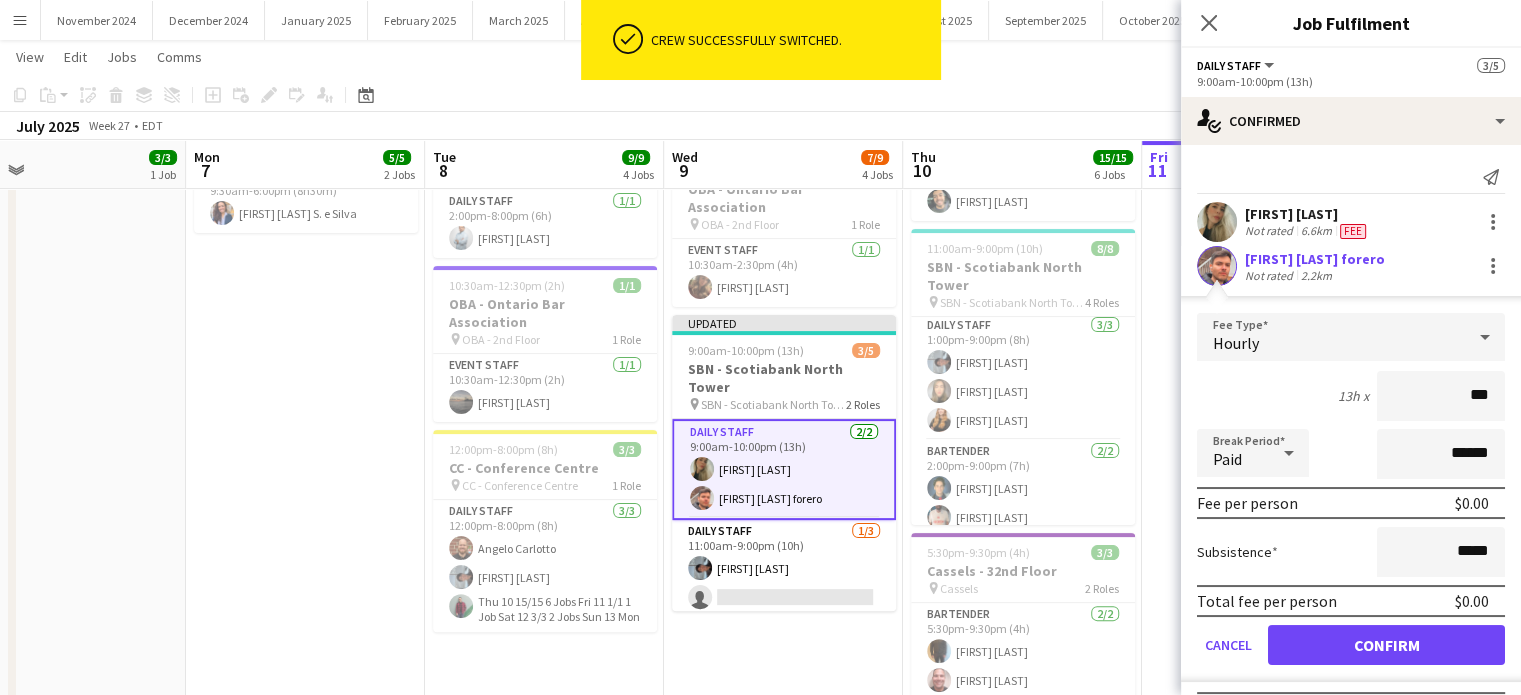 type on "**" 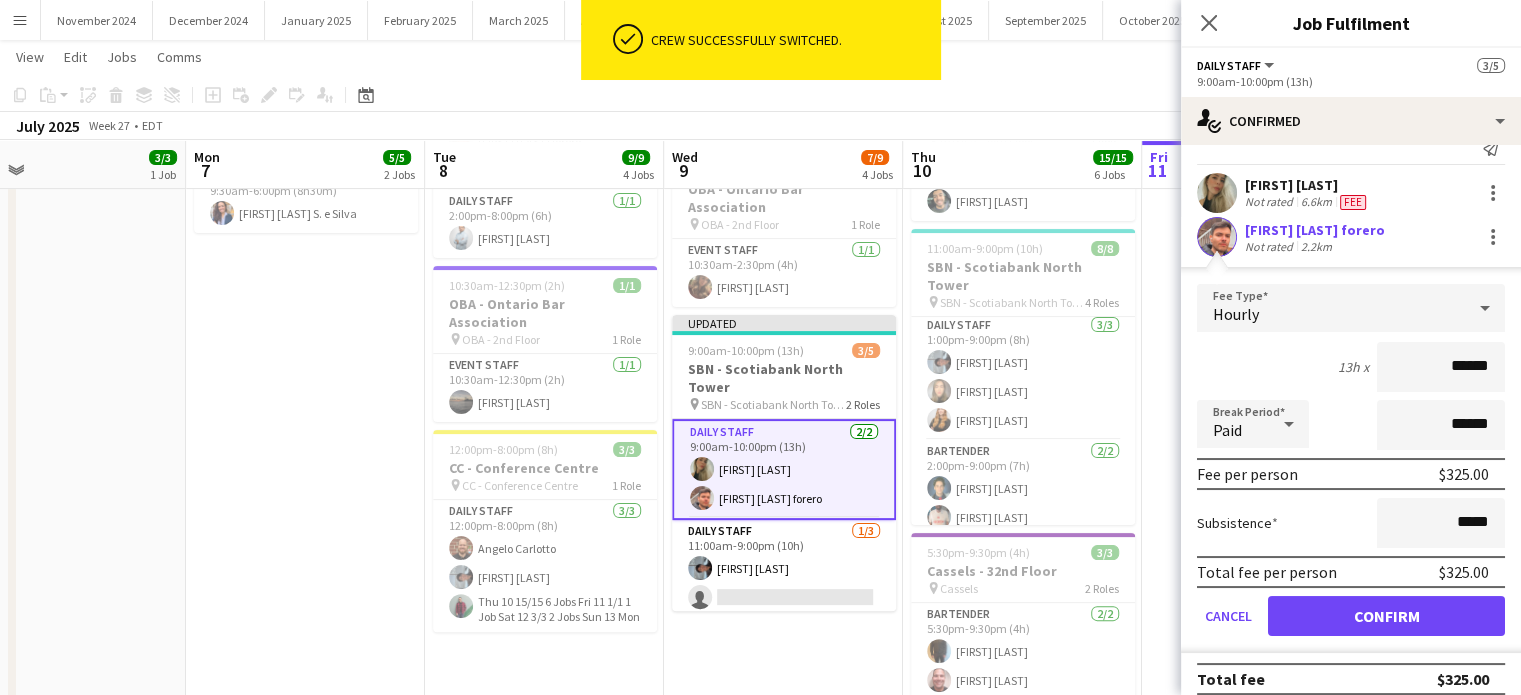 scroll, scrollTop: 42, scrollLeft: 0, axis: vertical 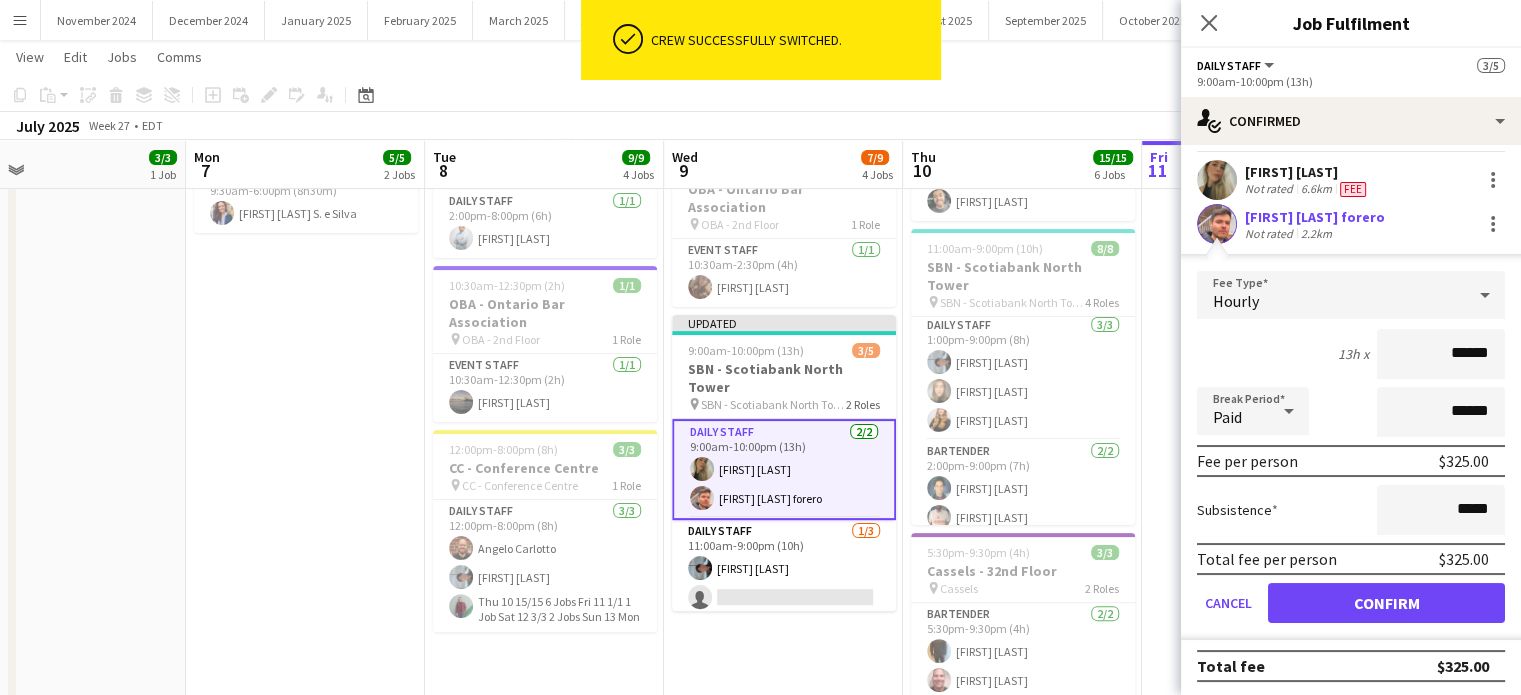 type on "******" 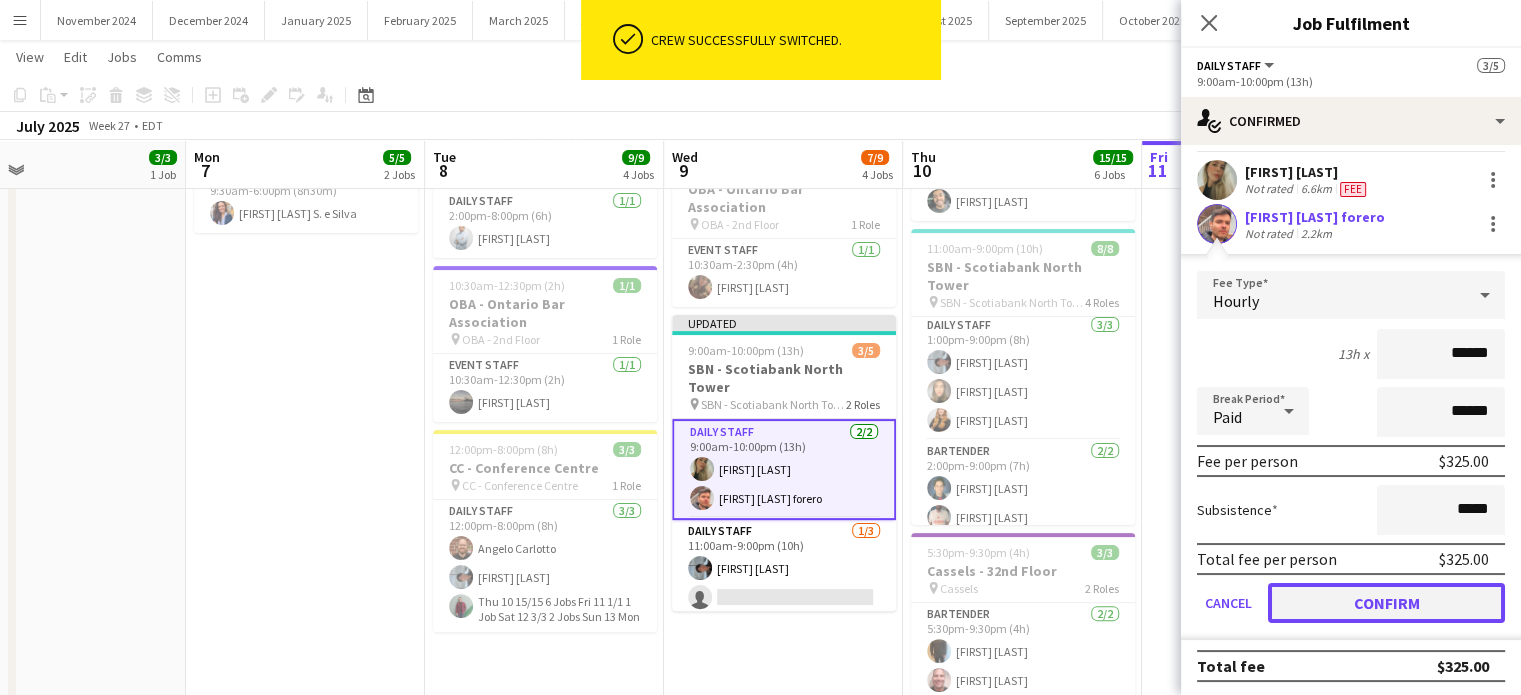 click on "Confirm" at bounding box center (1386, 603) 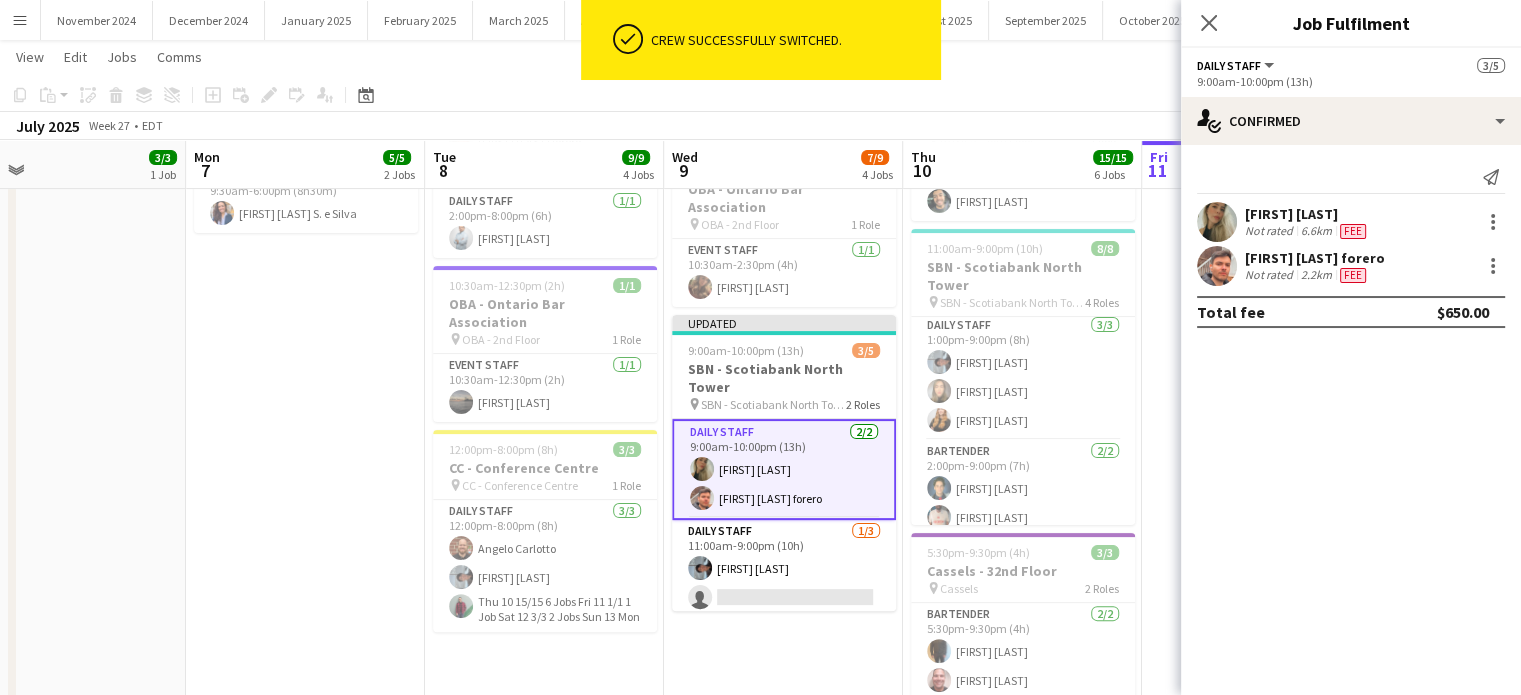 scroll, scrollTop: 0, scrollLeft: 0, axis: both 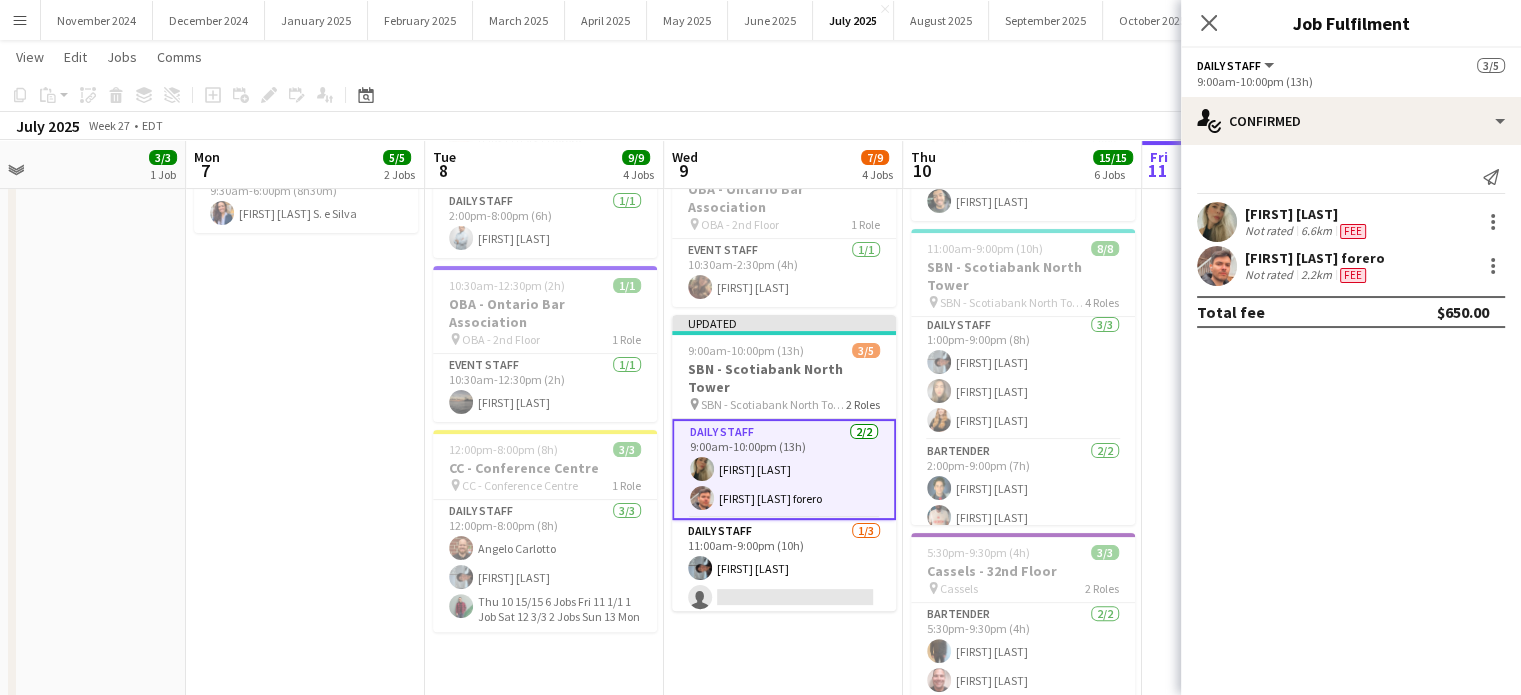 click 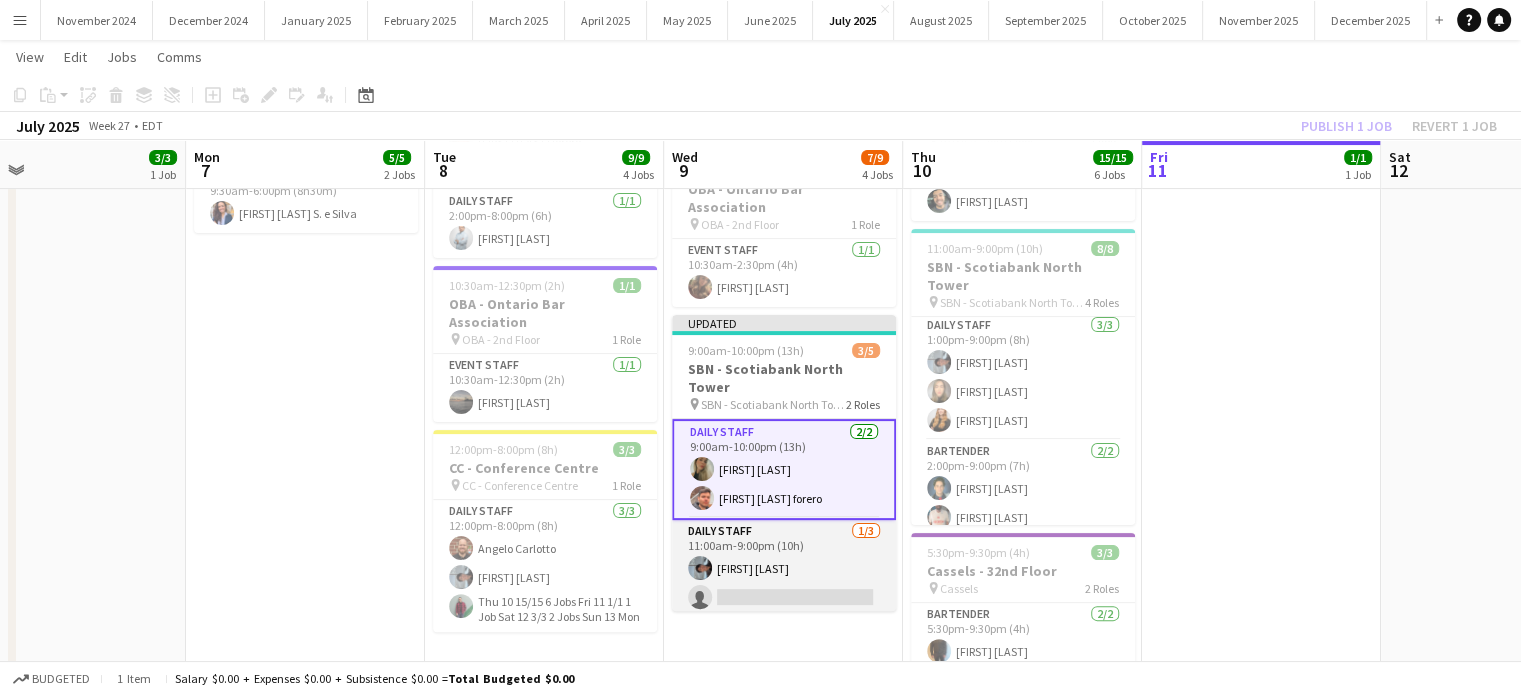 click on "Daily Staff   1/3   11:00am-9:00pm (10h)
[FIRST] [LAST]
single-neutral-actions
single-neutral-actions" at bounding box center (784, 583) 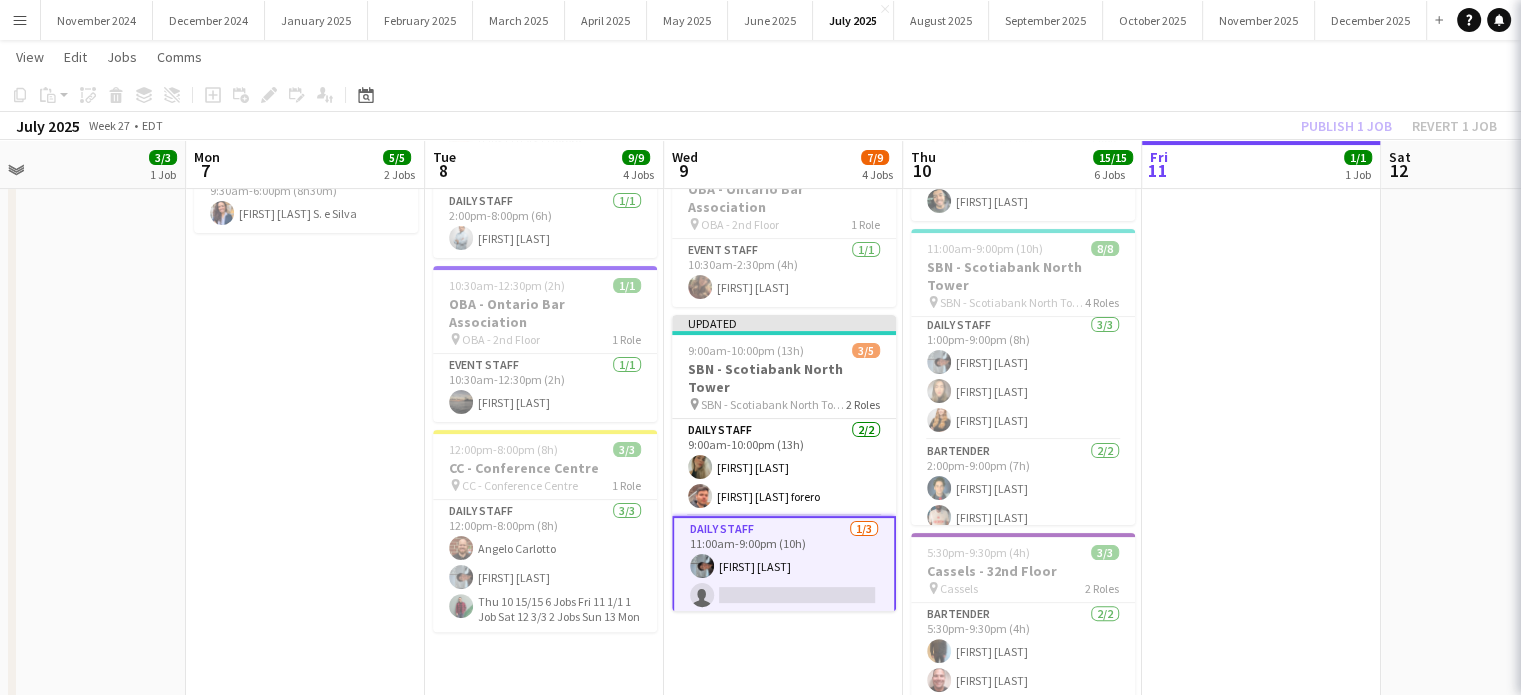 scroll, scrollTop: 0, scrollLeft: 769, axis: horizontal 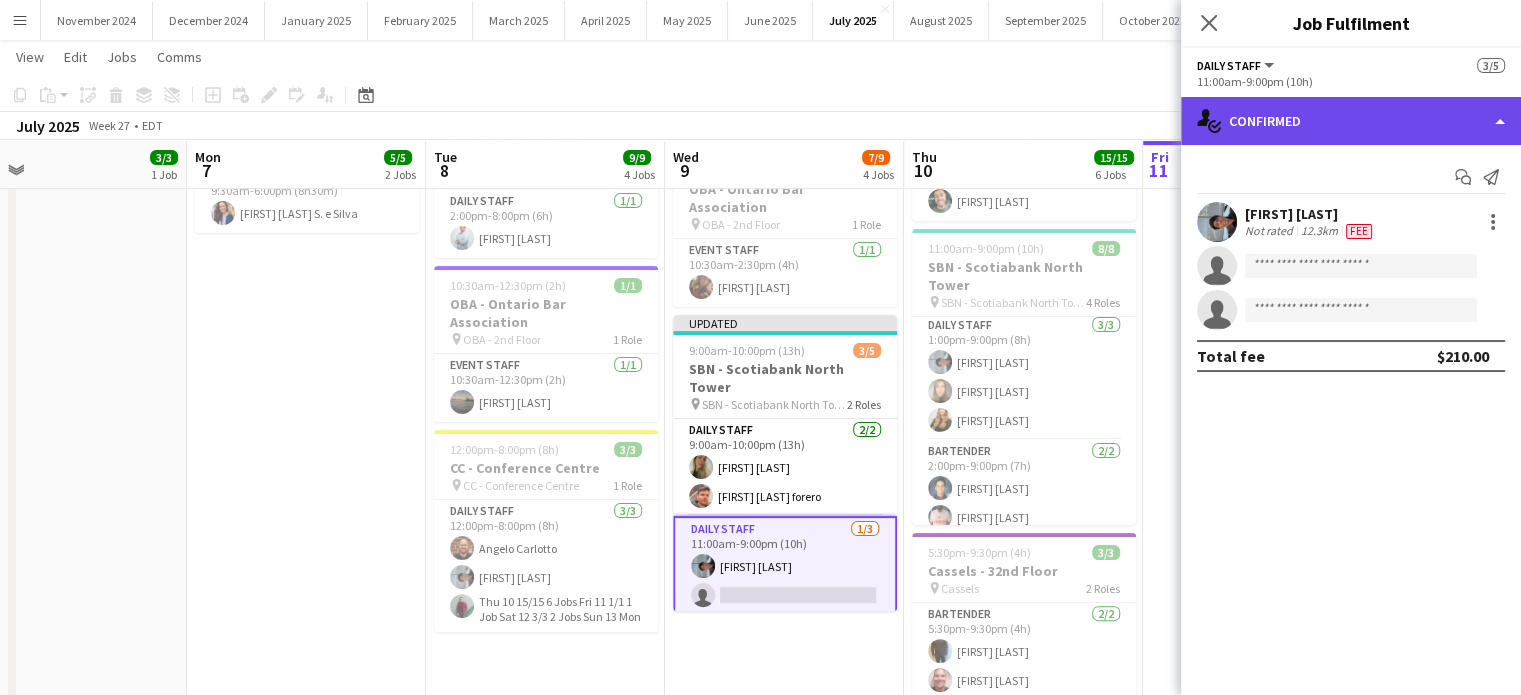 click on "single-neutral-actions-check-2
Confirmed" 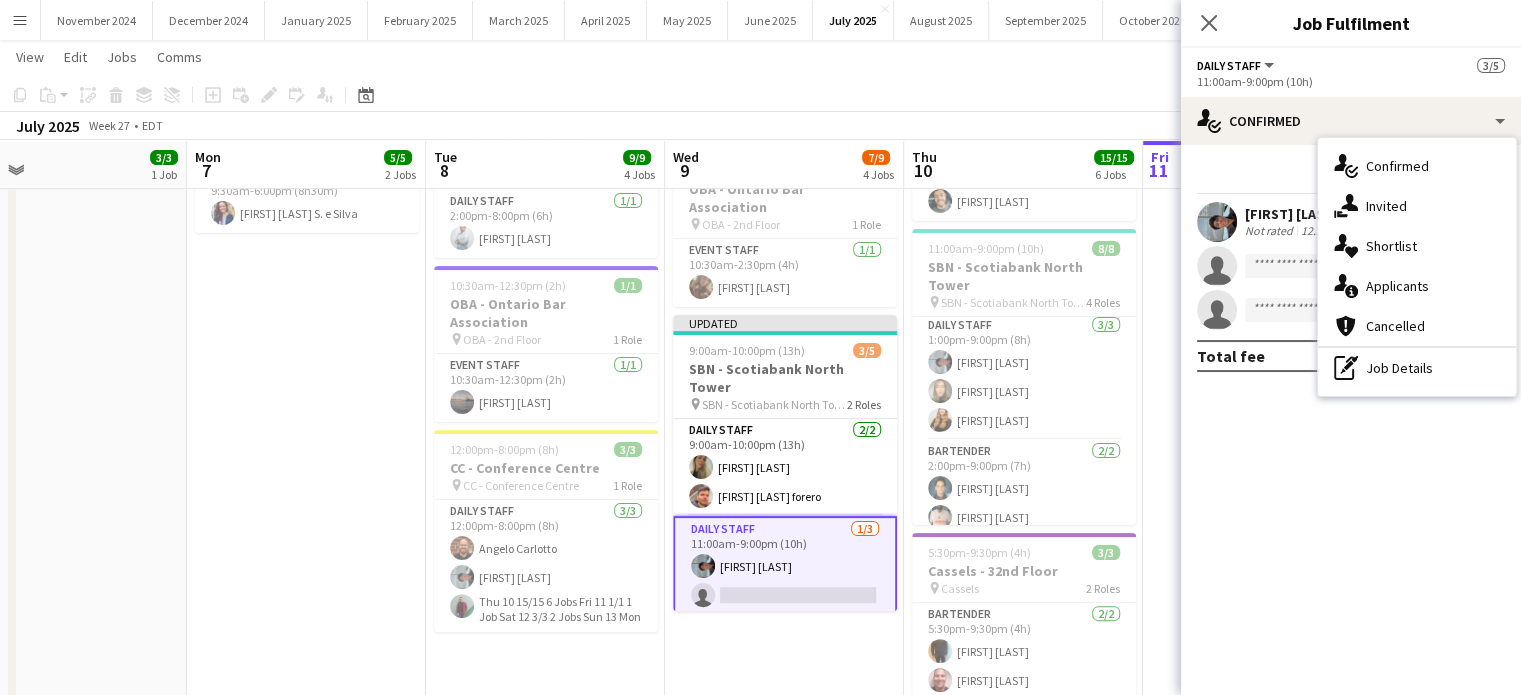 click on "pen-write
Job Details" at bounding box center (1417, 368) 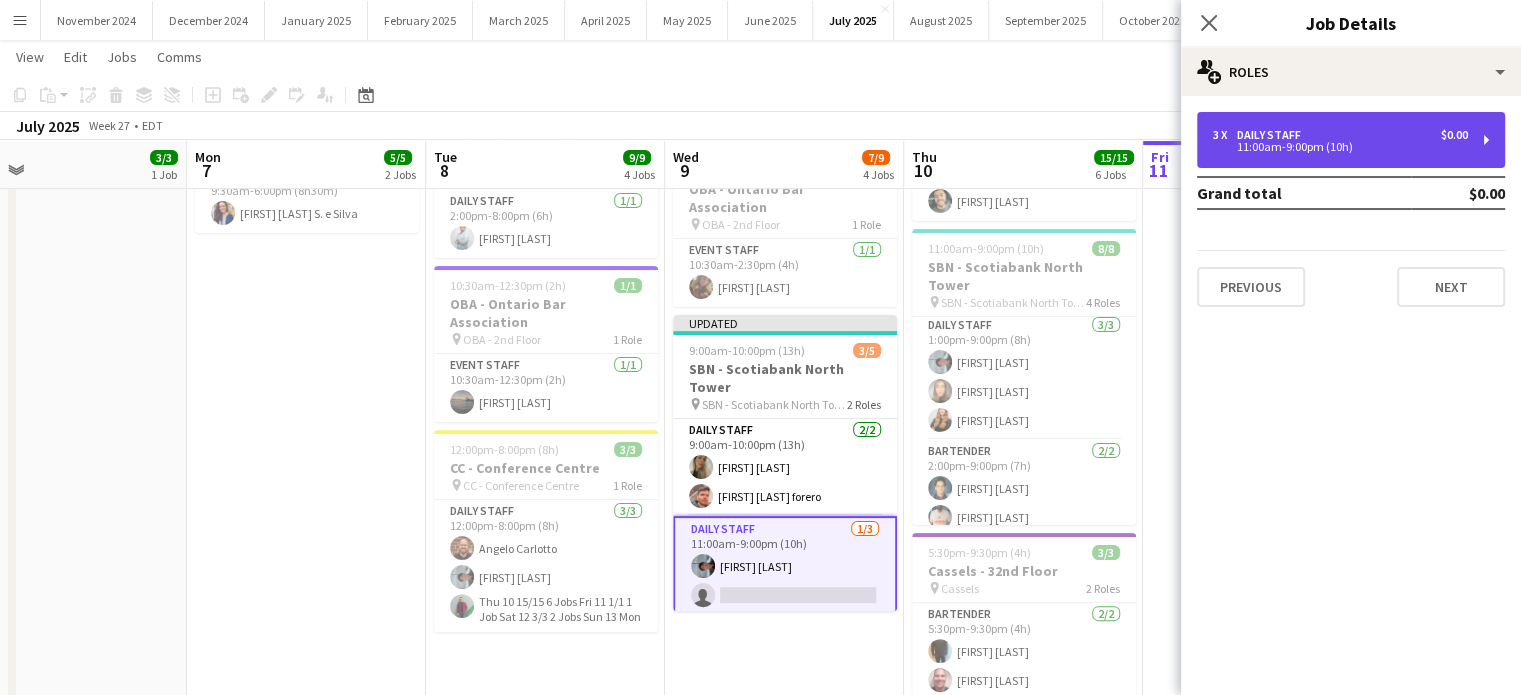 click on "3 x   Daily Staff   $0.00   11:00am-9:00pm (10h)" at bounding box center [1351, 140] 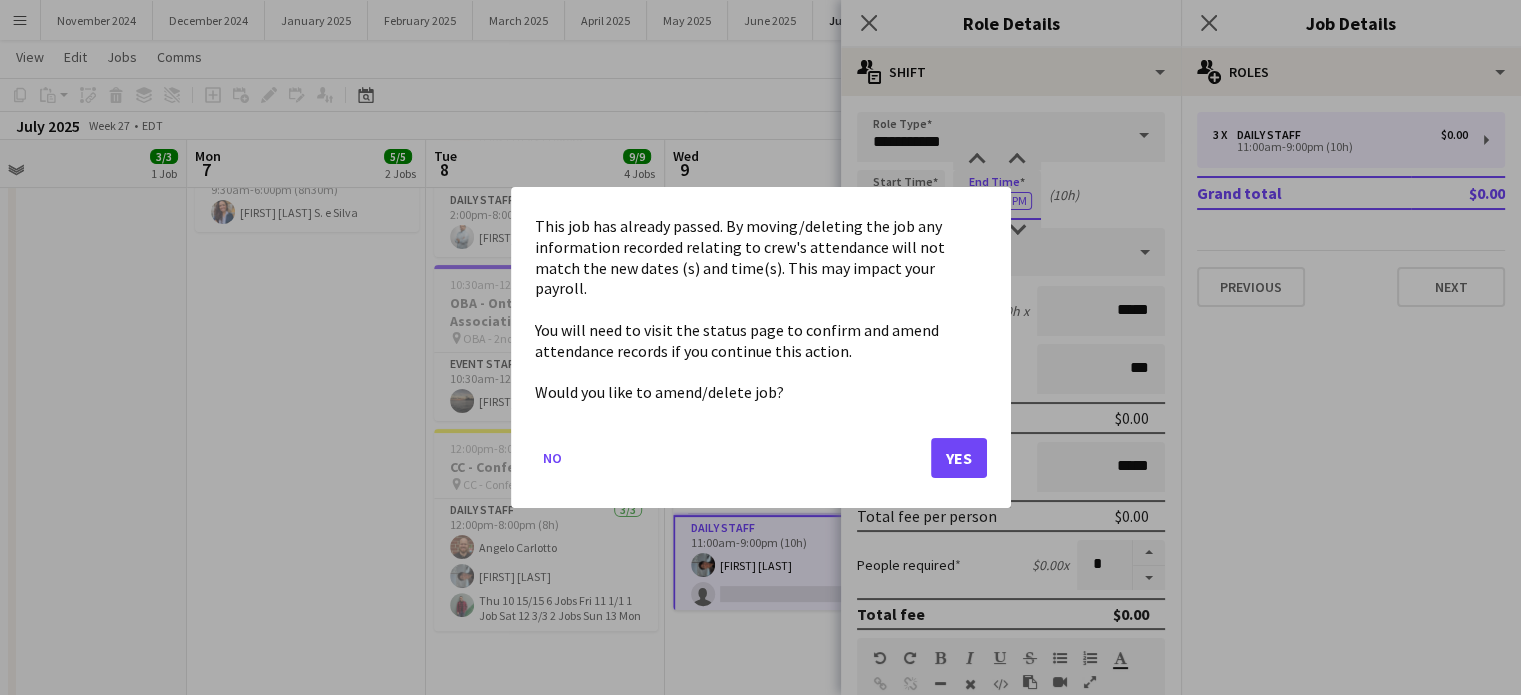 click on "Menu
Boards
Boards   Boards   All jobs   Status
Workforce
Workforce   My Workforce   Recruiting
Comms
Comms
Pay
Pay   Approvals   Payments   Reports   Invoices
Platform Settings
Platform Settings   App settings   Your settings   Profiles
Training Academy
Training Academy
Knowledge Base
Knowledge Base
Product Updates
Product Updates   Log Out   Privacy   November 2024
Close
December 2024
Close
January 2025
Close
February 2025
Close
March 2025
Close
April 2025
Close
May 2025
Close
June 2025
Close
July 2025
Close
Close" at bounding box center (760, 285) 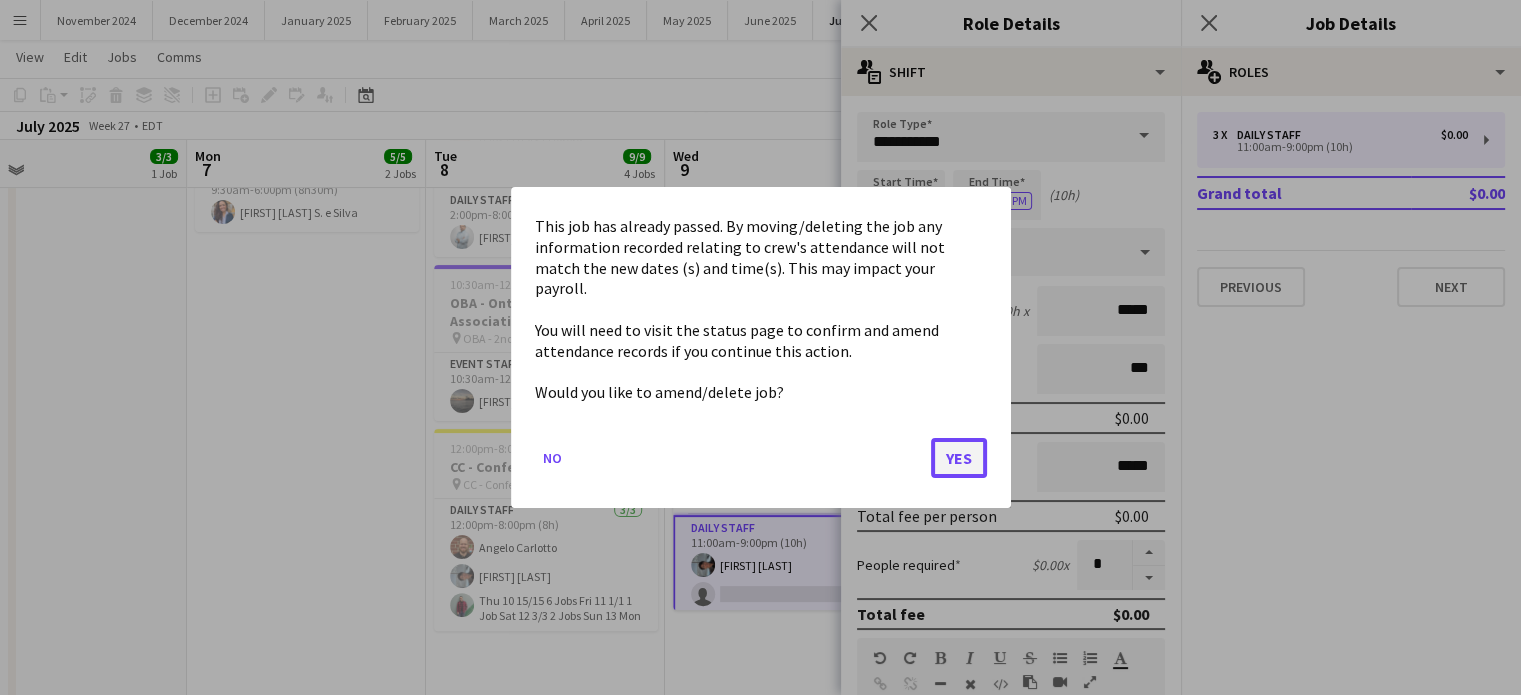 click on "Yes" 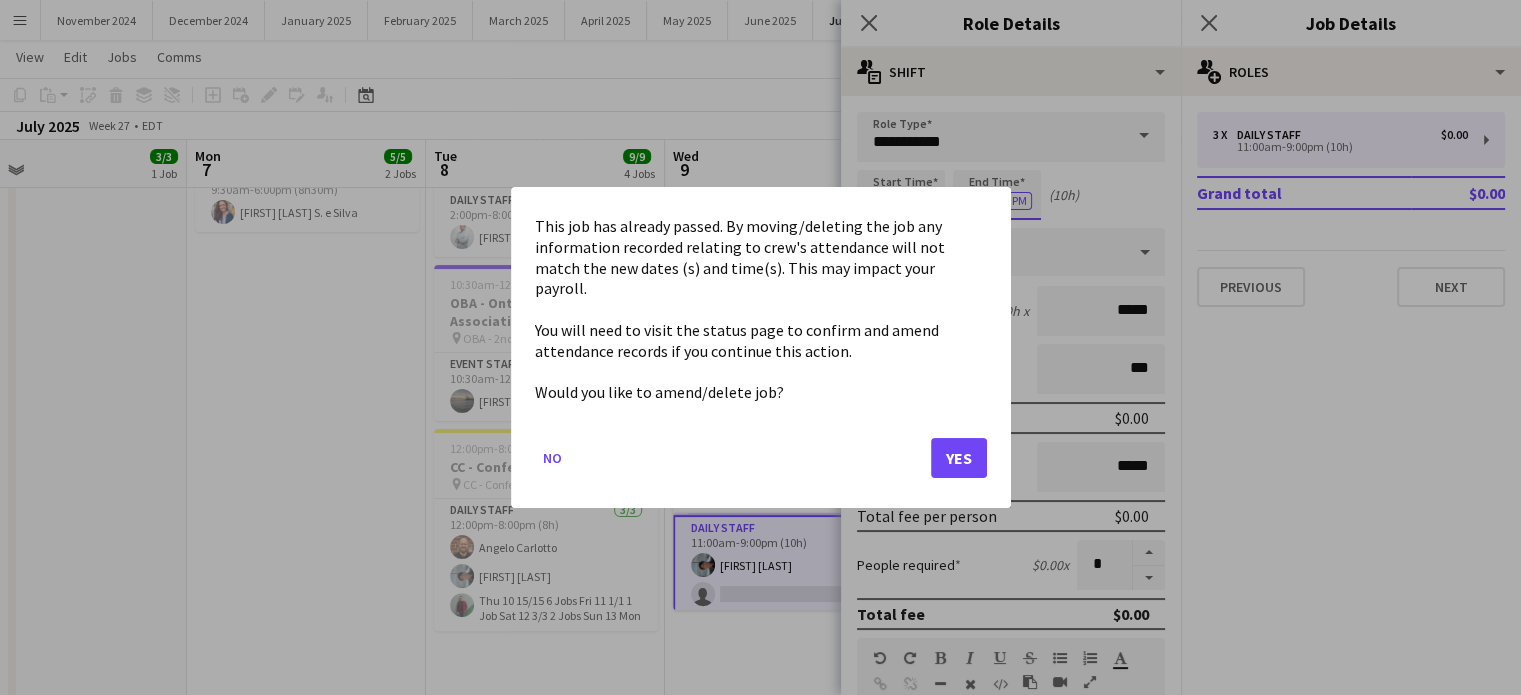 scroll, scrollTop: 441, scrollLeft: 0, axis: vertical 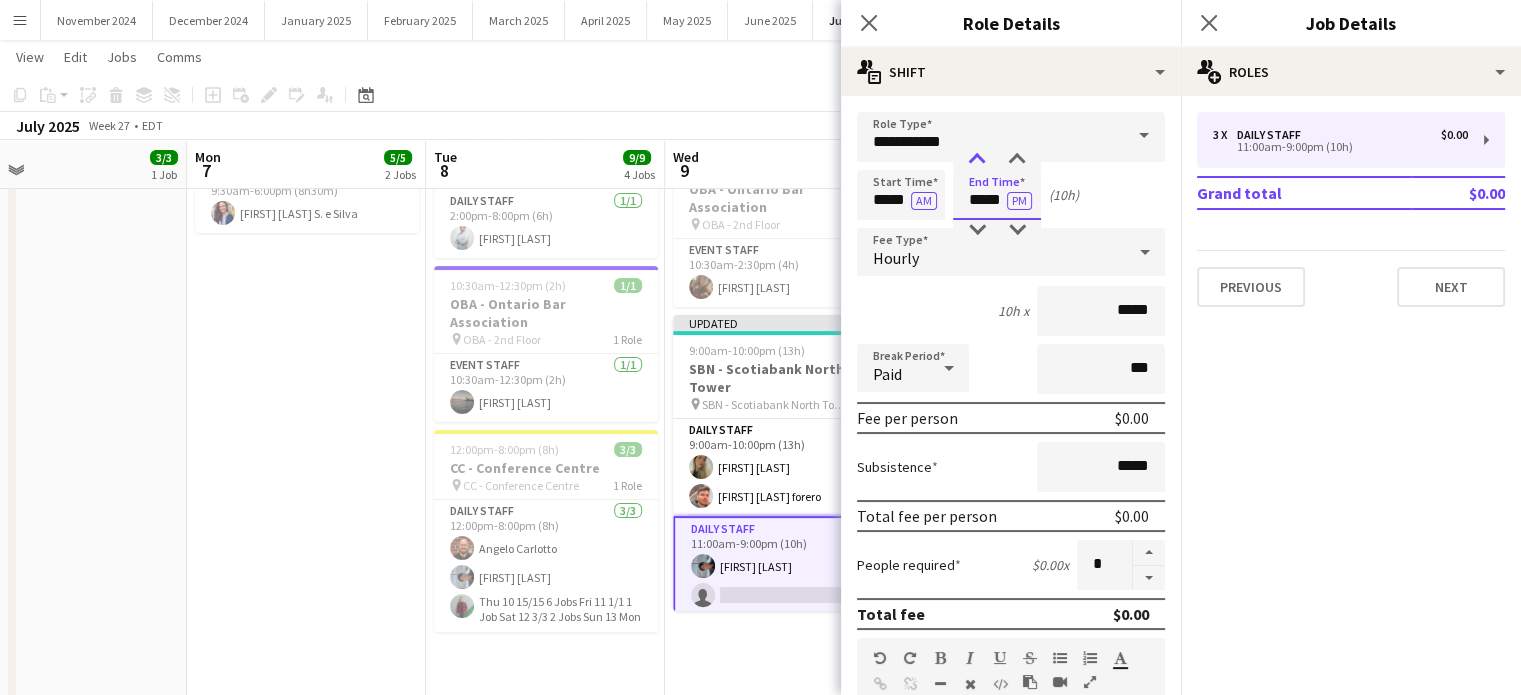 type on "*****" 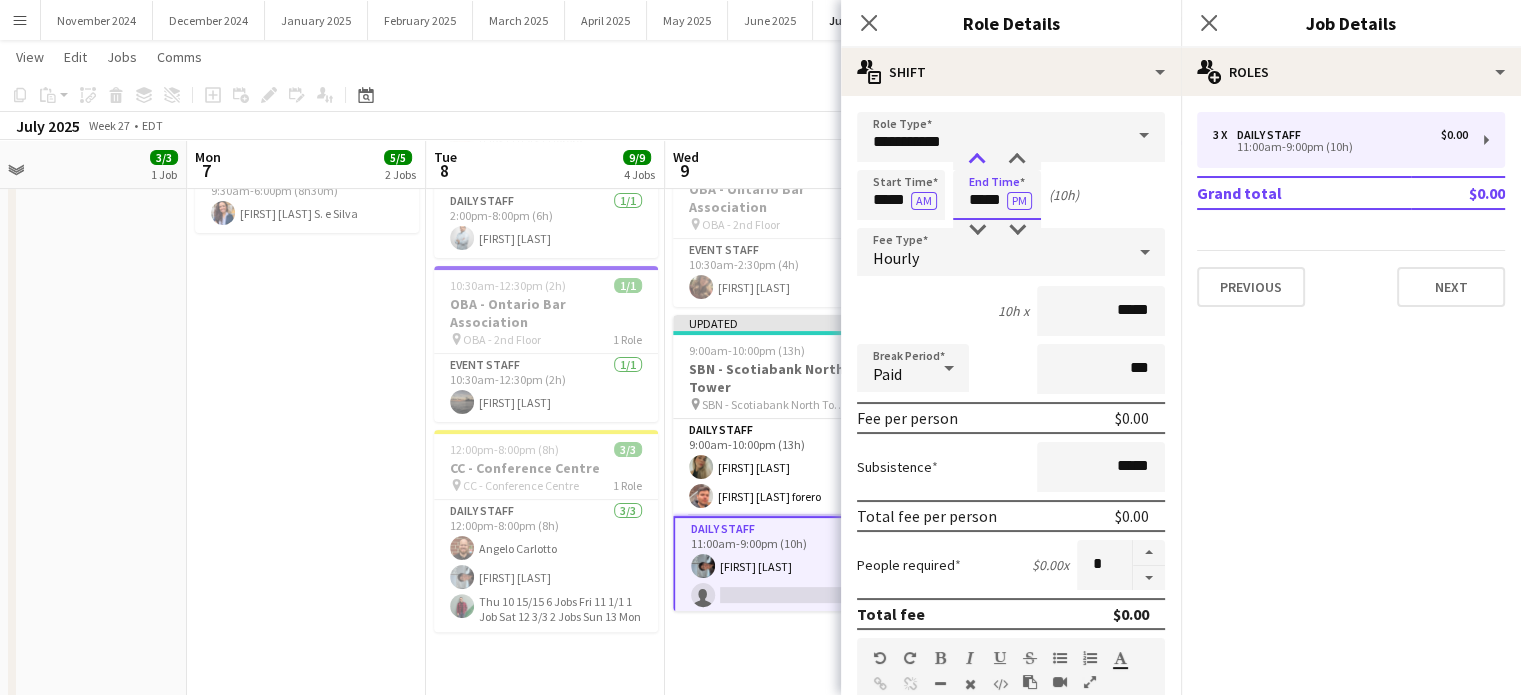 click at bounding box center (977, 160) 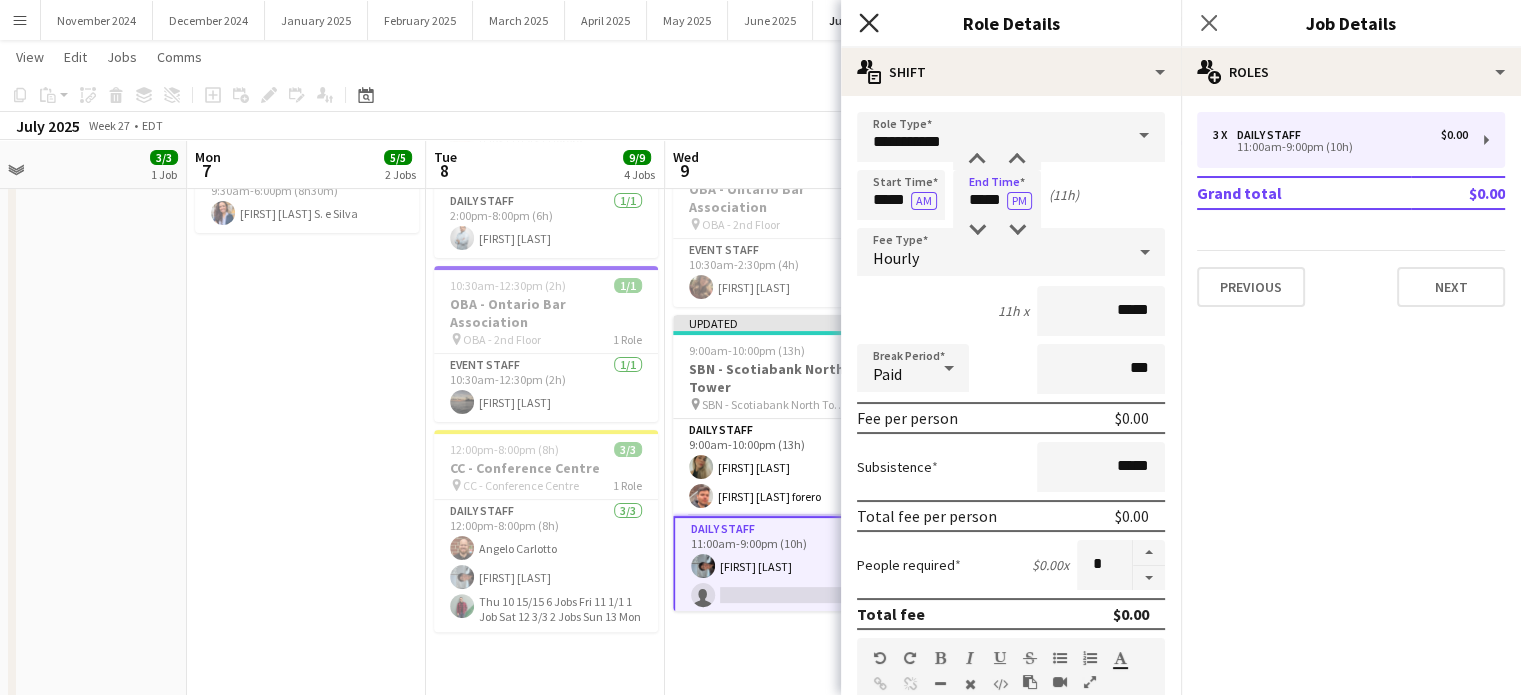 click on "Close pop-in" 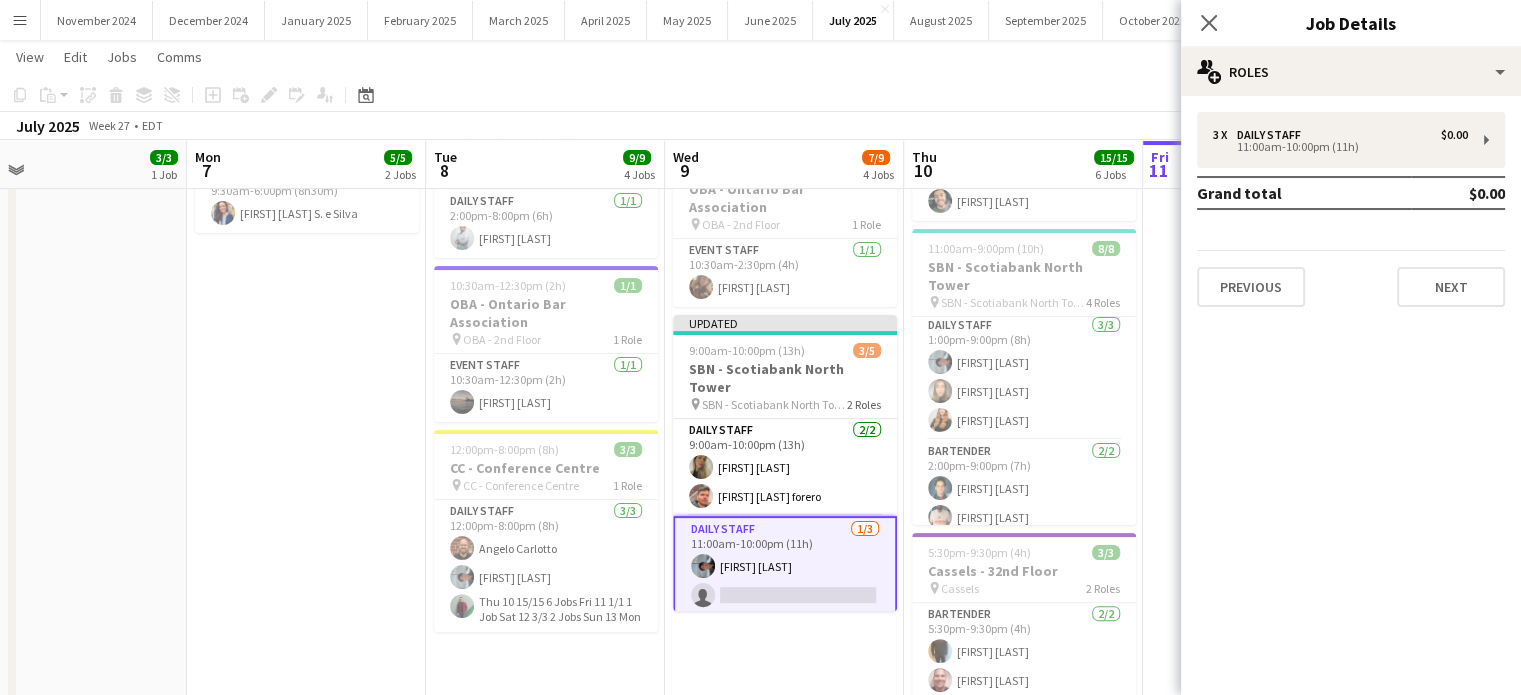 drag, startPoint x: 1208, startPoint y: 20, endPoint x: 1183, endPoint y: 45, distance: 35.35534 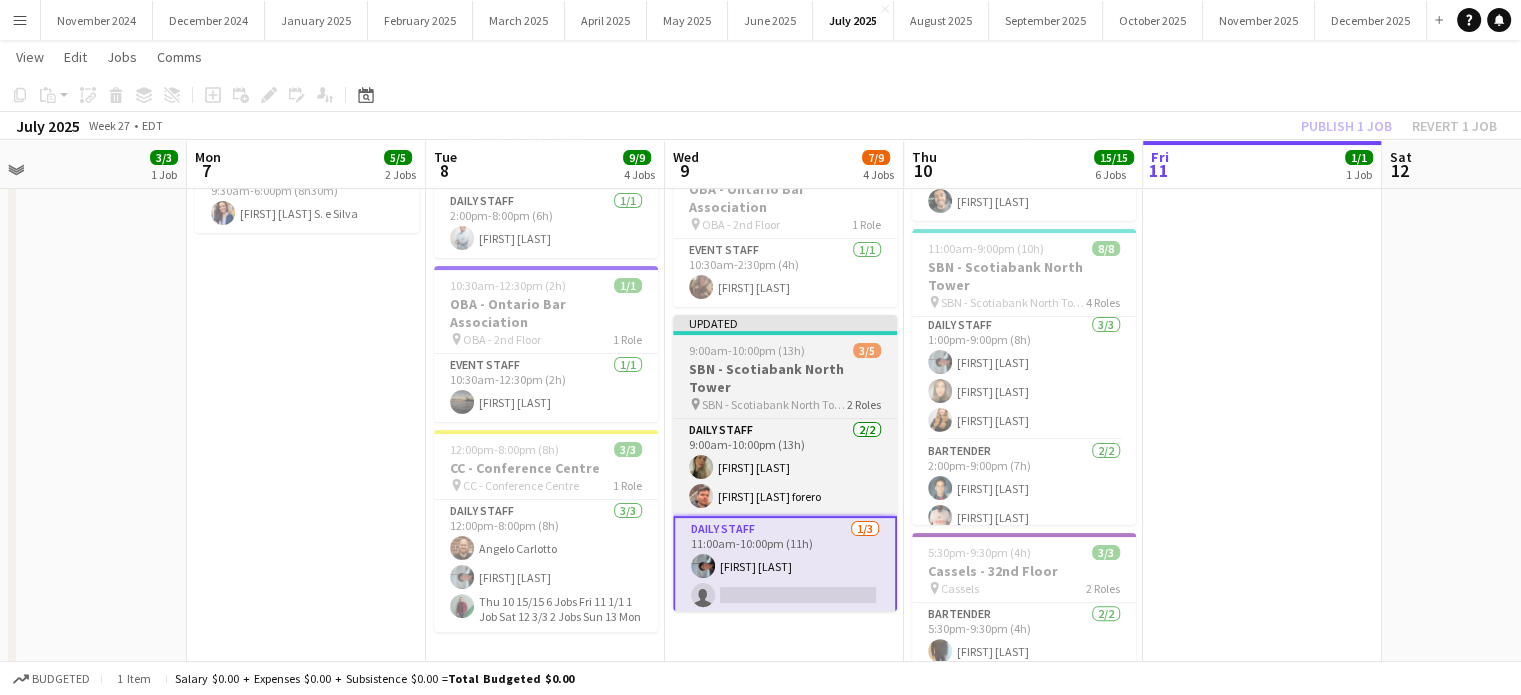 click on "9:00am-10:00pm (13h)    3/5" at bounding box center [785, 350] 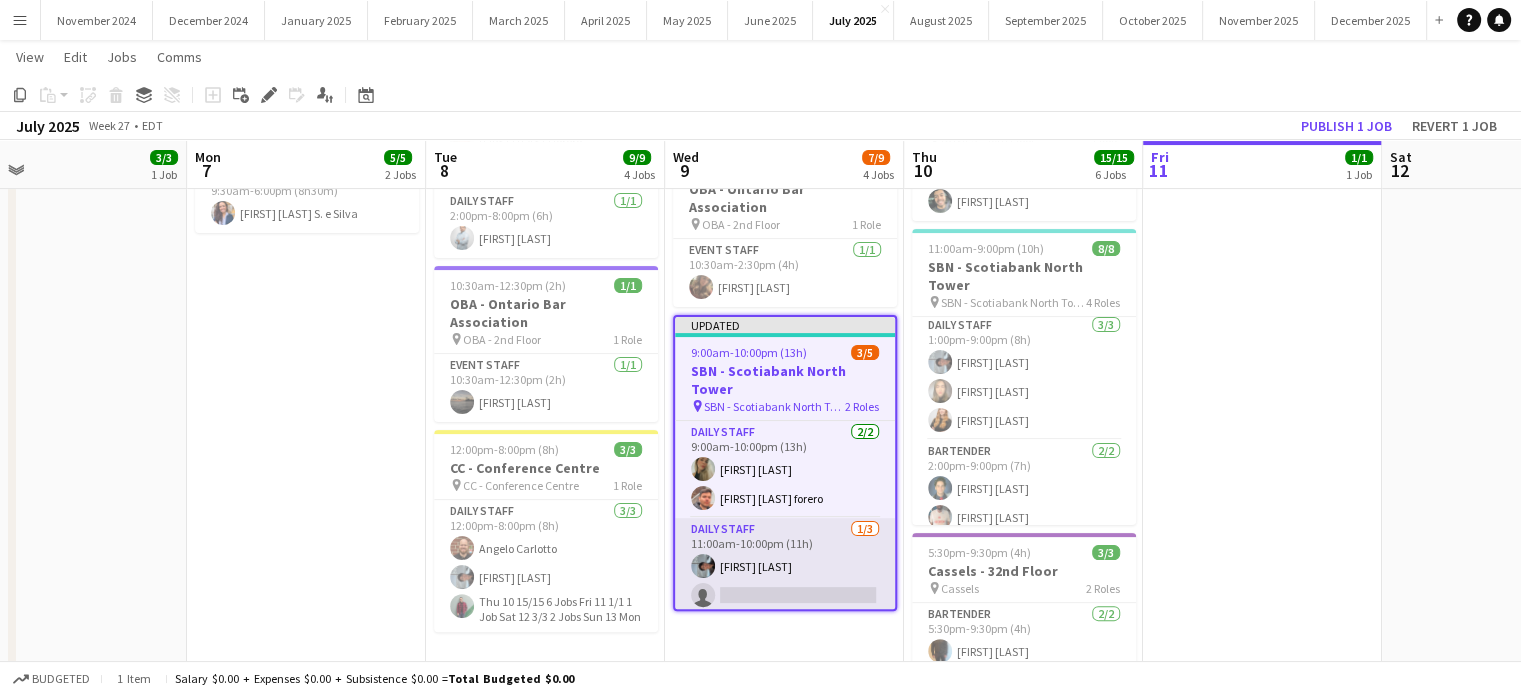 click on "Daily Staff   1/3   11:00am-10:00pm (11h)
[FIRST] [LAST]
single-neutral-actions
single-neutral-actions" at bounding box center (785, 581) 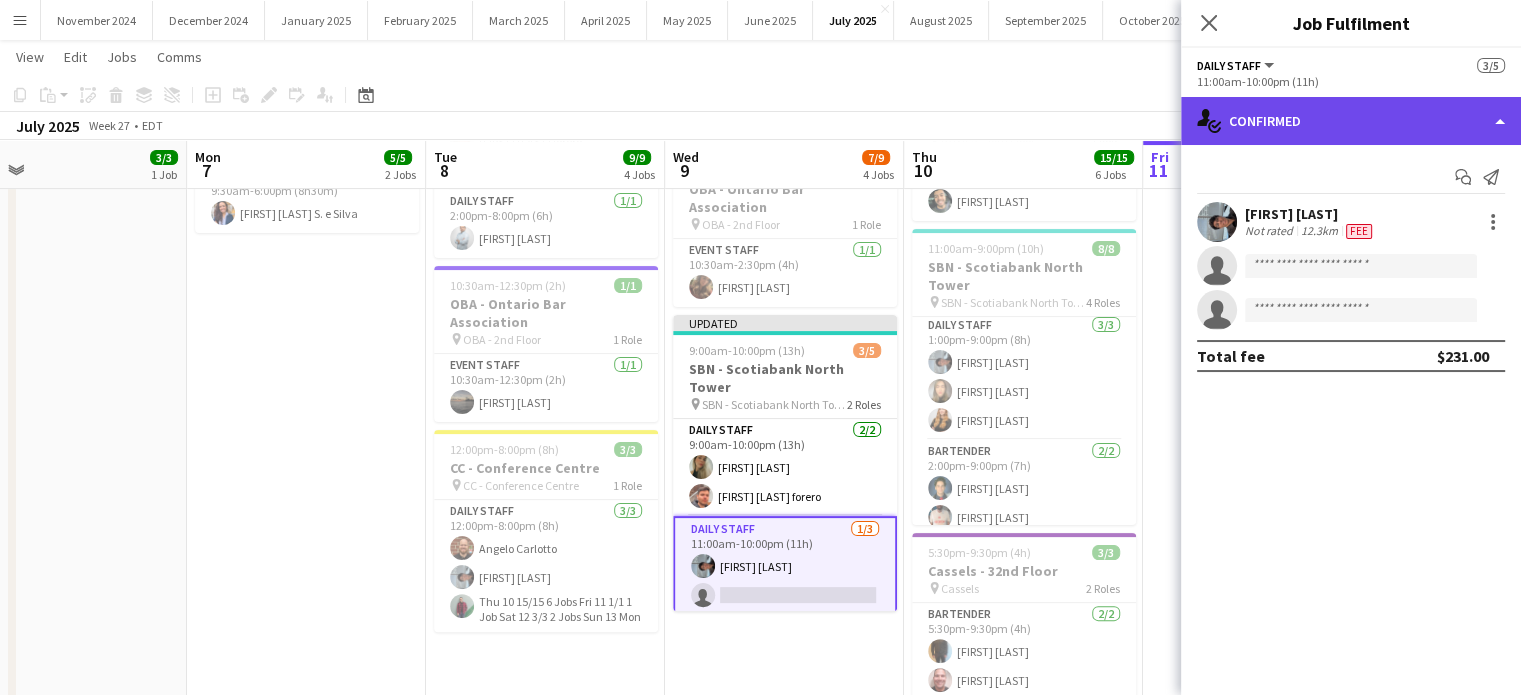 click on "single-neutral-actions-check-2
Confirmed" 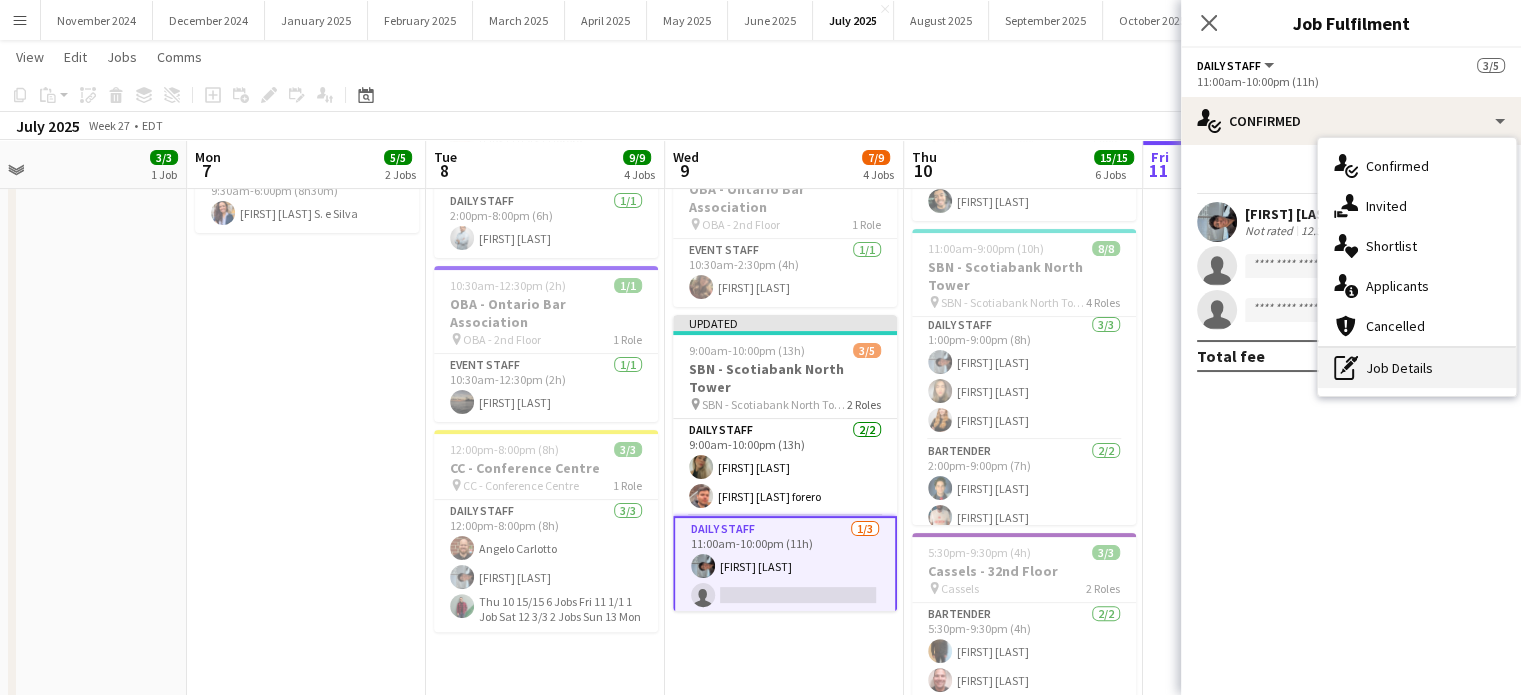click on "pen-write
Job Details" at bounding box center [1417, 368] 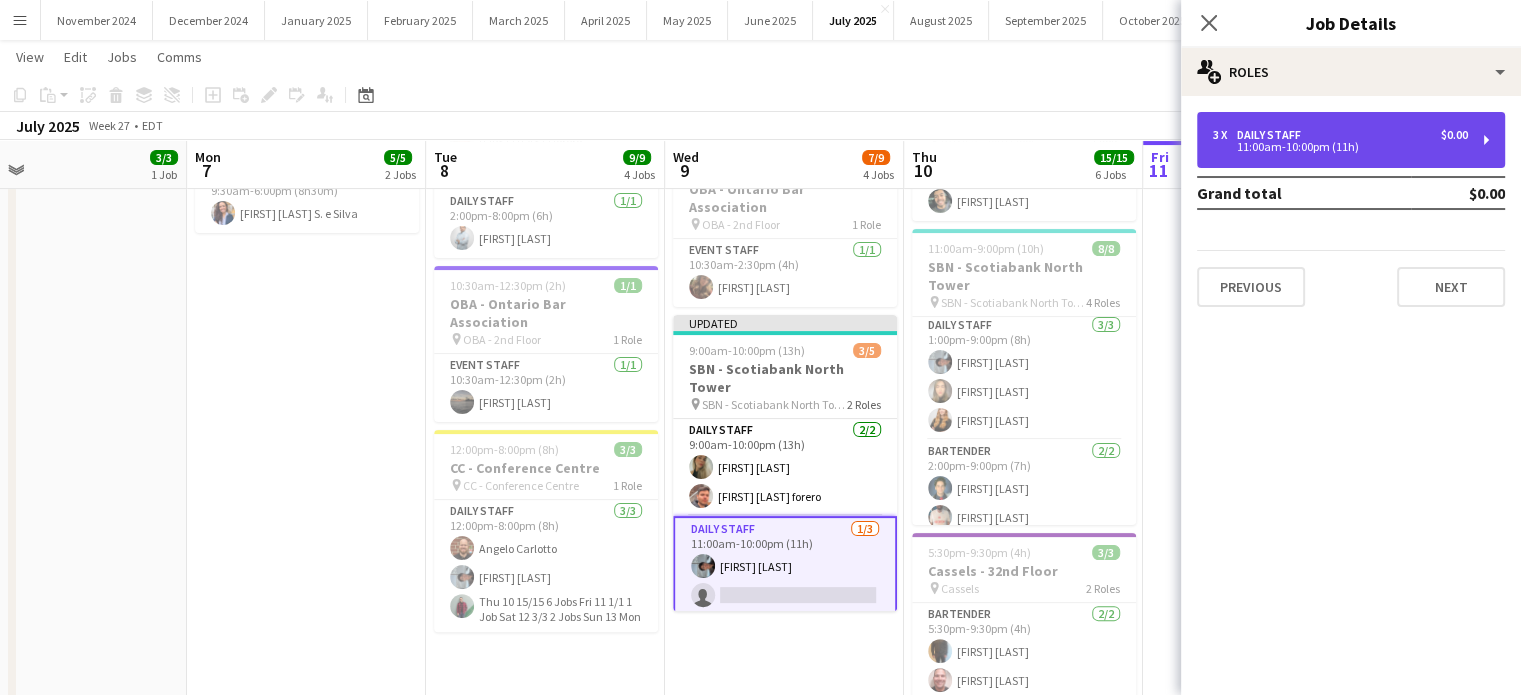 click on "11:00am-10:00pm (11h)" at bounding box center (1340, 147) 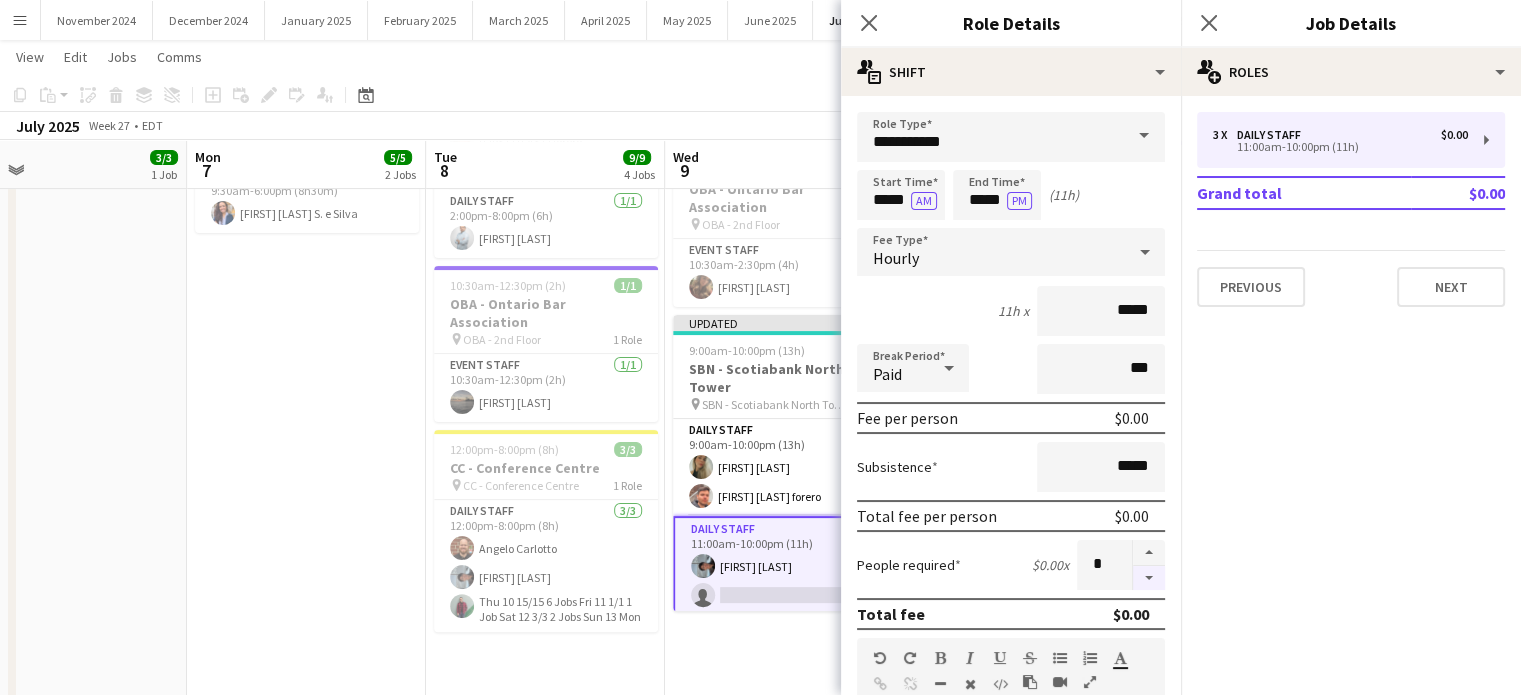 click at bounding box center [1149, 578] 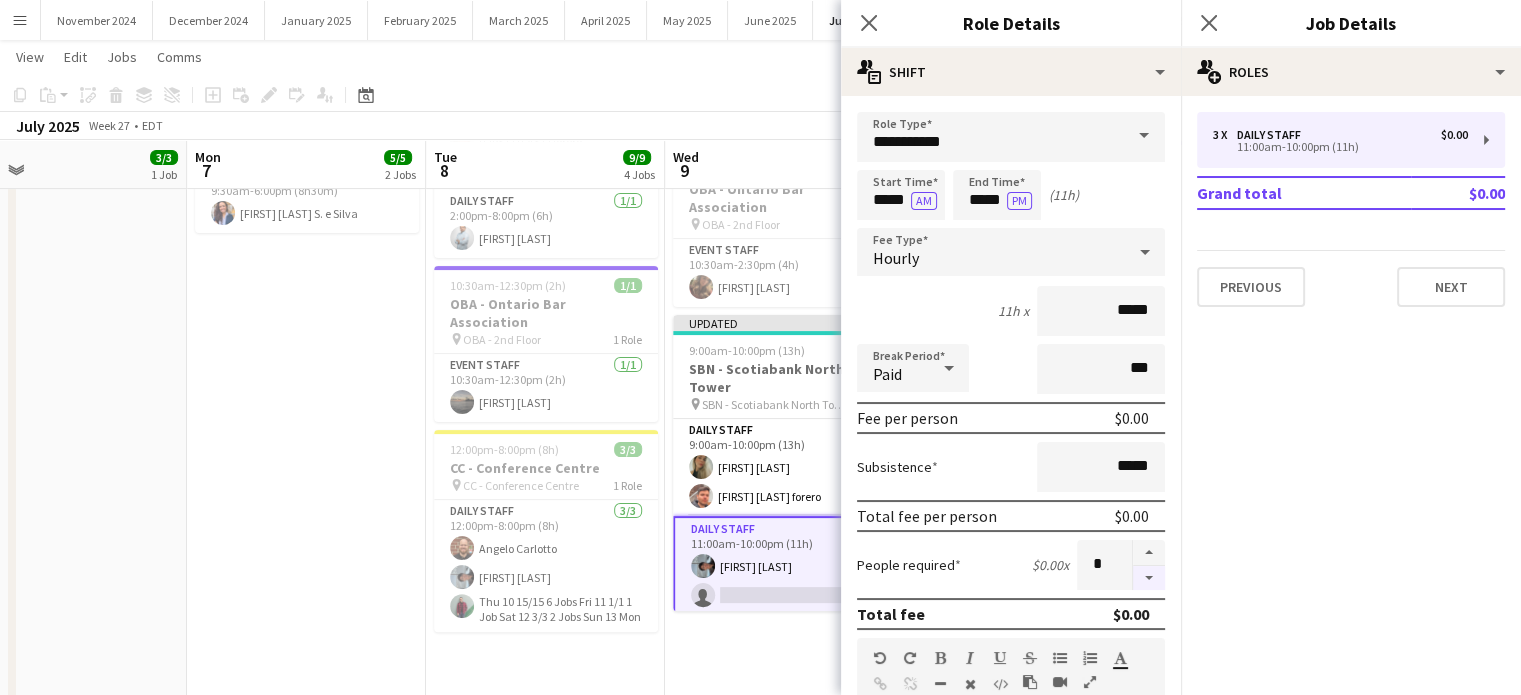 click at bounding box center [1149, 578] 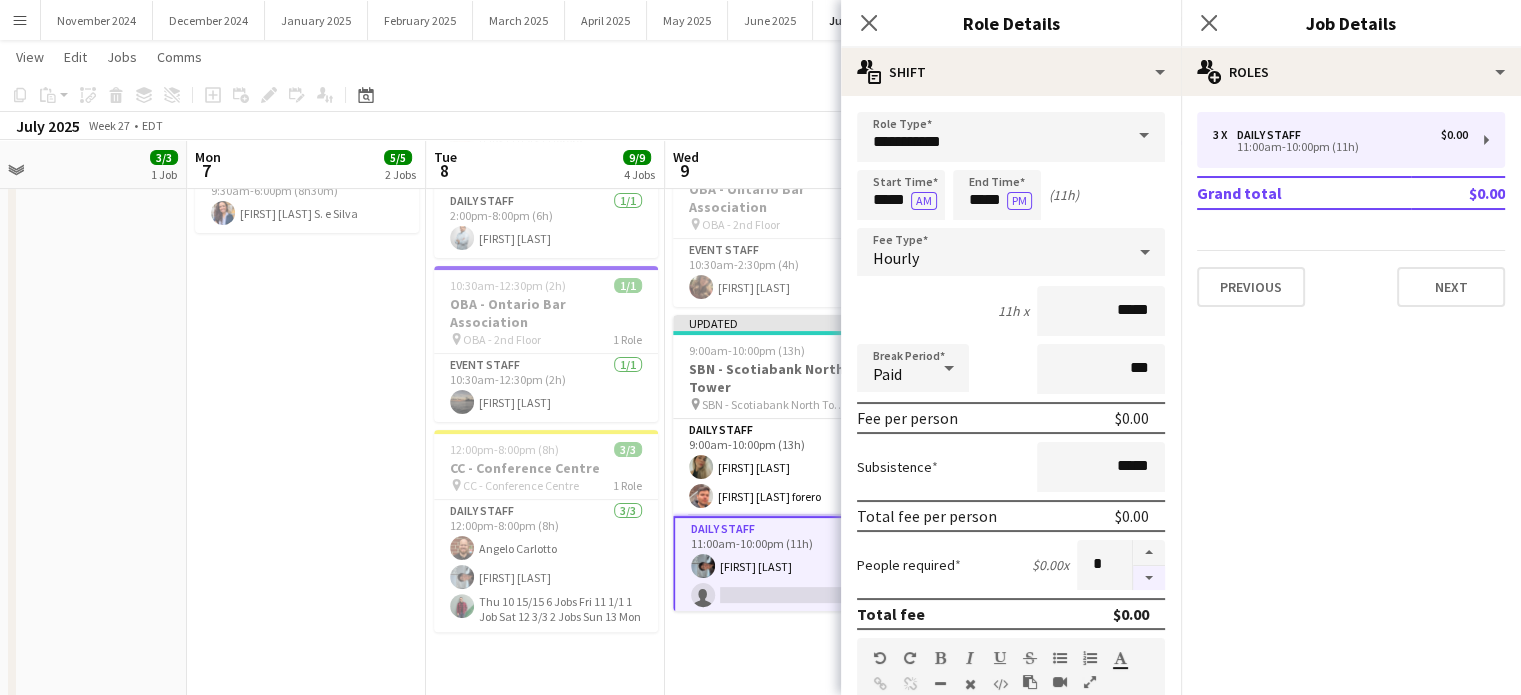 type on "*" 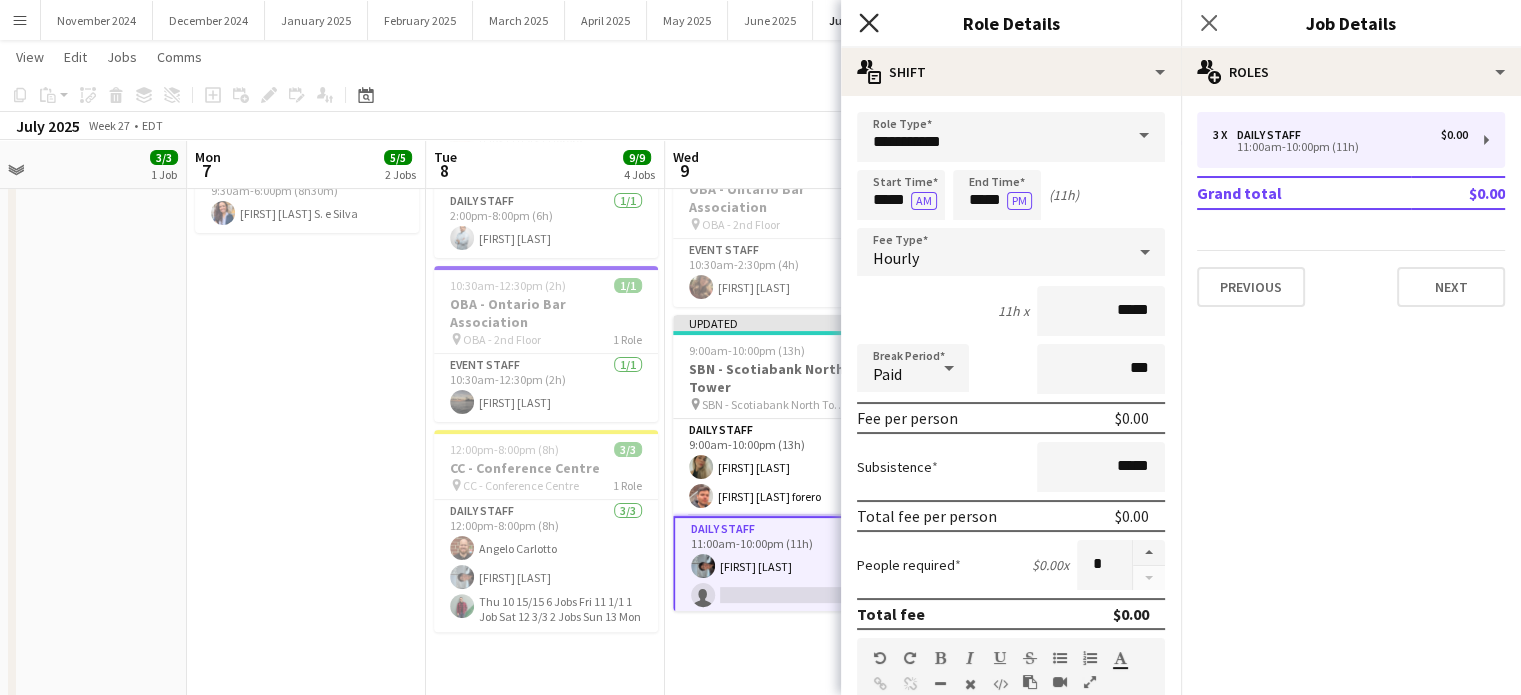 click 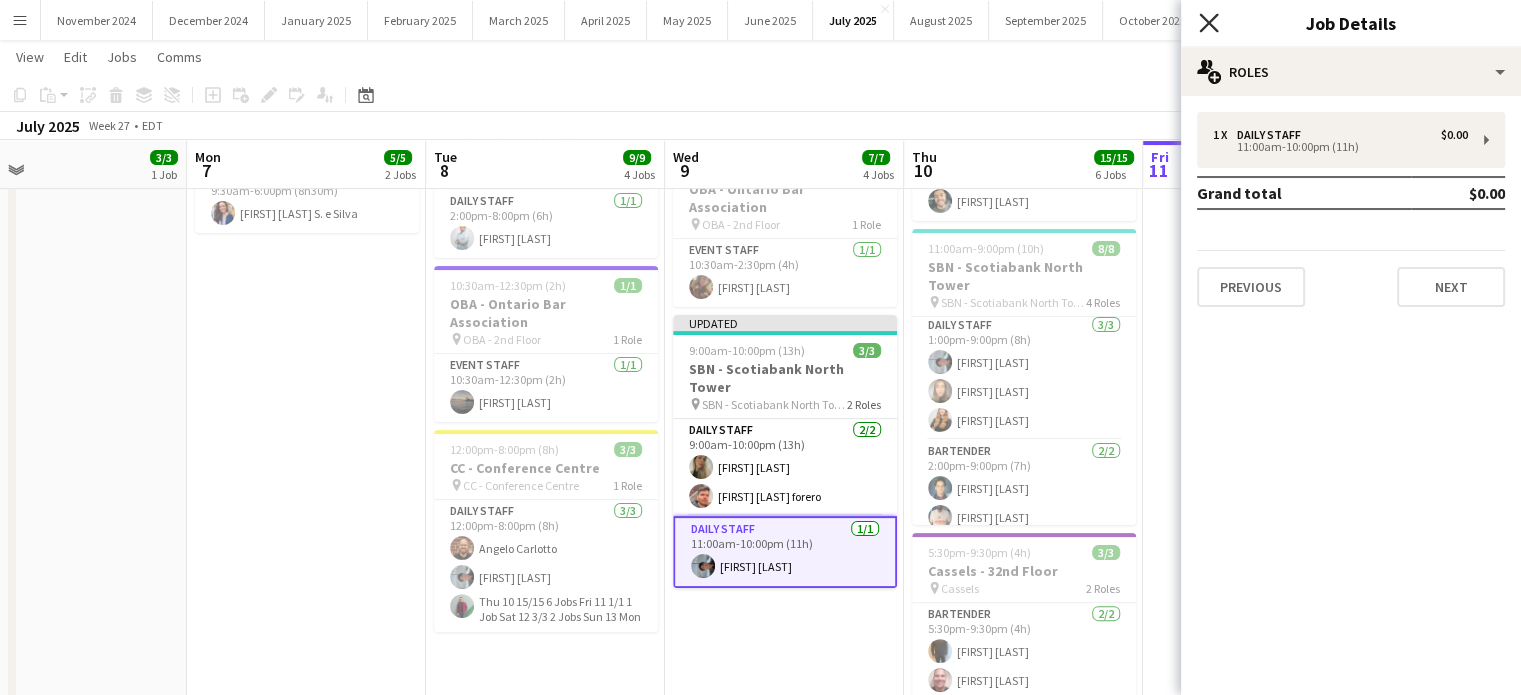click 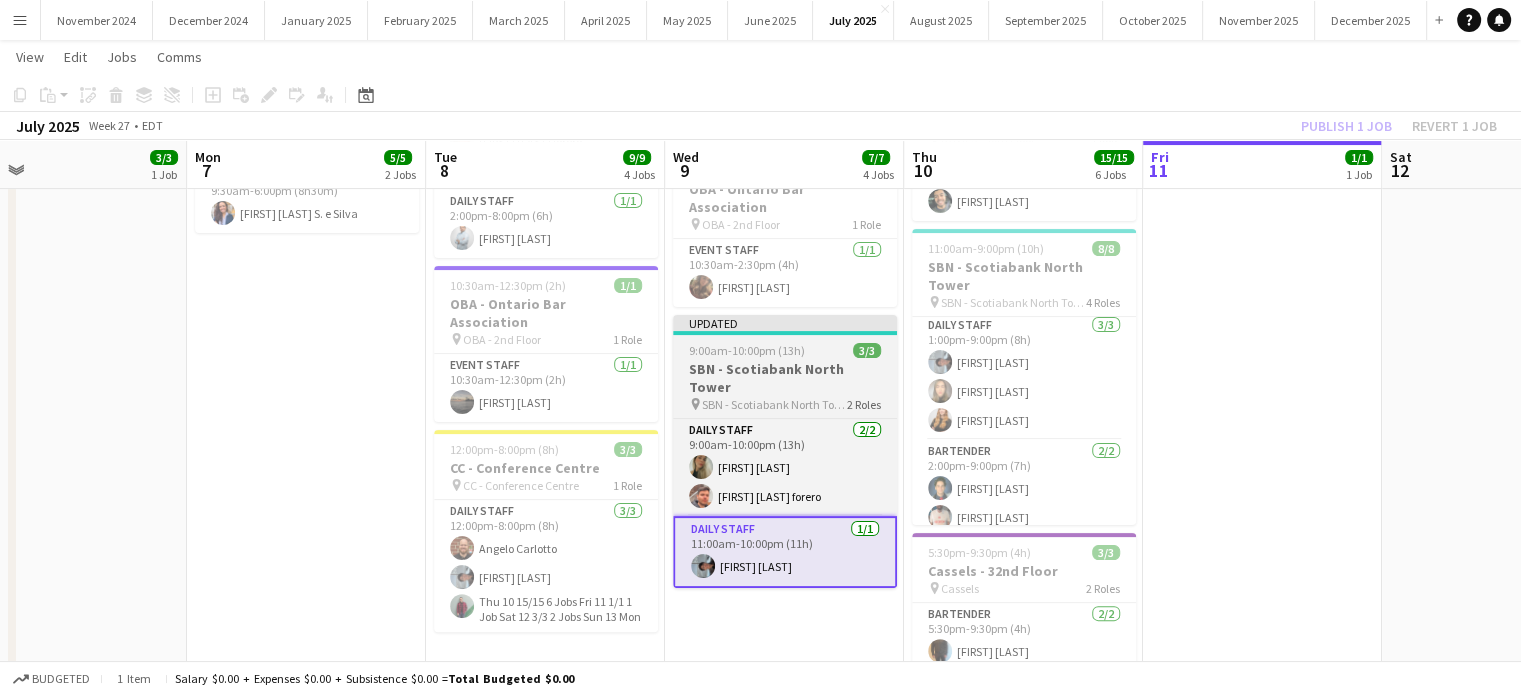 click on "Updated   9:00am-10:00pm (13h)    3/3   SBN - Scotiabank North Tower
pin
SBN - Scotiabank North Tower   2 Roles   Daily Staff   2/2   9:00am-10:00pm (13h)
[FIRST] [LAST] [FIRST] [LAST] forero  Daily Staff   1/1   11:00am-10:00pm (11h)
[FIRST] [LAST]" at bounding box center [785, 451] 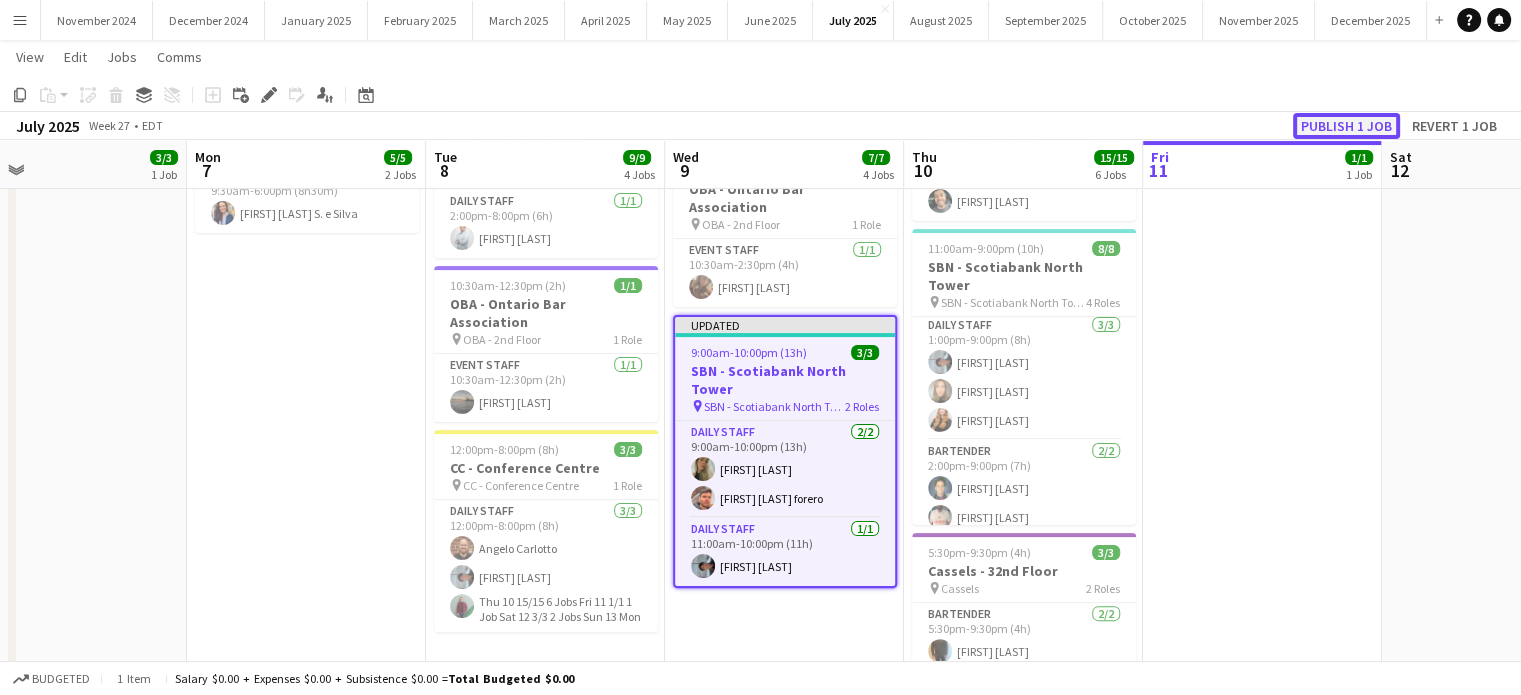 click on "Publish 1 job" 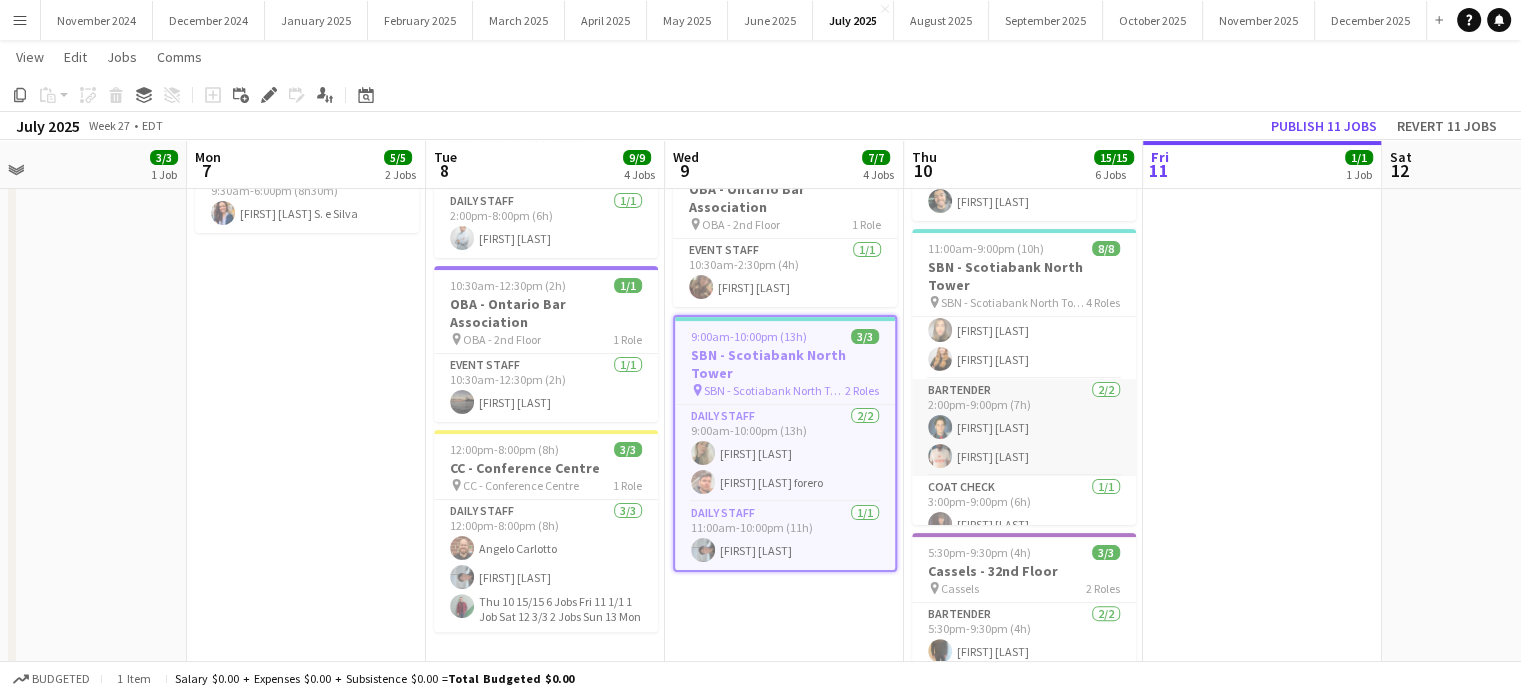 scroll, scrollTop: 61, scrollLeft: 0, axis: vertical 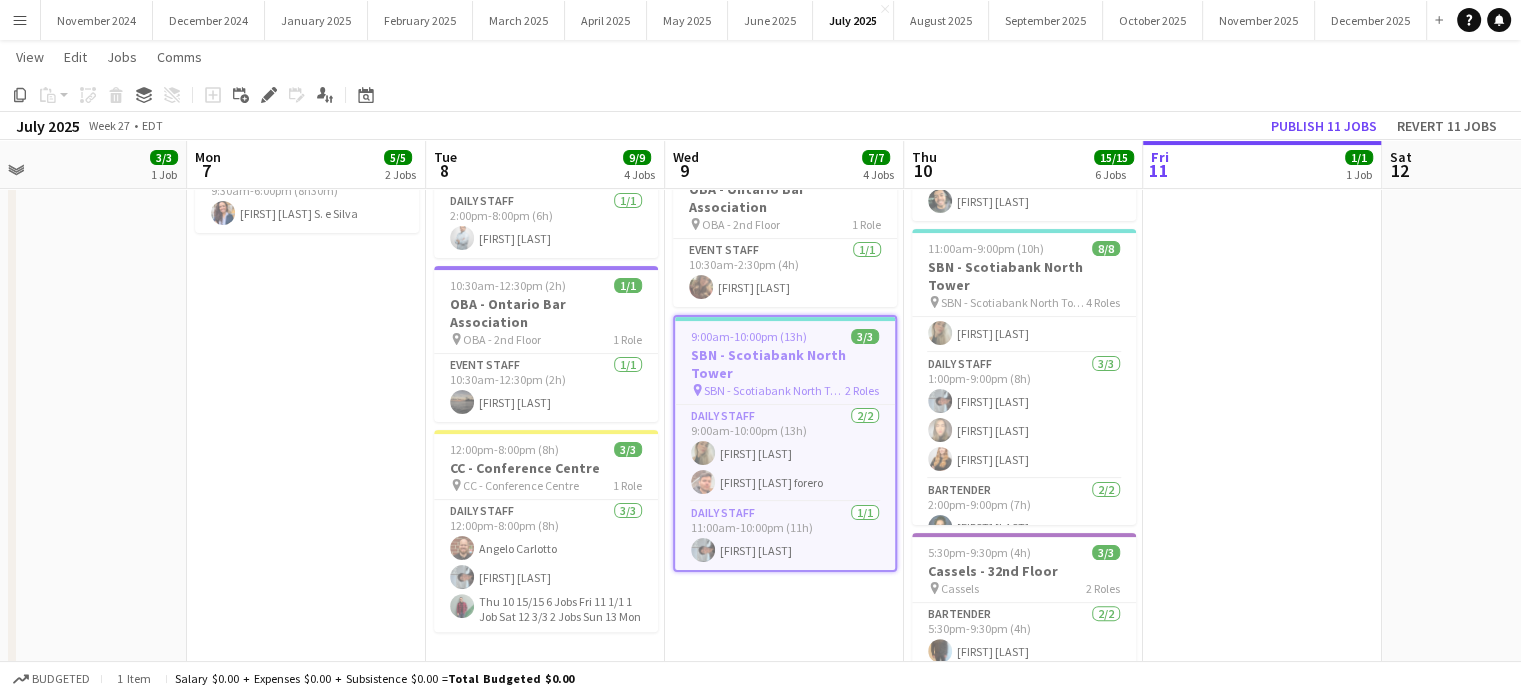 click on "6:45am-7:15pm (12h30m)    2/2   PwC Downtown
pin
PwC Downtown - 25th Floor   2 Roles   Daily Staff   1/1   6:45am-7:15pm (12h30m)
[LAST] [LAST]  Daily Staff   1/1   7:00am-5:00pm (10h)
[FIRST] [LAST]    9:30am-6:00pm (8h30m)    1/1   DAVIES
pin
DAVIES - 40th Floor   1 Role   Daily Staff   1/1   9:30am-6:00pm (8h30m)
[LAST] [LAST]    10:30am-2:30pm (4h)    1/1   OBA - Ontario Bar Association
pin
OBA - 2nd Floor   1 Role   Event Staff   1/1   10:30am-2:30pm (4h)
[FIRST] [LAST]    9:00am-10:00pm (13h)    3/3   SBN - Scotiabank North Tower
pin
SBN - Scotiabank North Tower   2 Roles   Daily Staff   2/2   9:00am-10:00pm (13h)
[FIRST] [LAST] [FIRST] [LAST] forero  Daily Staff   1/1   11:00am-10:00pm (11h)
[FIRST] [LAST]" at bounding box center (784, 381) 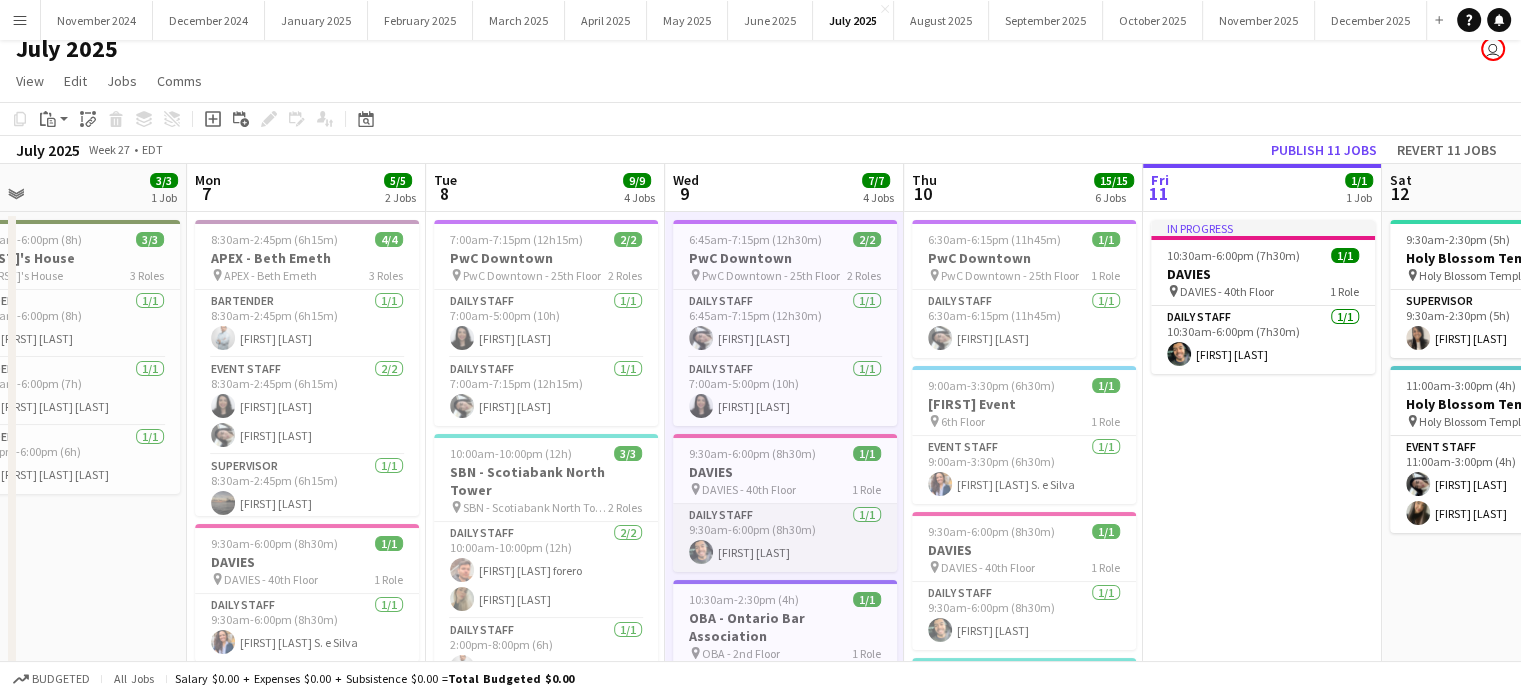 scroll, scrollTop: 0, scrollLeft: 0, axis: both 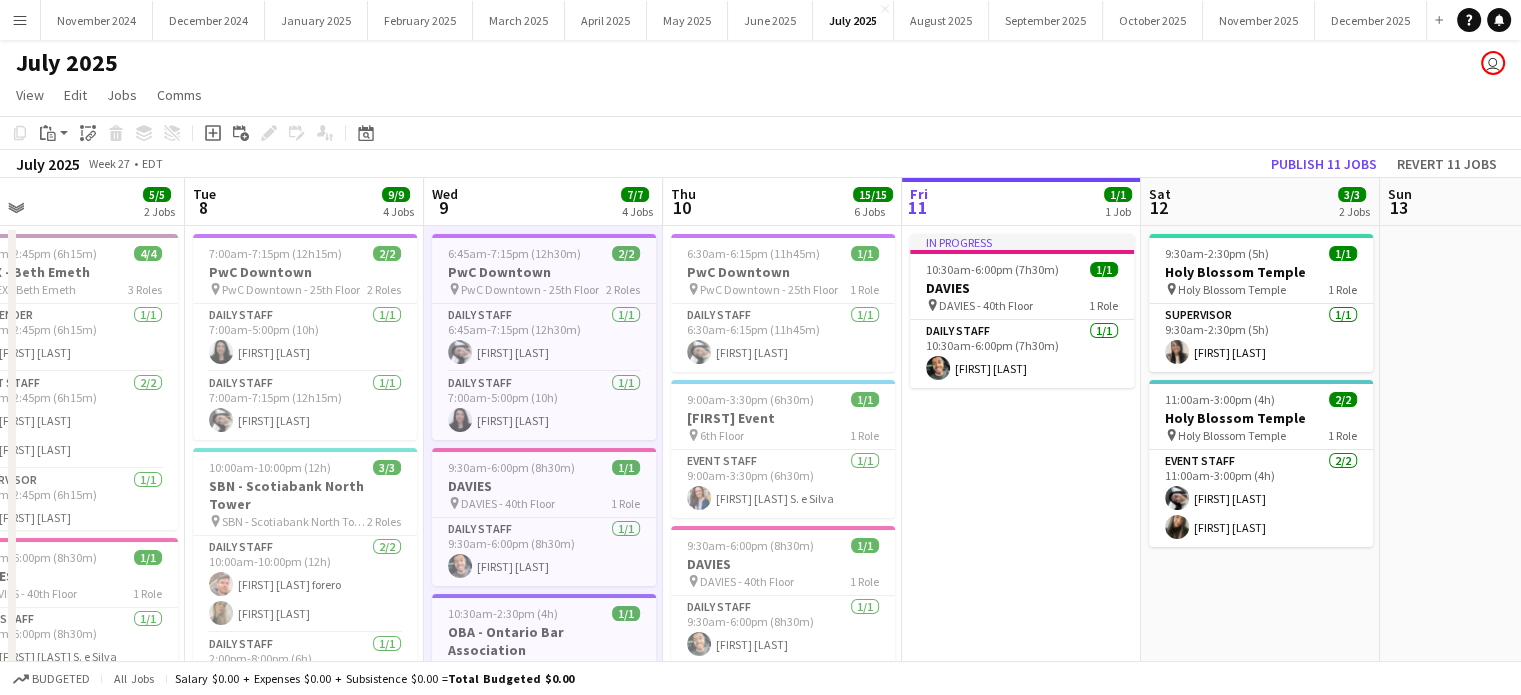 drag, startPoint x: 1197, startPoint y: 528, endPoint x: 958, endPoint y: 531, distance: 239.01883 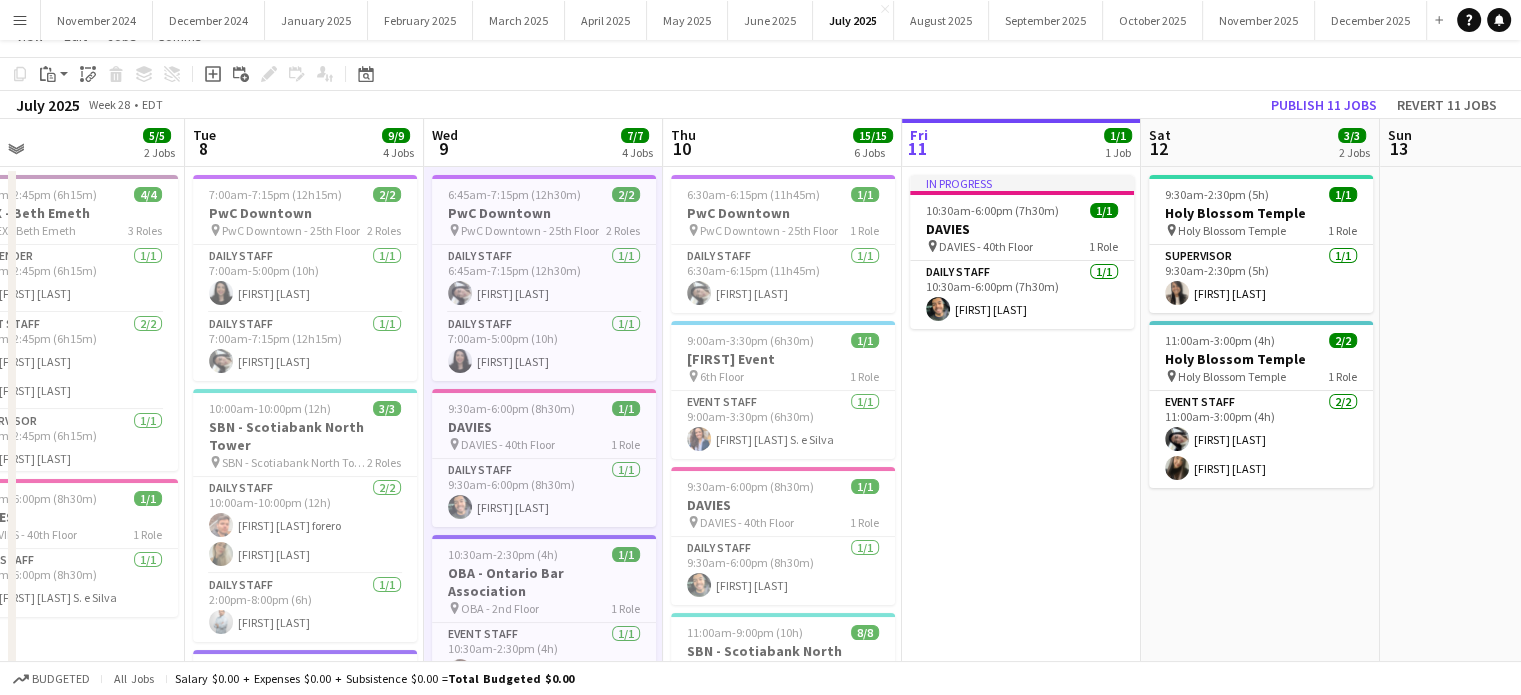 scroll, scrollTop: 0, scrollLeft: 0, axis: both 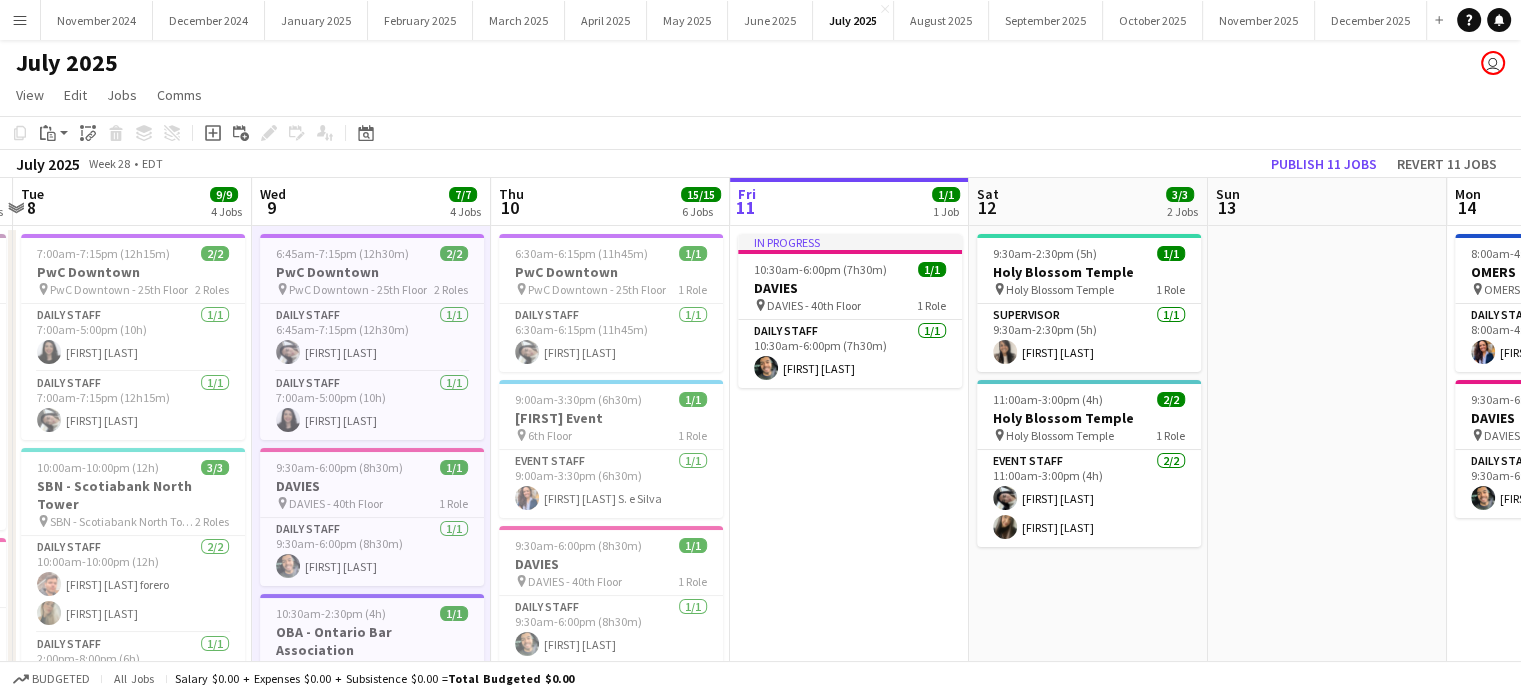 drag, startPoint x: 1051, startPoint y: 588, endPoint x: 84, endPoint y: 551, distance: 967.7076 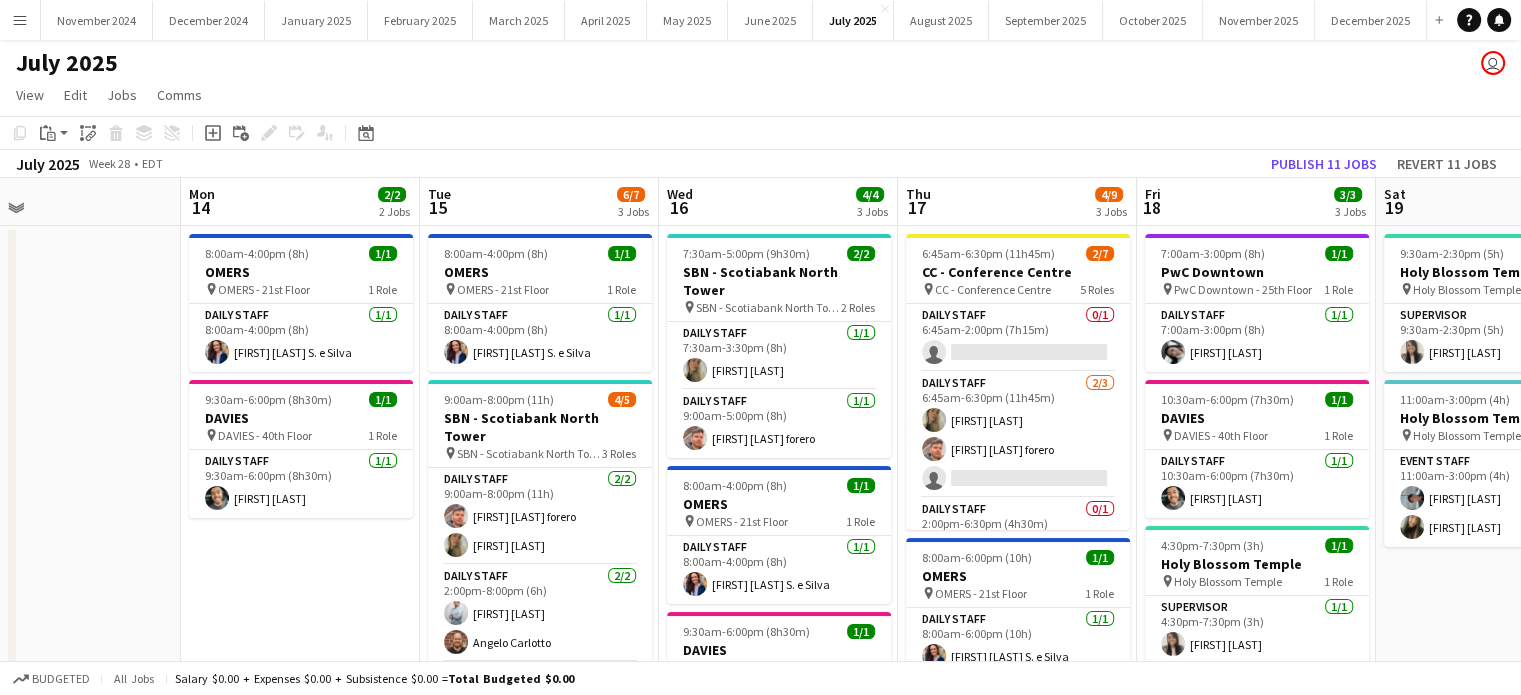 drag, startPoint x: 673, startPoint y: 541, endPoint x: 211, endPoint y: 511, distance: 462.973 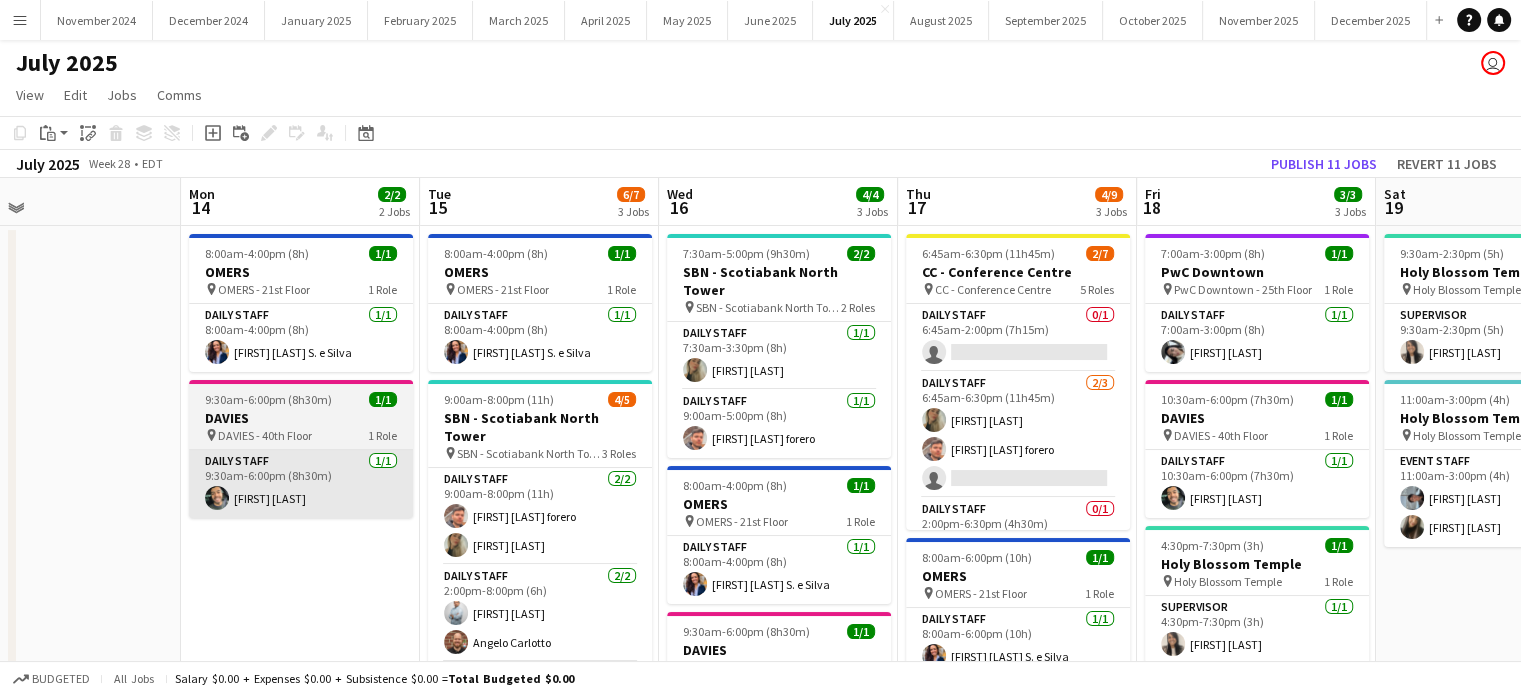 scroll, scrollTop: 0, scrollLeft: 545, axis: horizontal 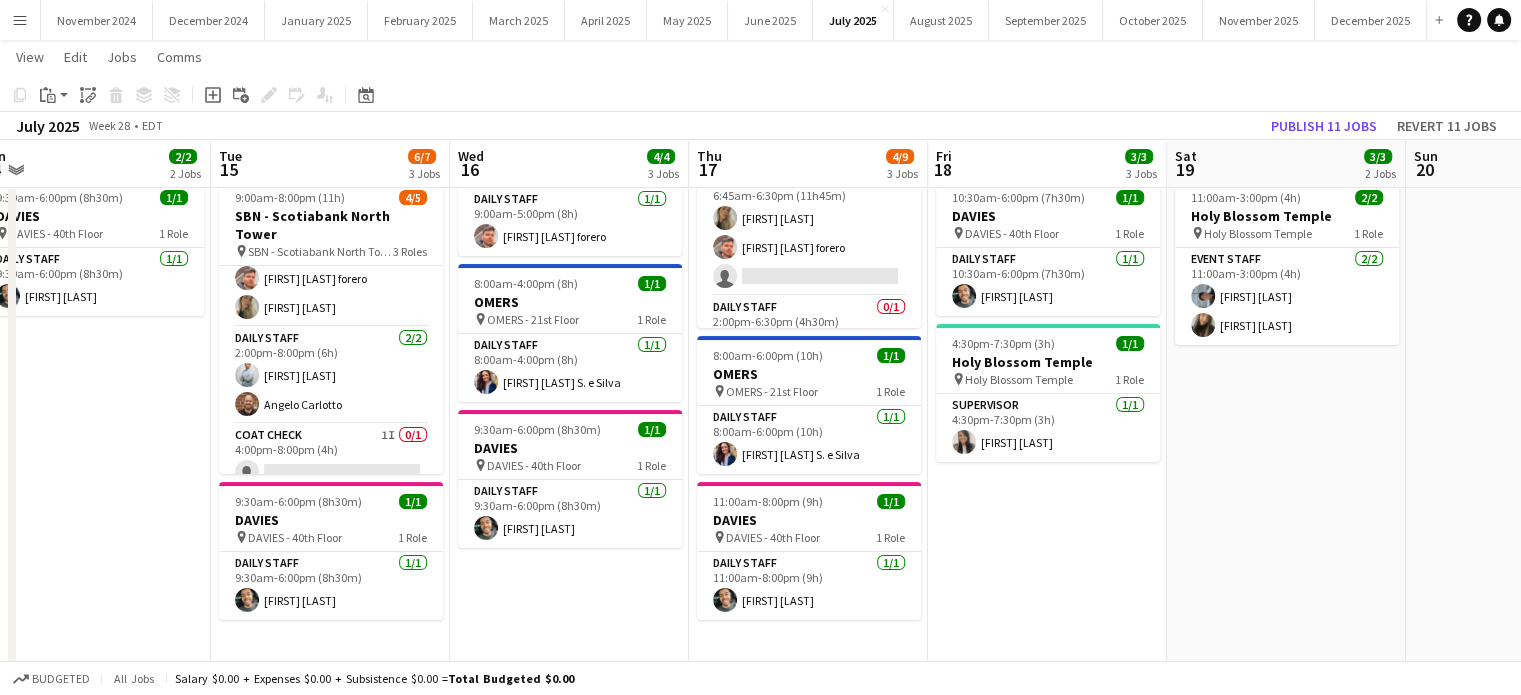 drag, startPoint x: 764, startPoint y: 630, endPoint x: 619, endPoint y: 611, distance: 146.23953 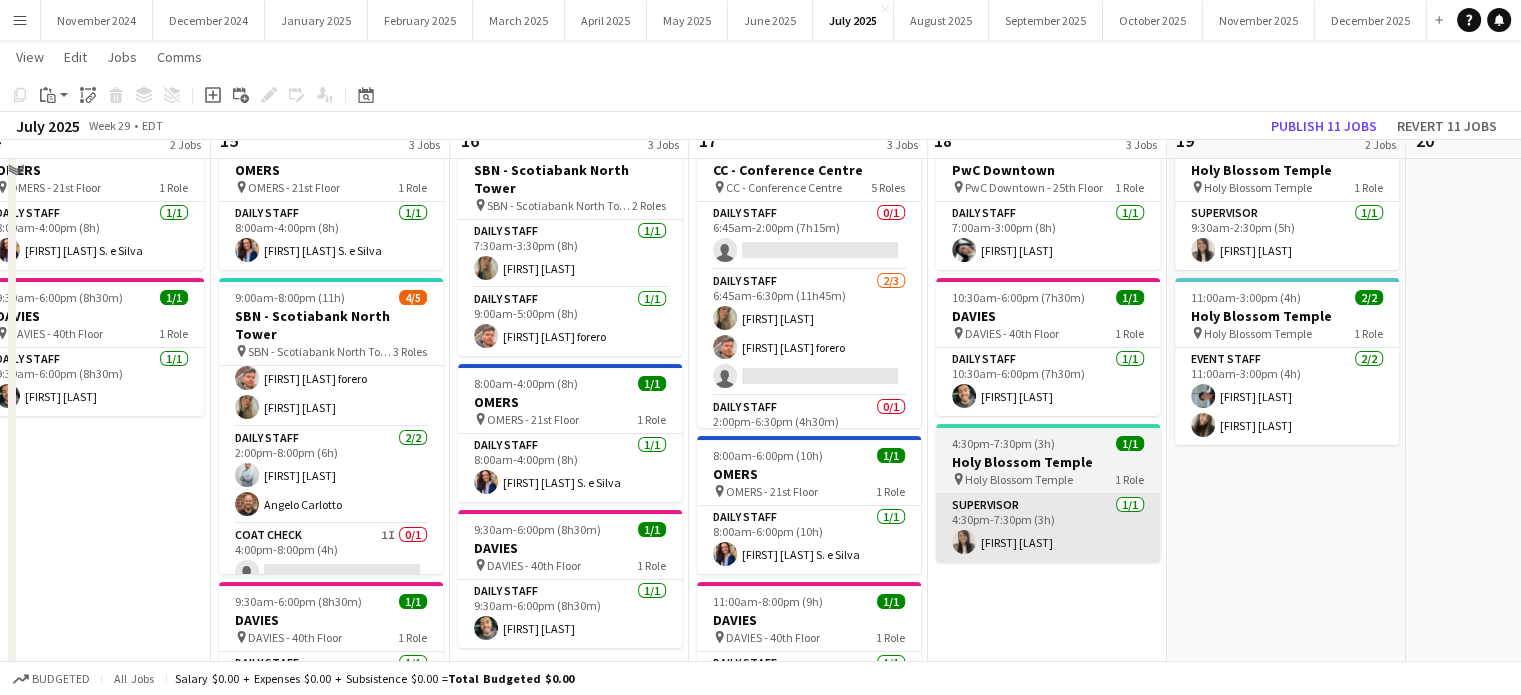 scroll, scrollTop: 0, scrollLeft: 0, axis: both 